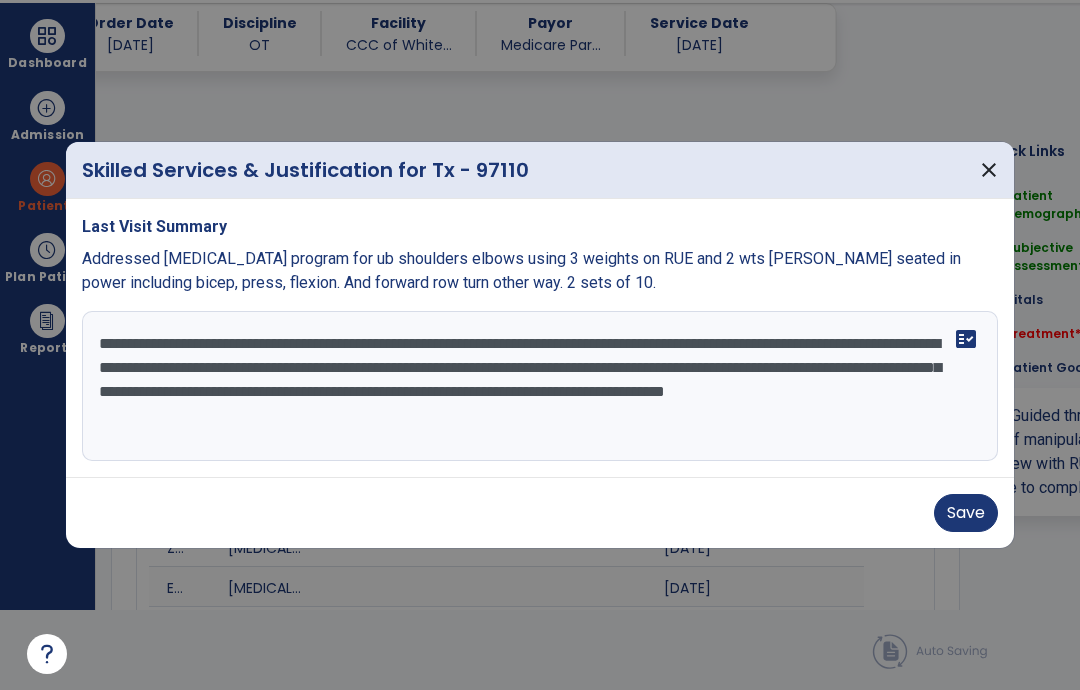 select on "*" 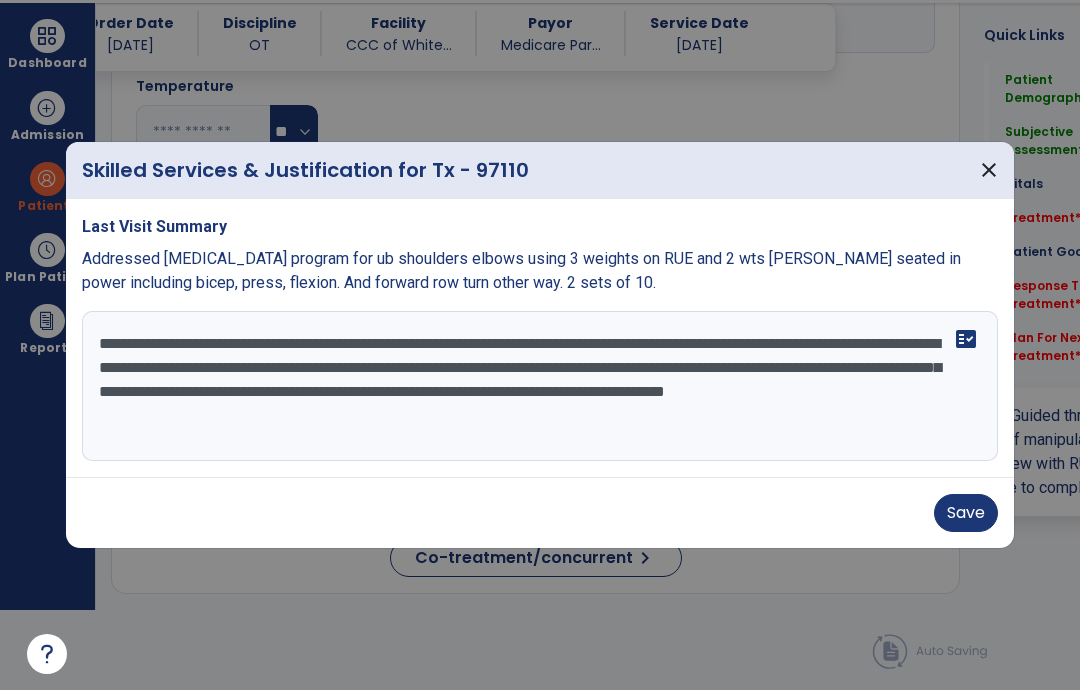 click on "**********" at bounding box center (540, 386) 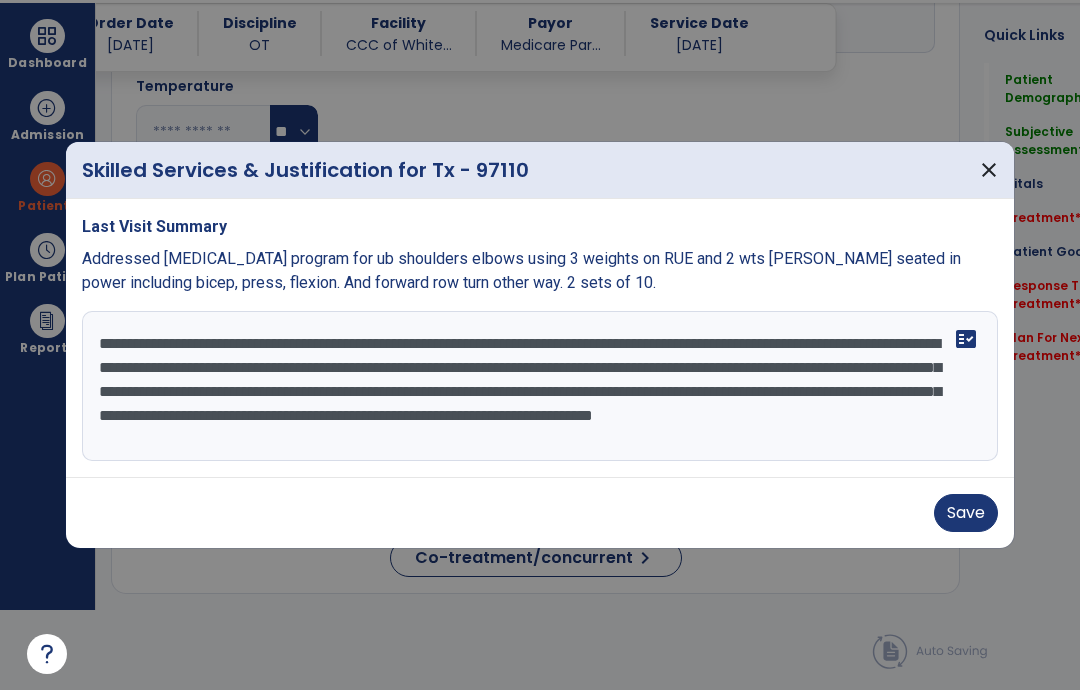 click on "**********" at bounding box center [540, 386] 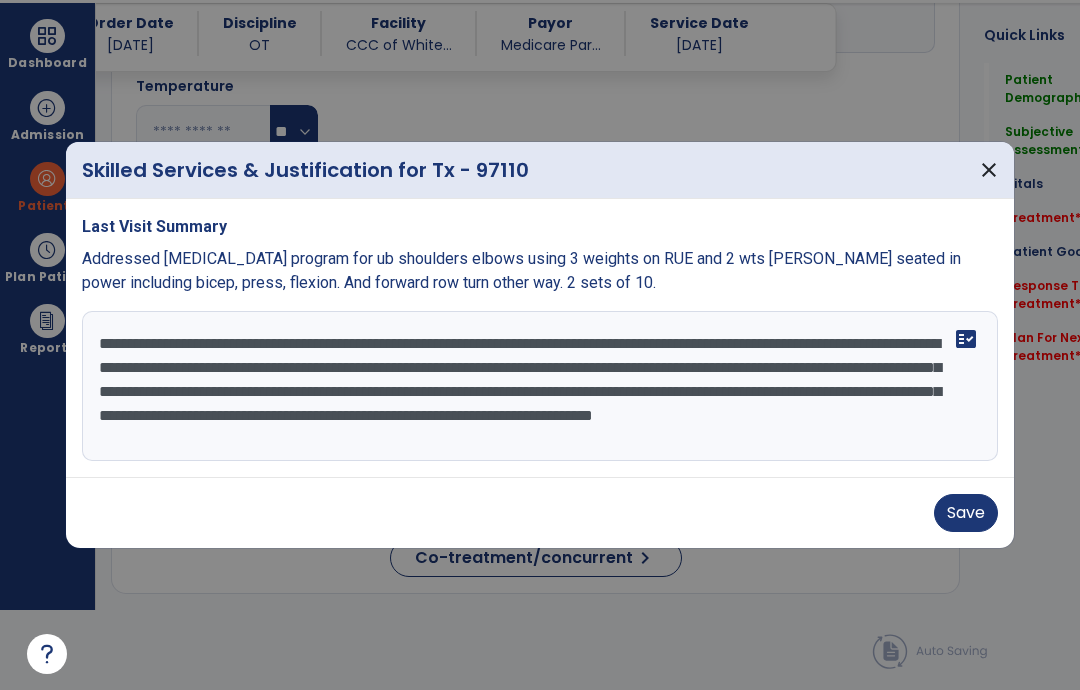 click on "**********" at bounding box center [540, 386] 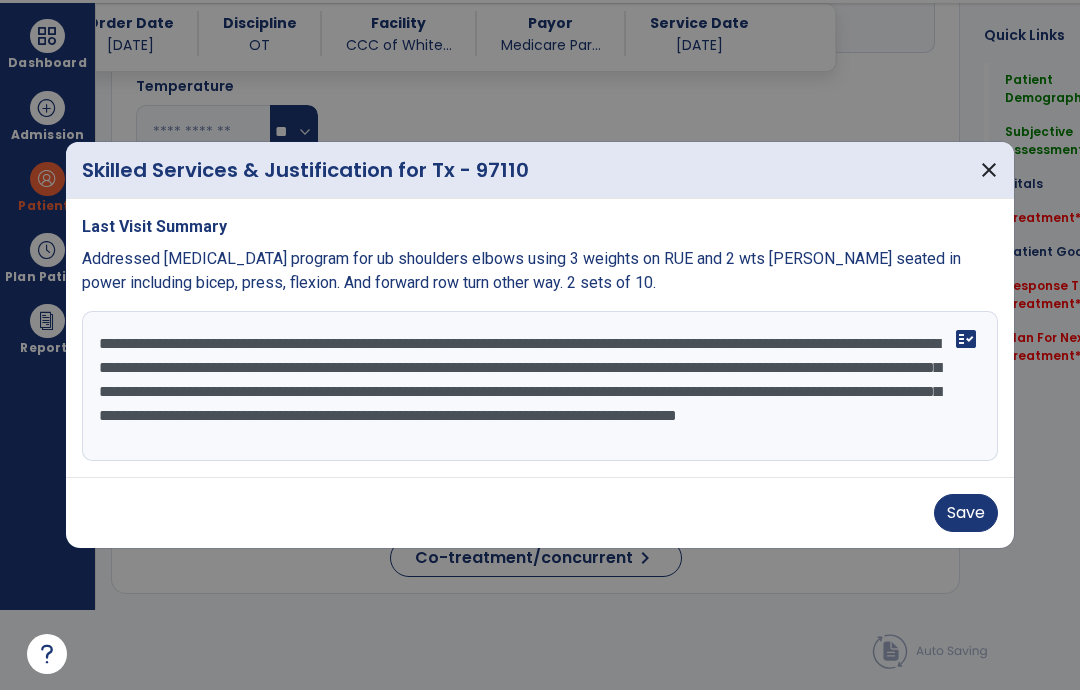 scroll, scrollTop: 15, scrollLeft: 0, axis: vertical 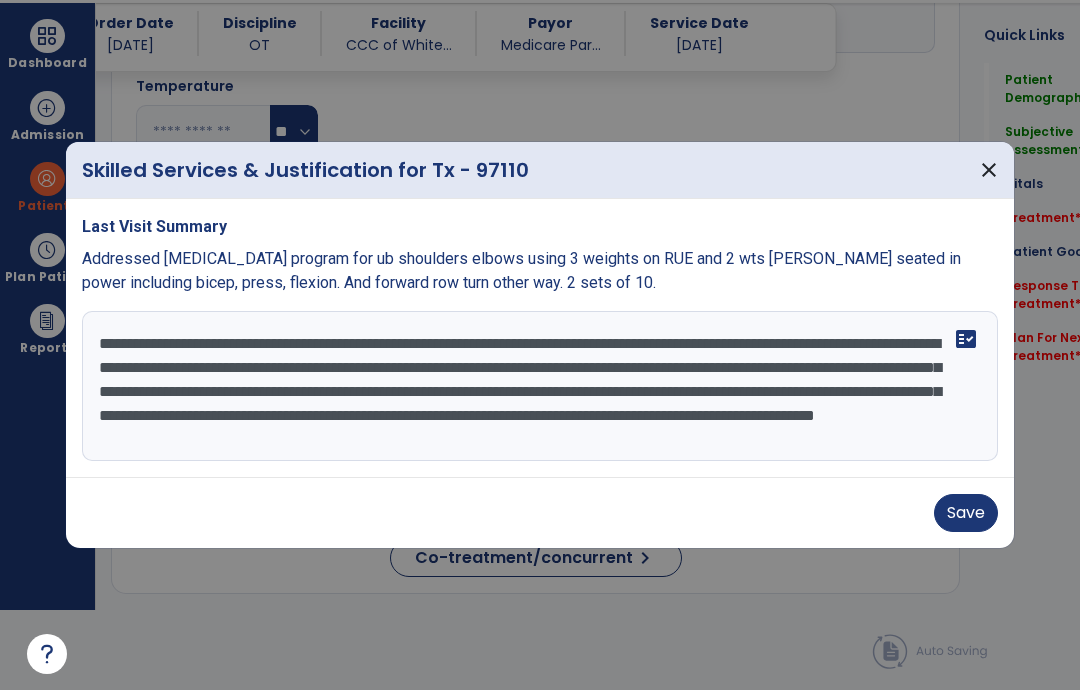 click on "**********" at bounding box center (540, 386) 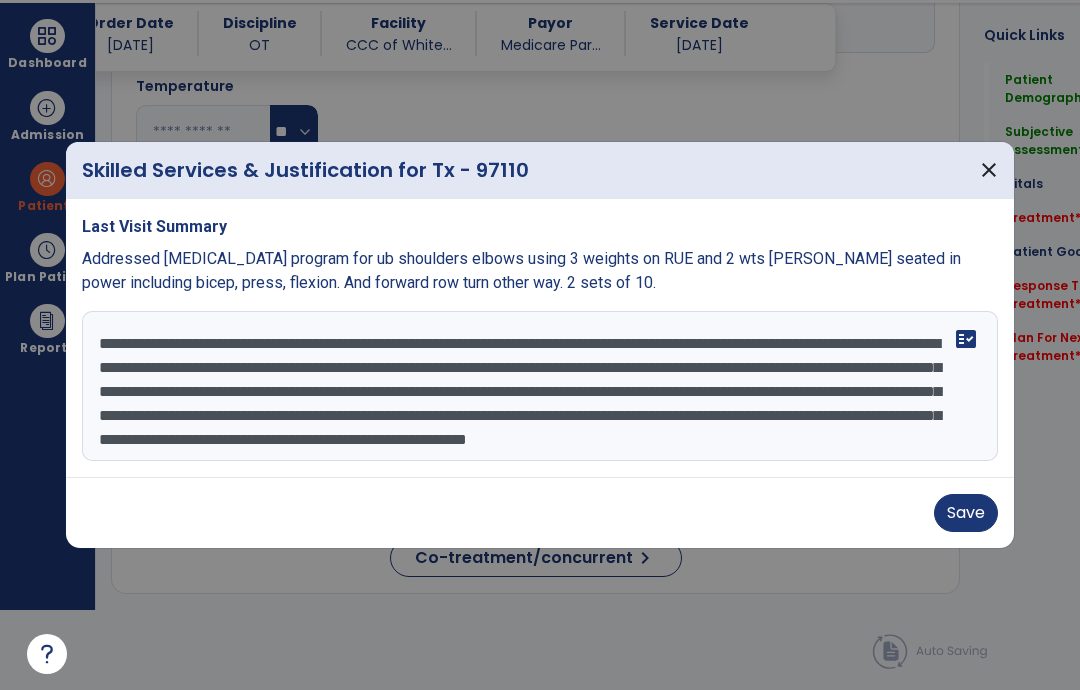 scroll, scrollTop: 48, scrollLeft: 0, axis: vertical 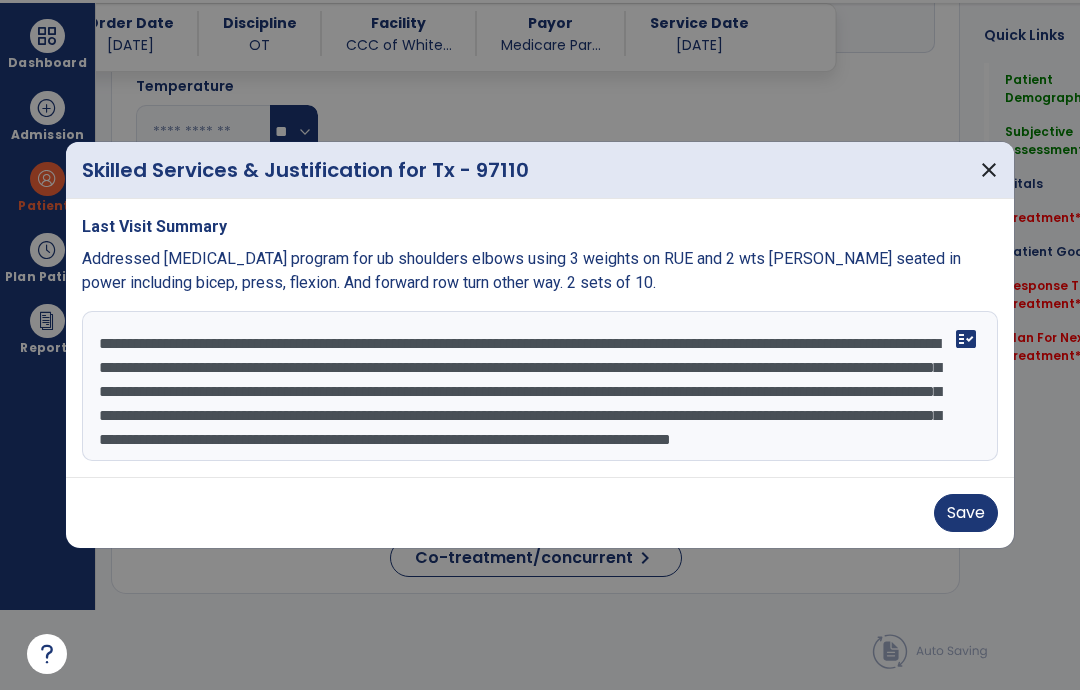 type on "**********" 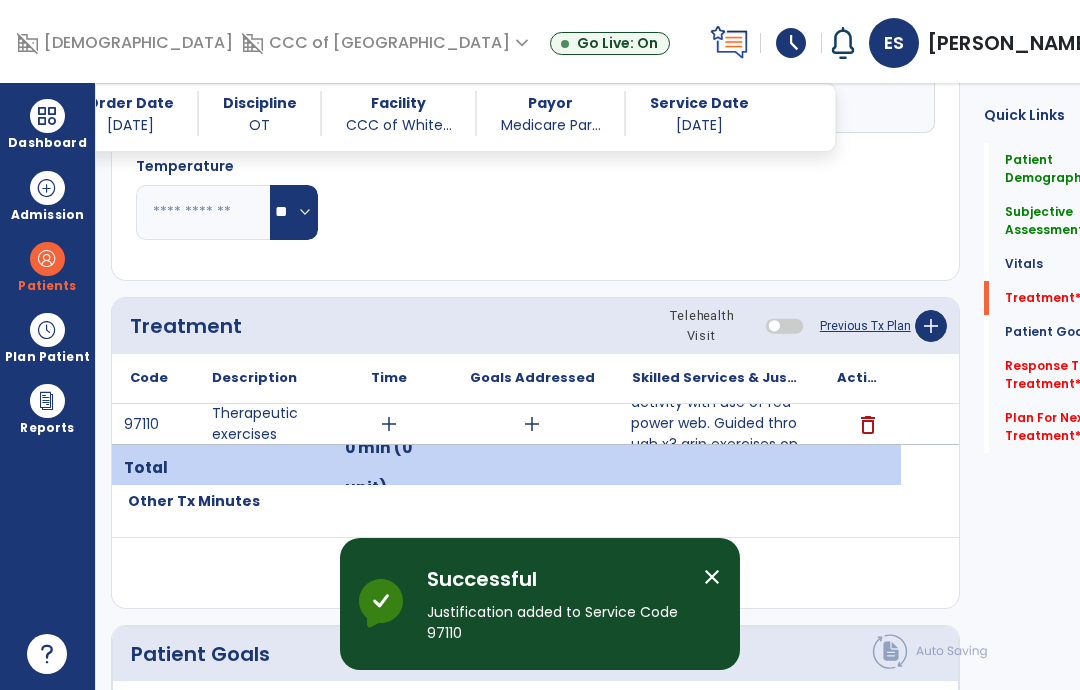 scroll, scrollTop: 80, scrollLeft: 0, axis: vertical 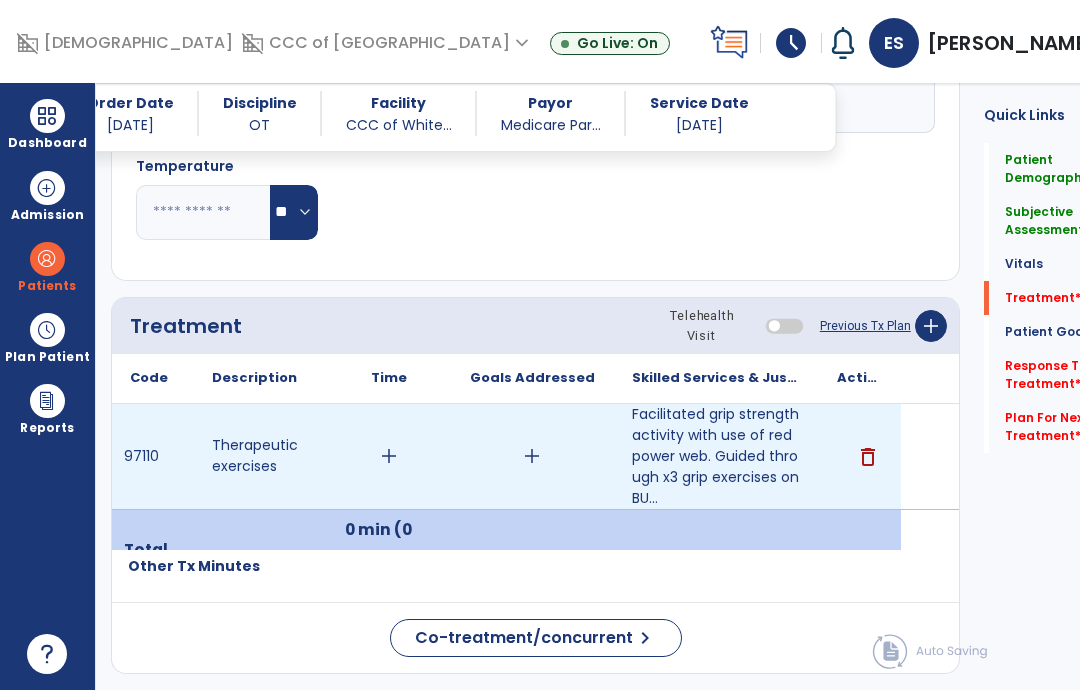 click on "add" at bounding box center [532, 456] 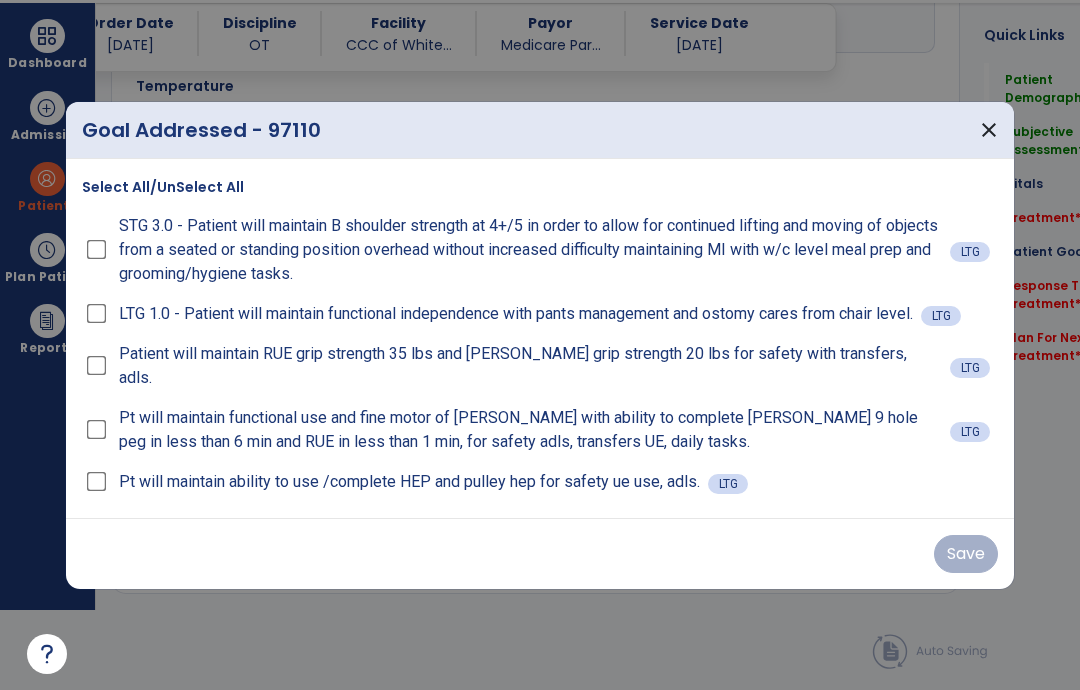 scroll, scrollTop: 0, scrollLeft: 0, axis: both 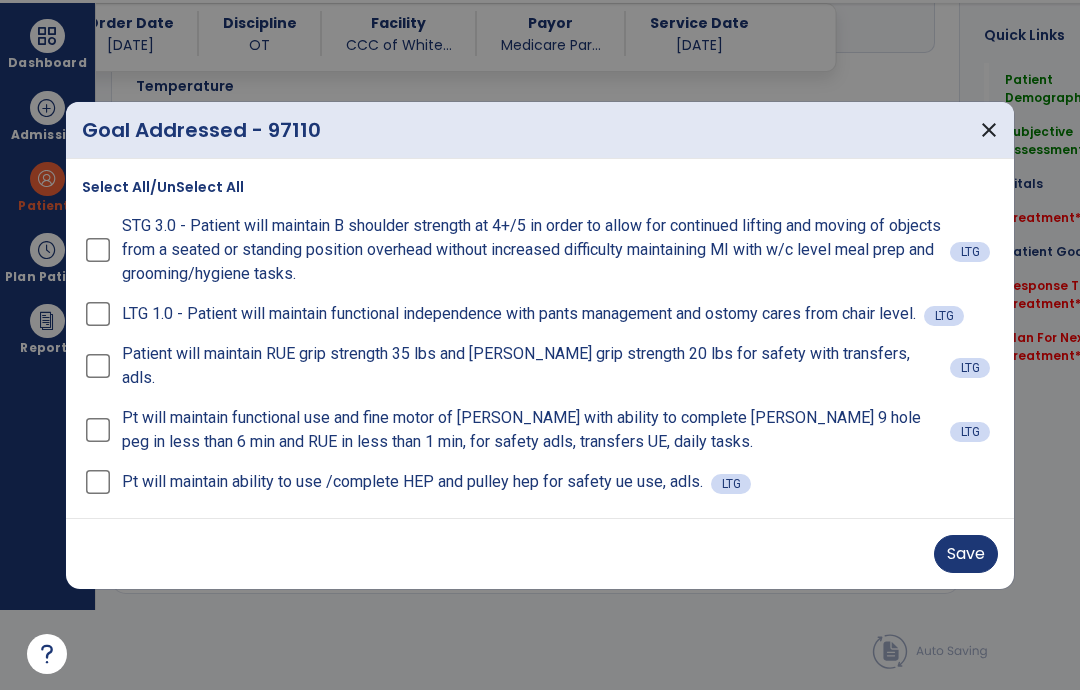 click on "Save" at bounding box center [966, 554] 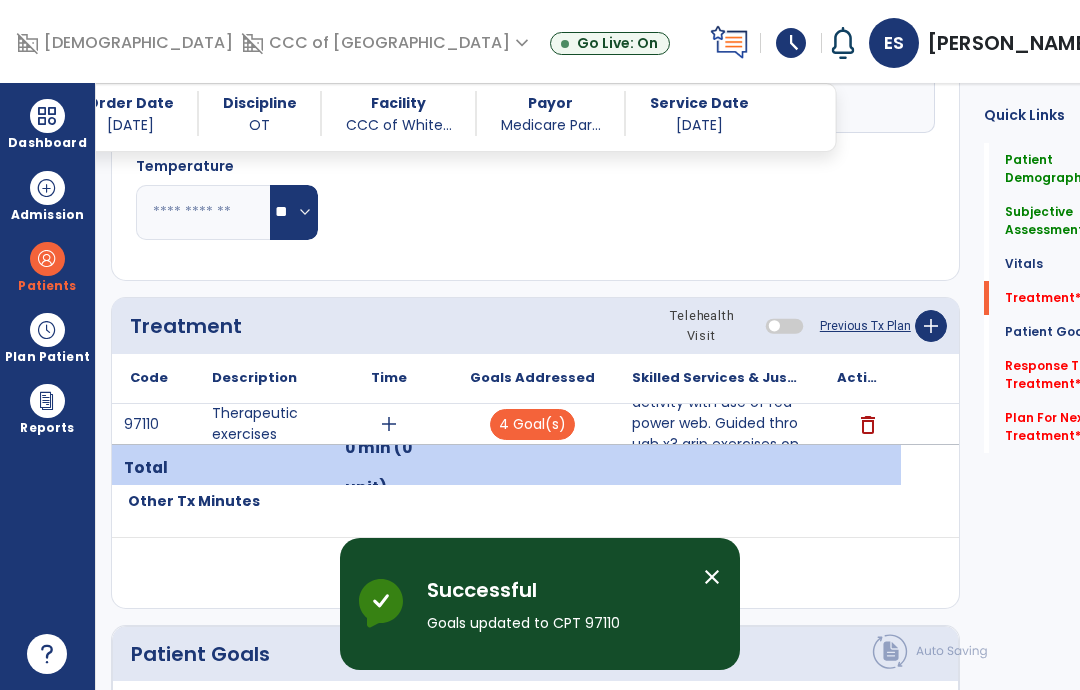 scroll, scrollTop: 80, scrollLeft: 0, axis: vertical 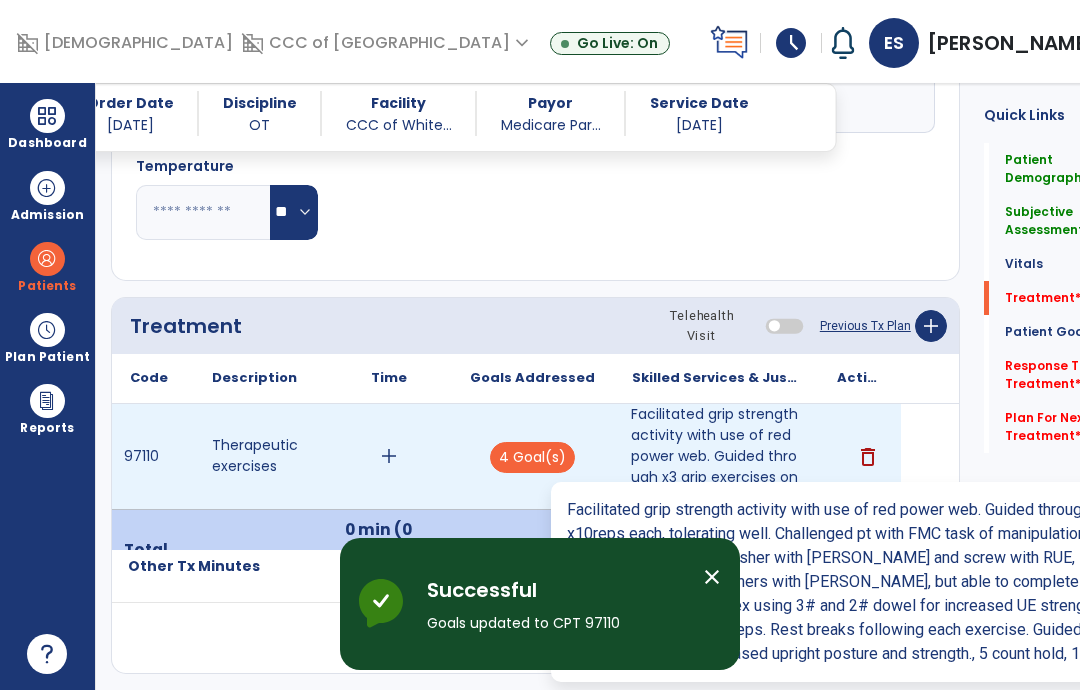 click on "Facilitated grip strength activity with use of red power web. Guided through x3 grip exercises on BU..." at bounding box center [716, 456] 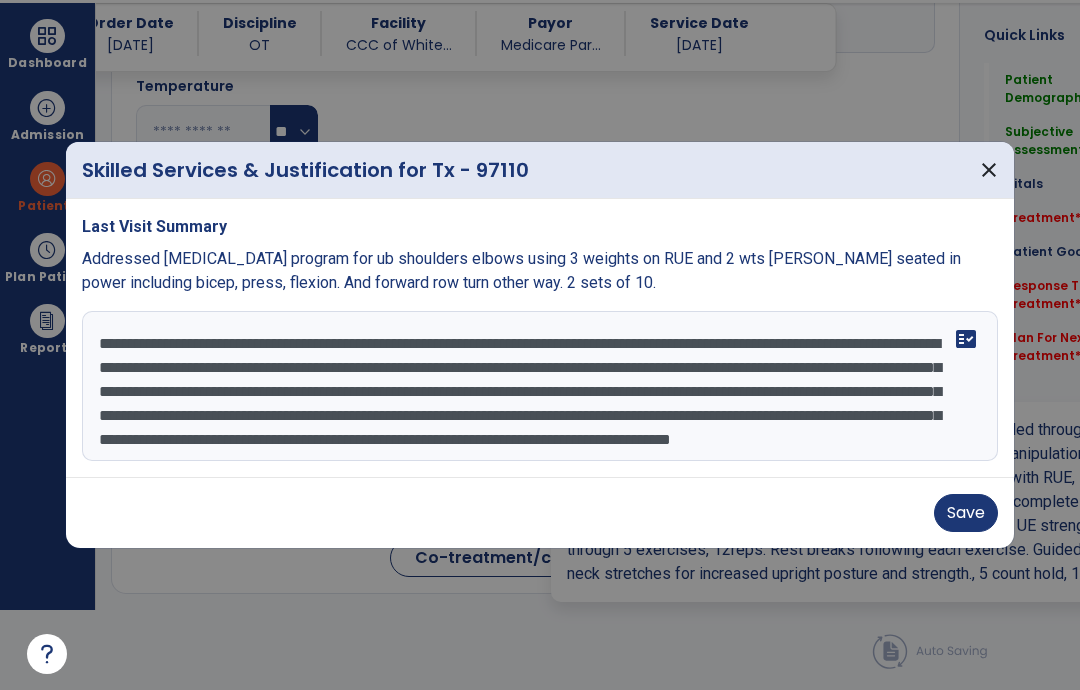 scroll, scrollTop: 0, scrollLeft: 0, axis: both 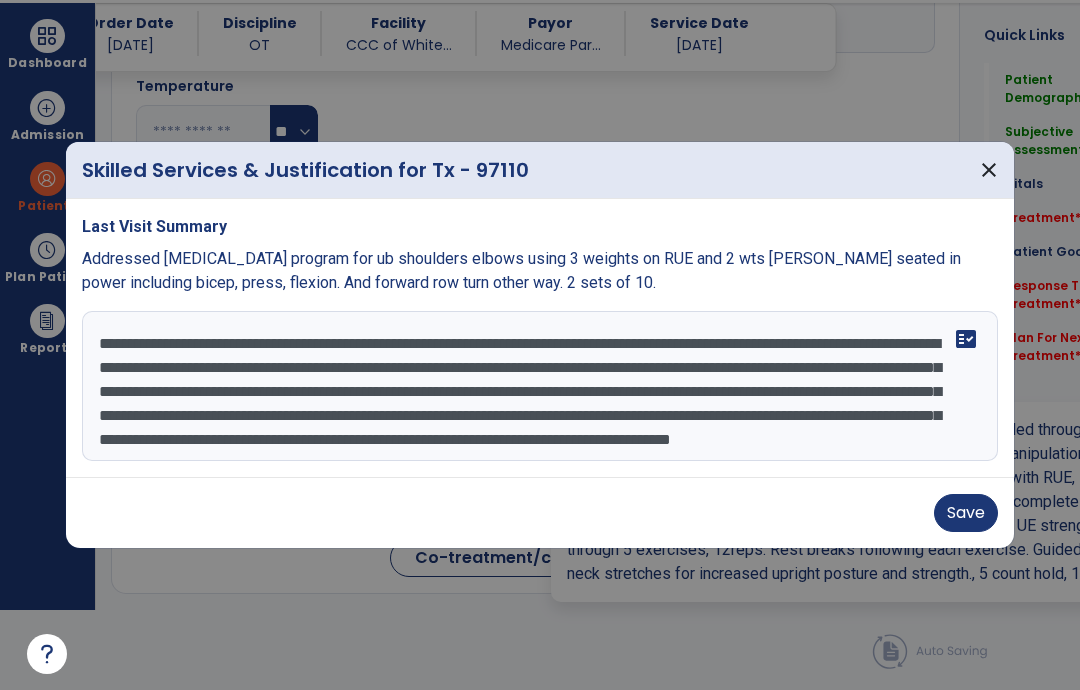 click on "**********" at bounding box center [540, 386] 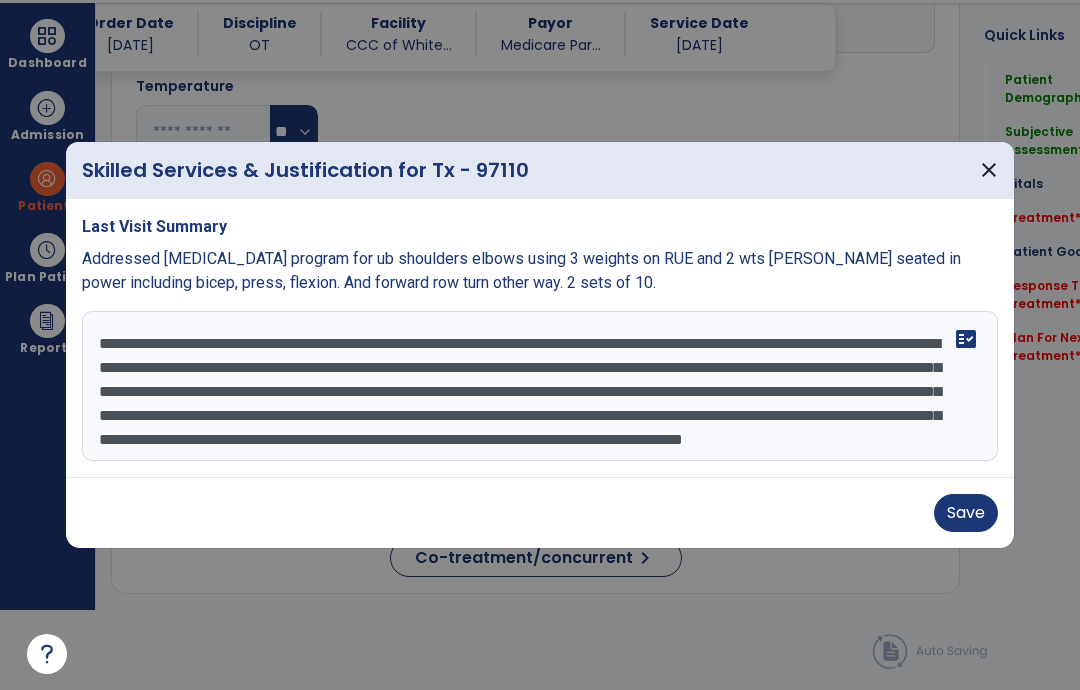 click on "**********" at bounding box center (540, 386) 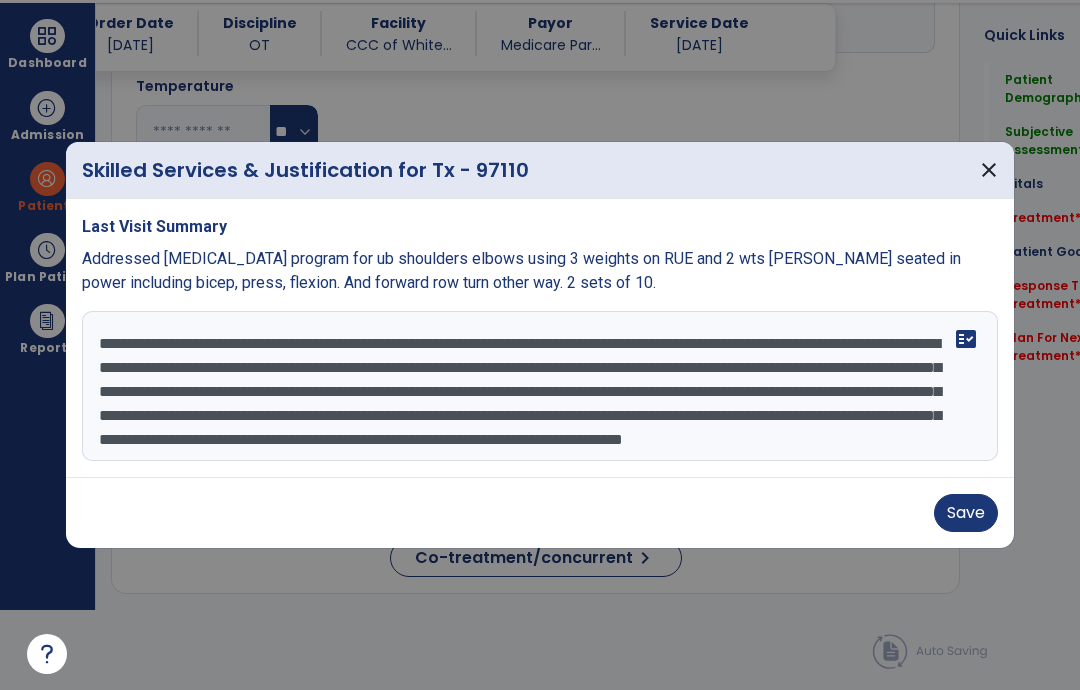 type on "**********" 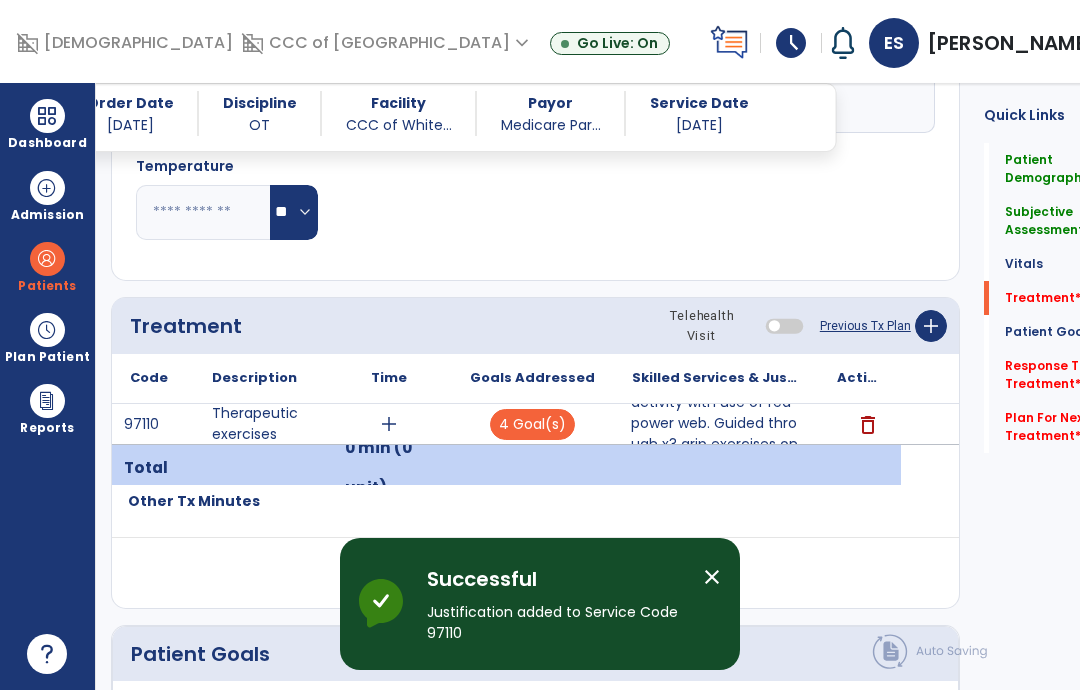 scroll, scrollTop: 80, scrollLeft: 0, axis: vertical 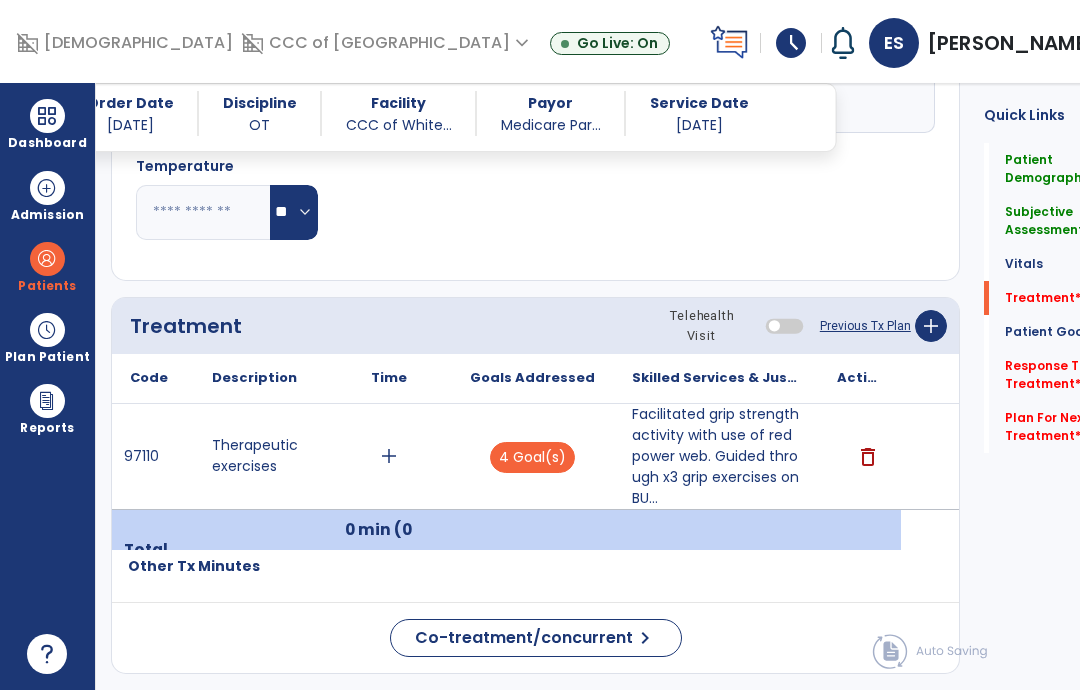 click on "add" at bounding box center [389, 456] 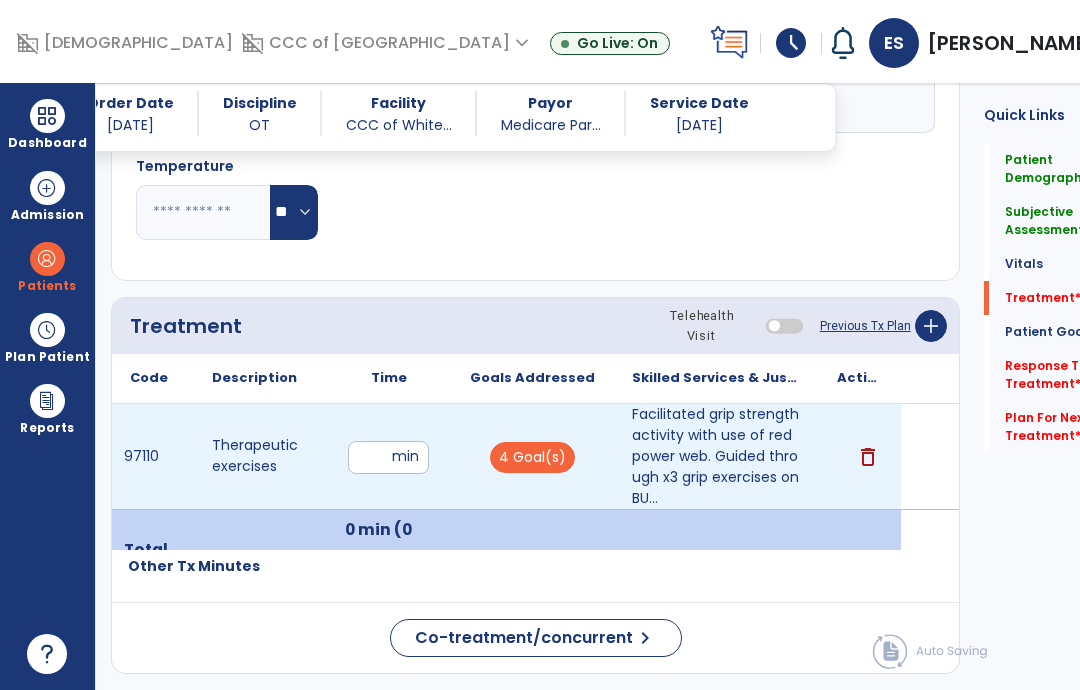 type on "**" 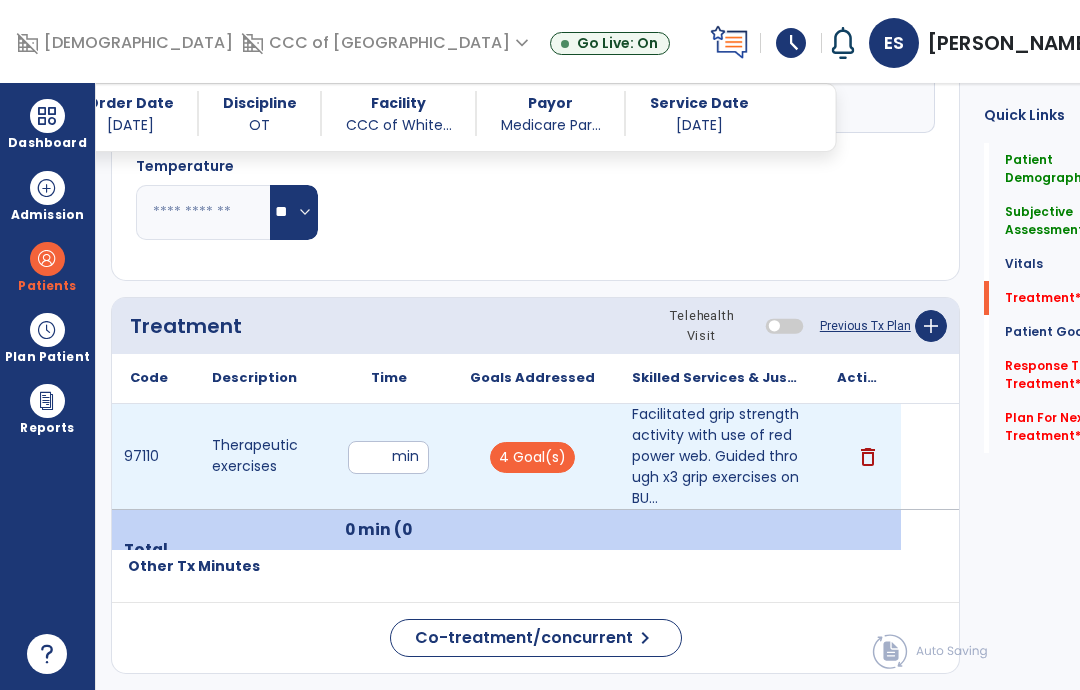 click on "Response To Treatment   *" 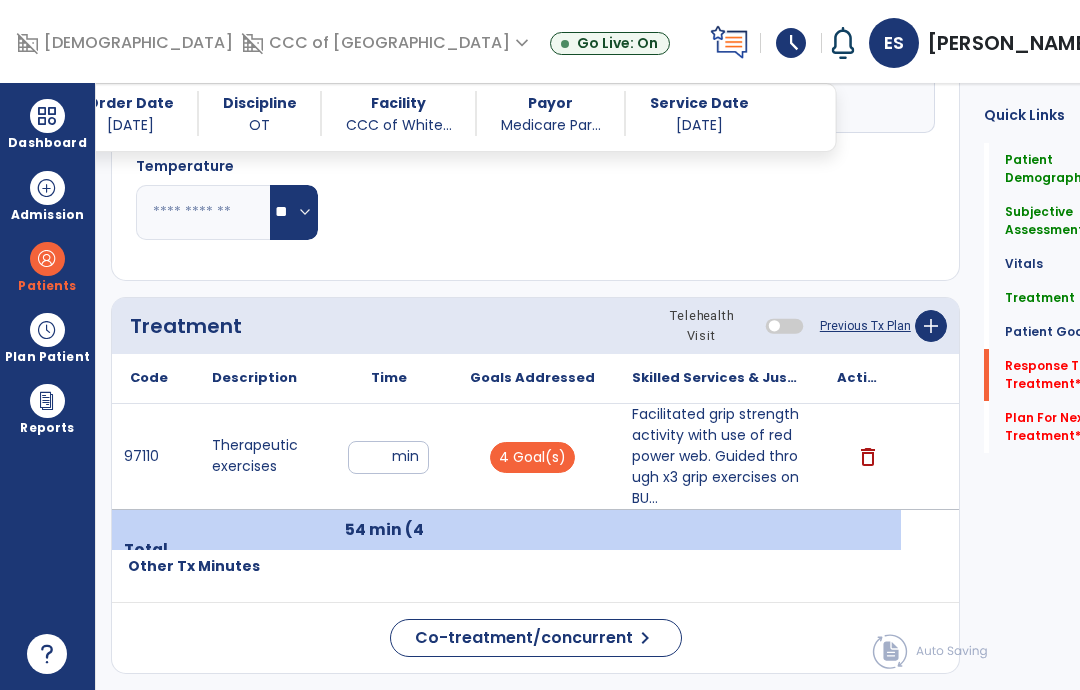 click on "Response To Treatment   *" 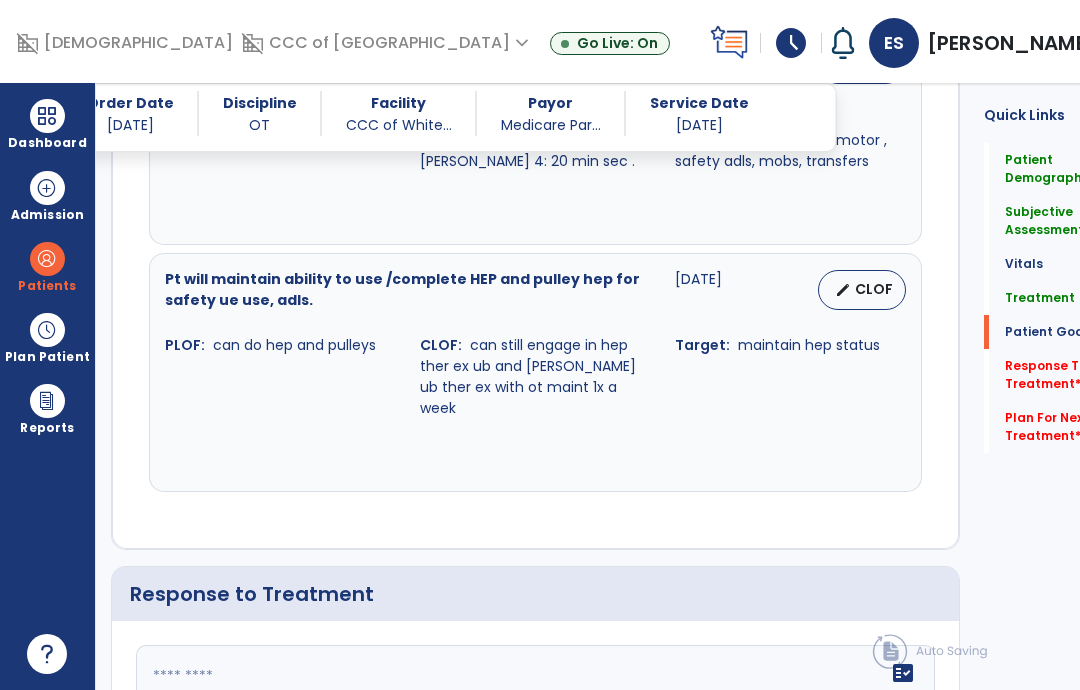 scroll, scrollTop: 4661, scrollLeft: 0, axis: vertical 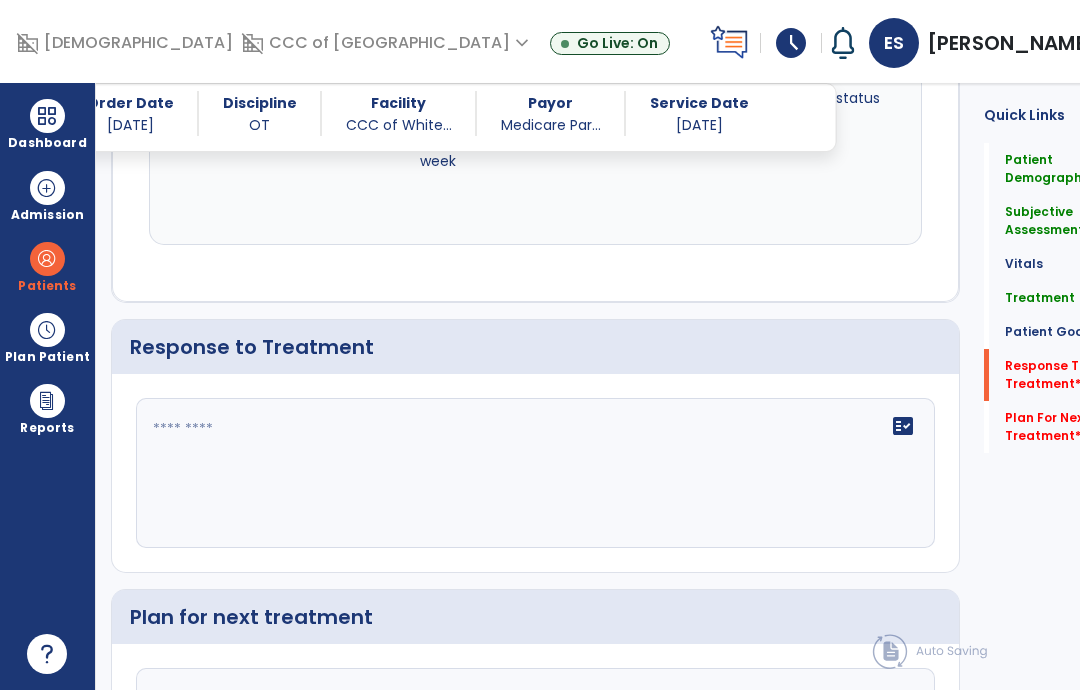 click on "fact_check" 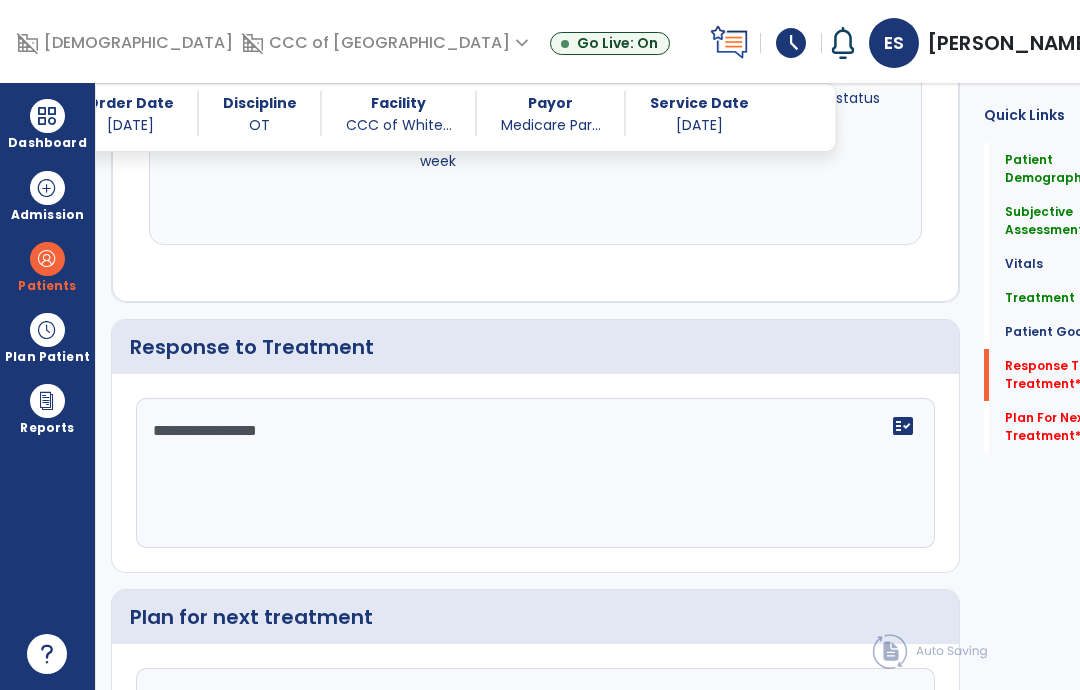 type on "**********" 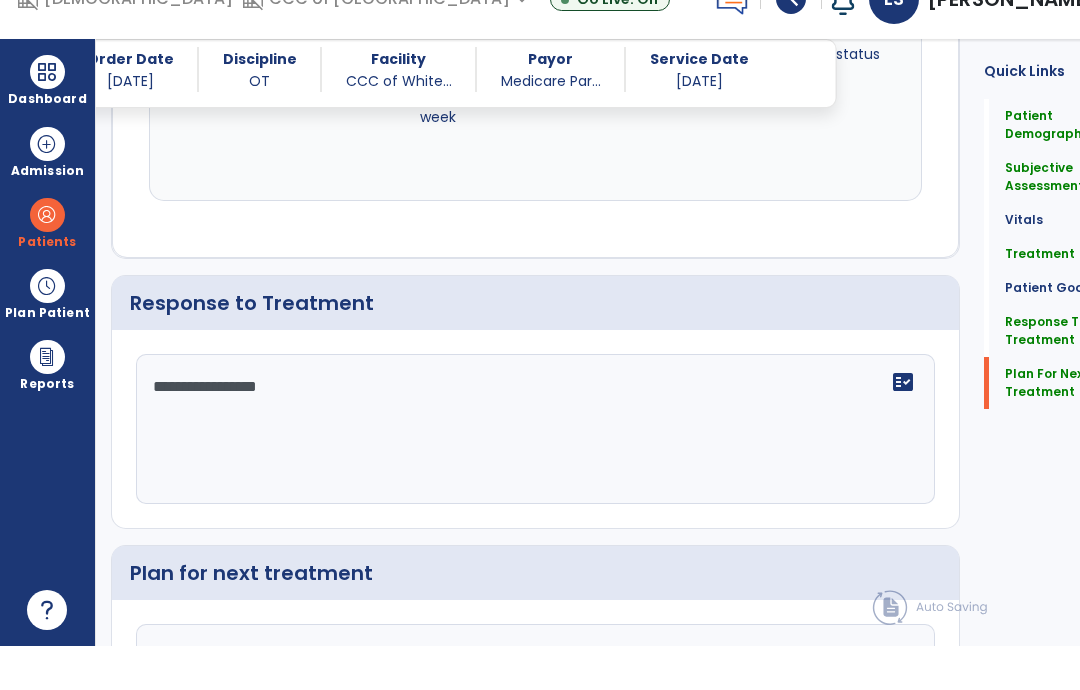 type on "**********" 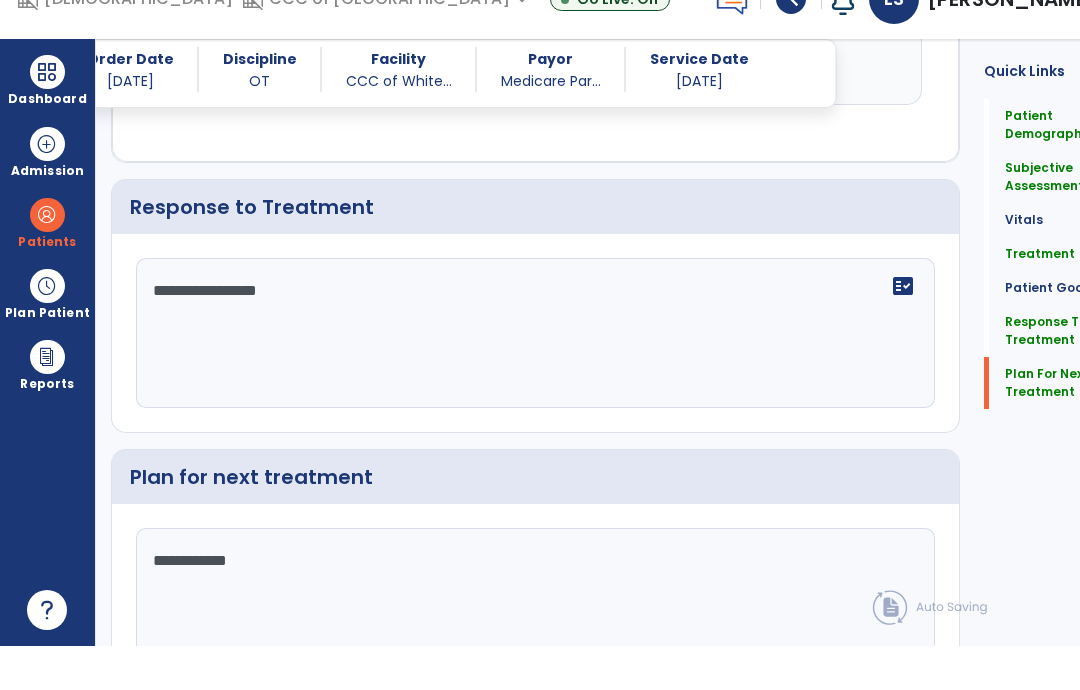 scroll, scrollTop: 4780, scrollLeft: 0, axis: vertical 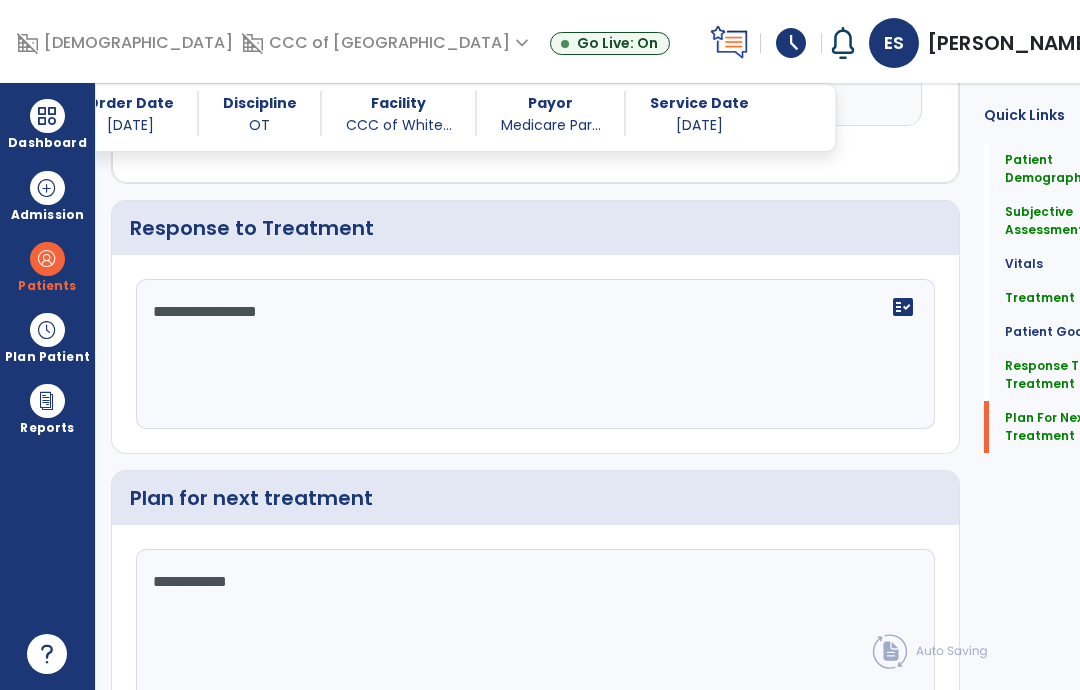 click on "Sign Doc" 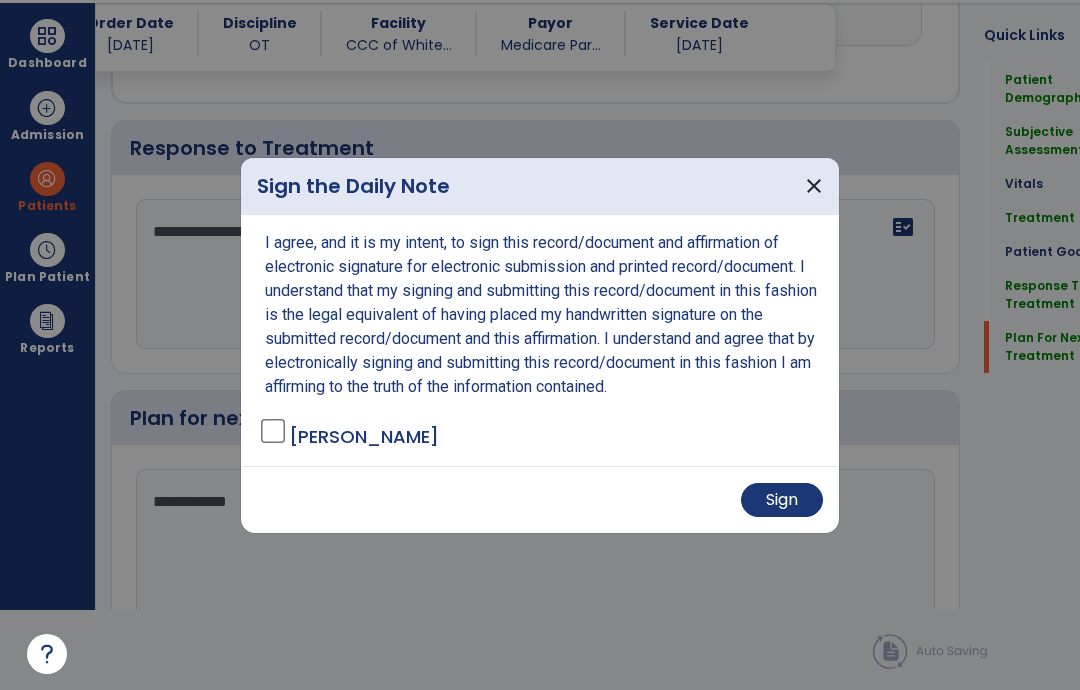 click on "Sign" at bounding box center (782, 500) 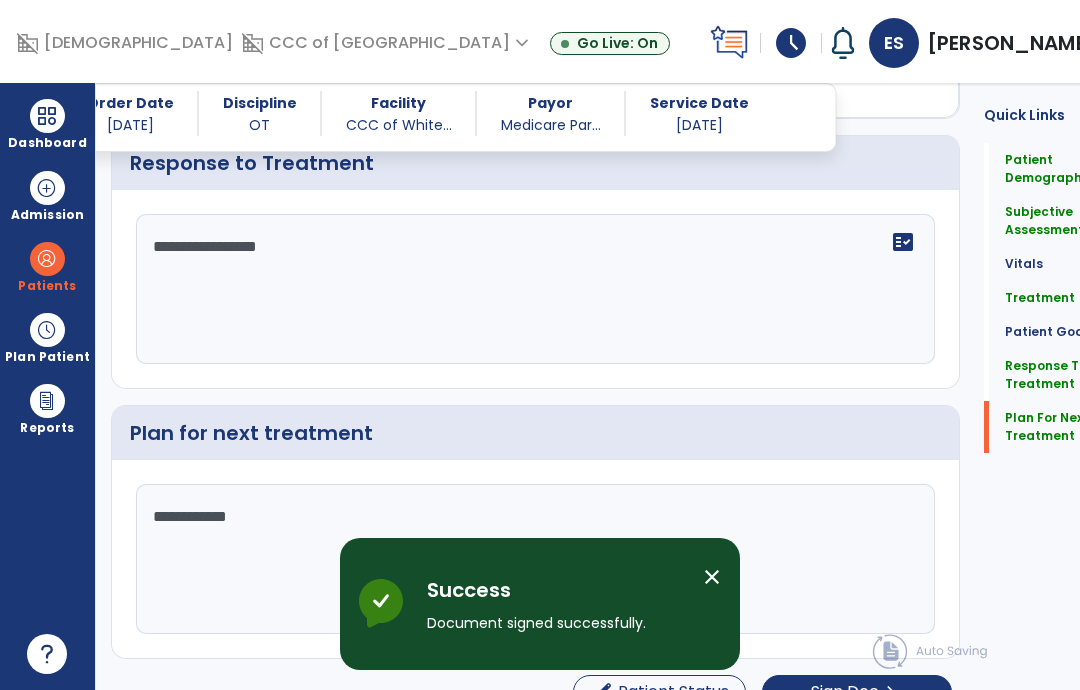 scroll, scrollTop: 0, scrollLeft: 0, axis: both 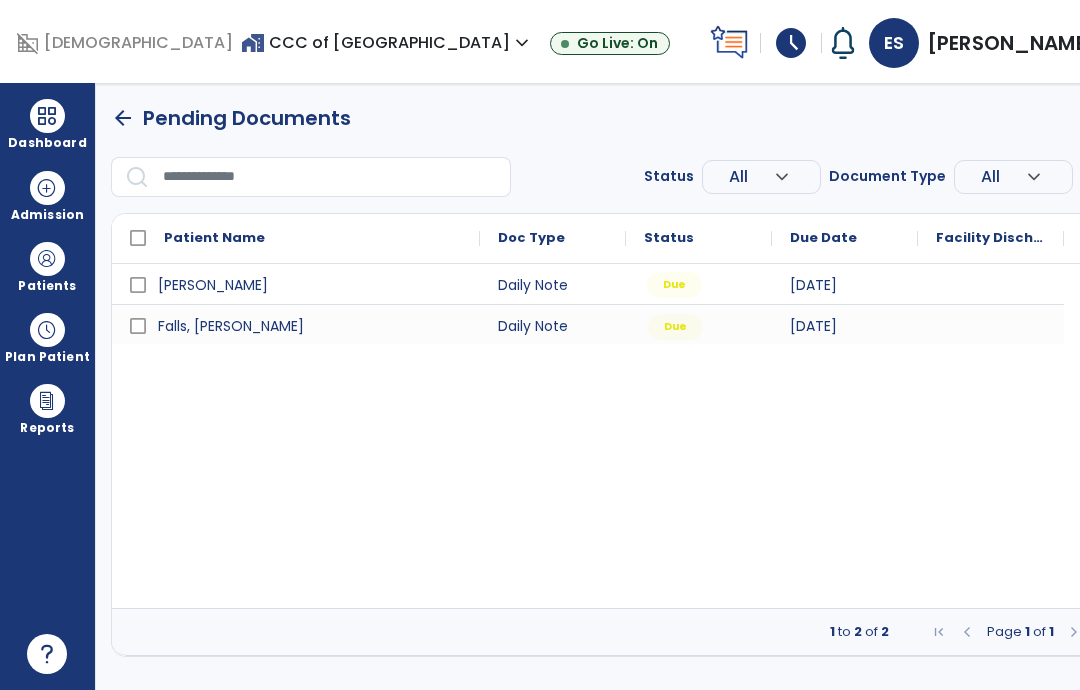 click on "Due" at bounding box center (674, 285) 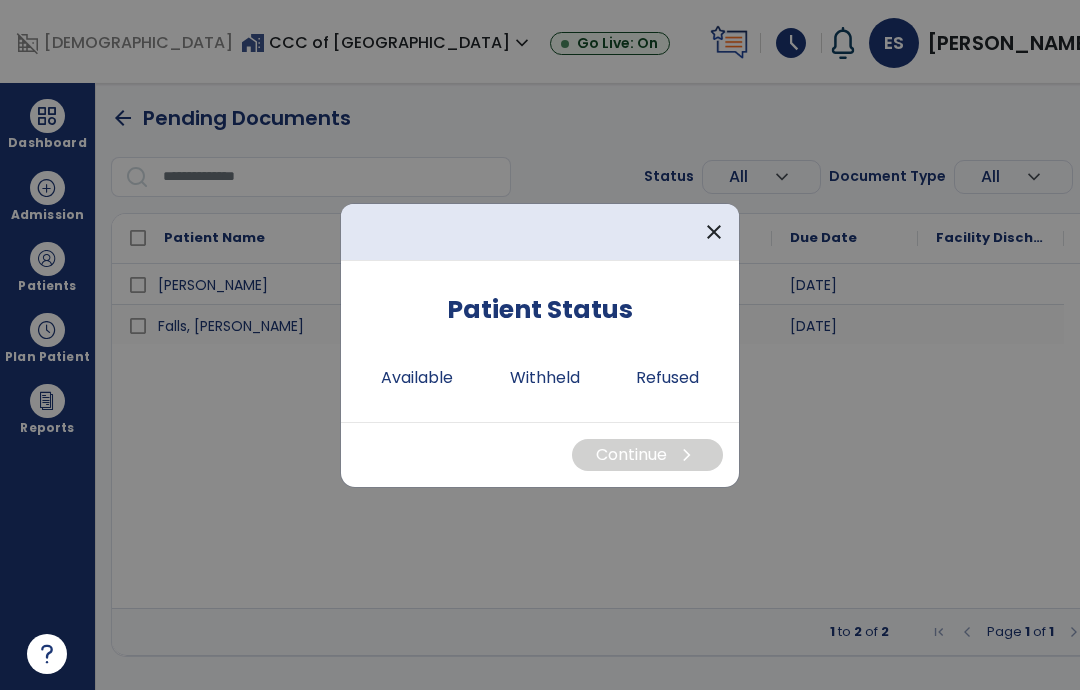 click on "Available" at bounding box center (417, 378) 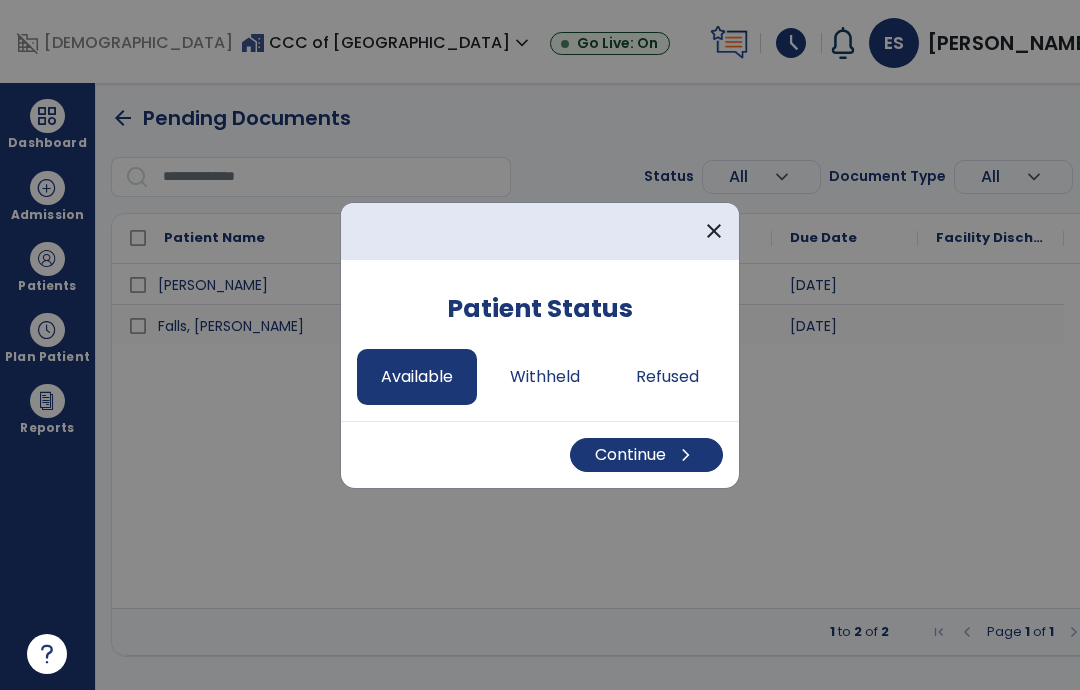 click on "Continue   chevron_right" at bounding box center (646, 455) 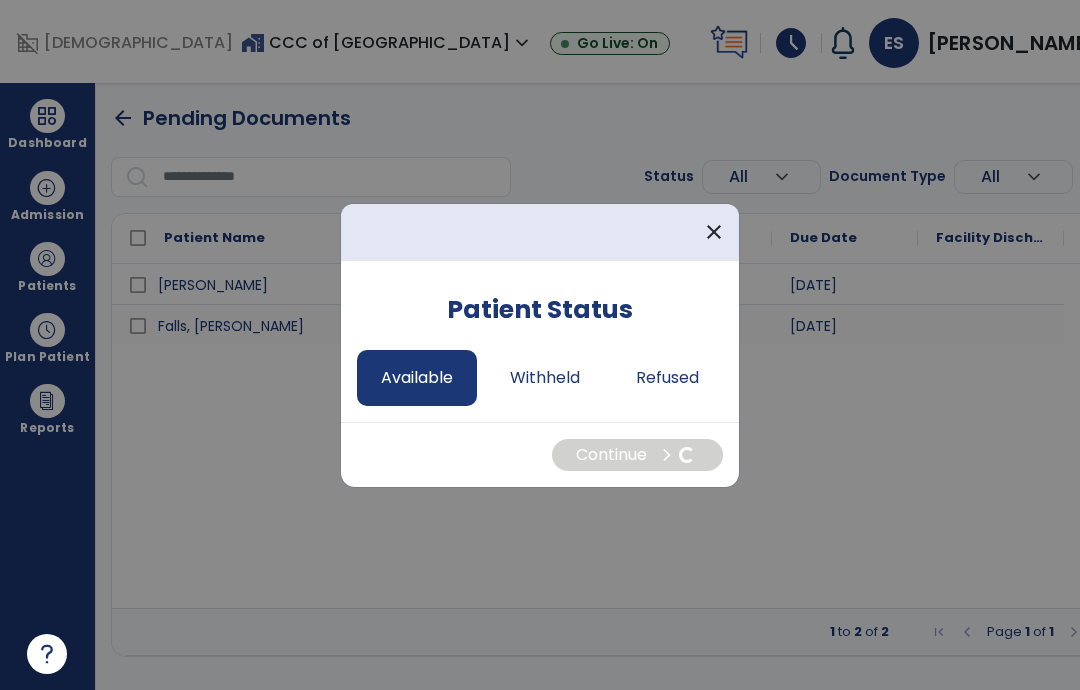 select on "*" 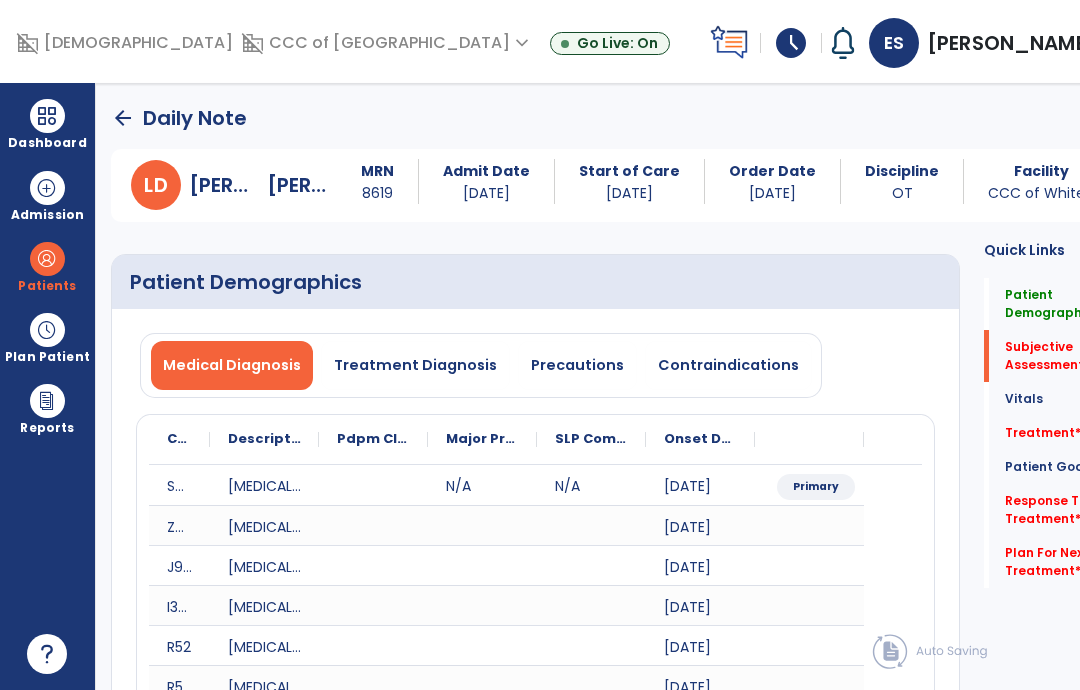 click on "Treatment   *" 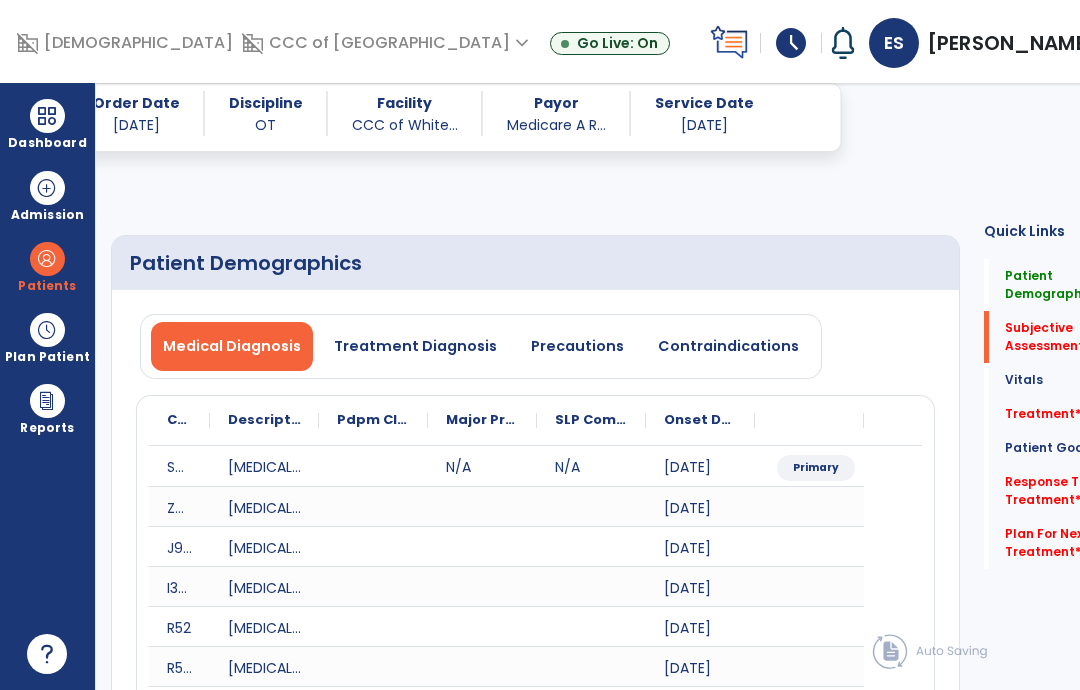 scroll, scrollTop: 1062, scrollLeft: 0, axis: vertical 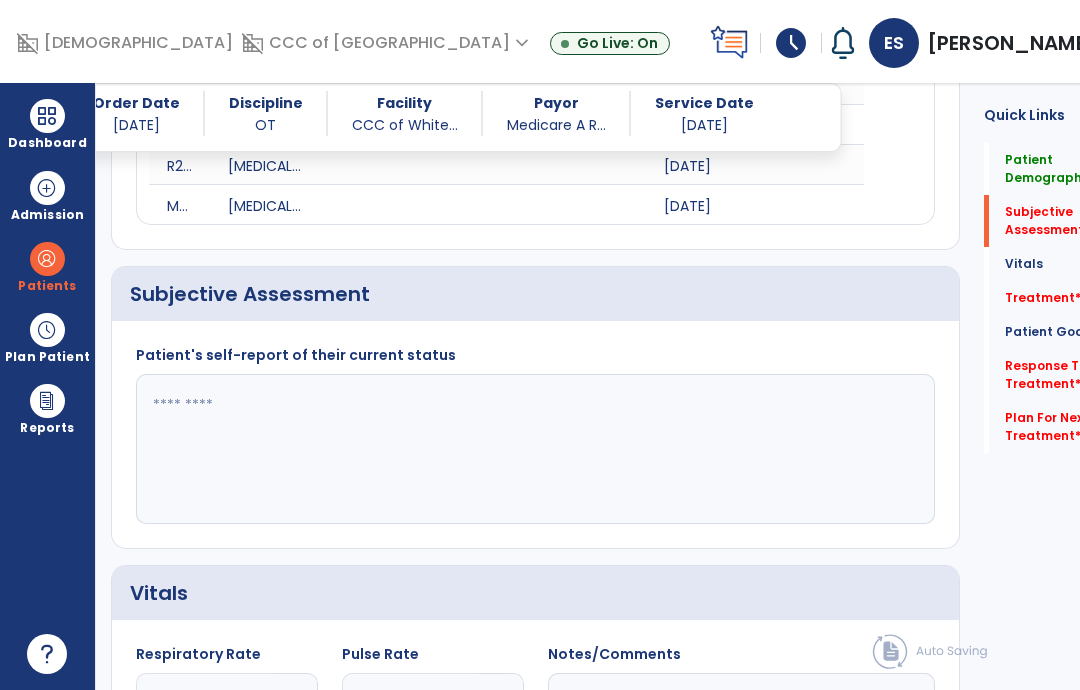 click 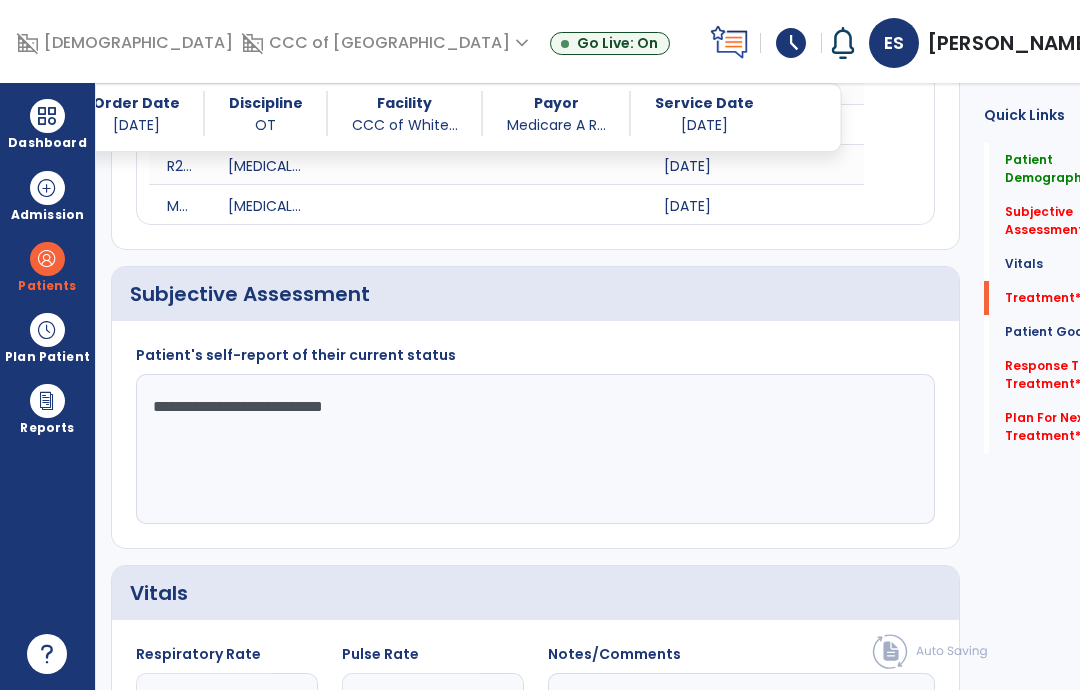 type on "**********" 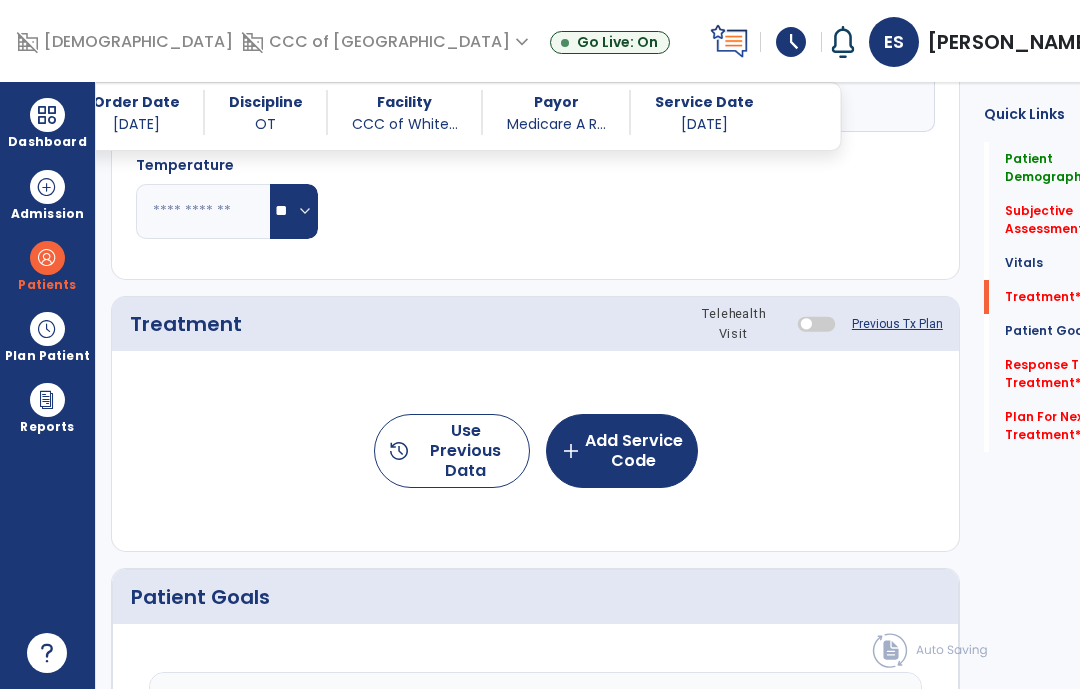 scroll, scrollTop: 1752, scrollLeft: 0, axis: vertical 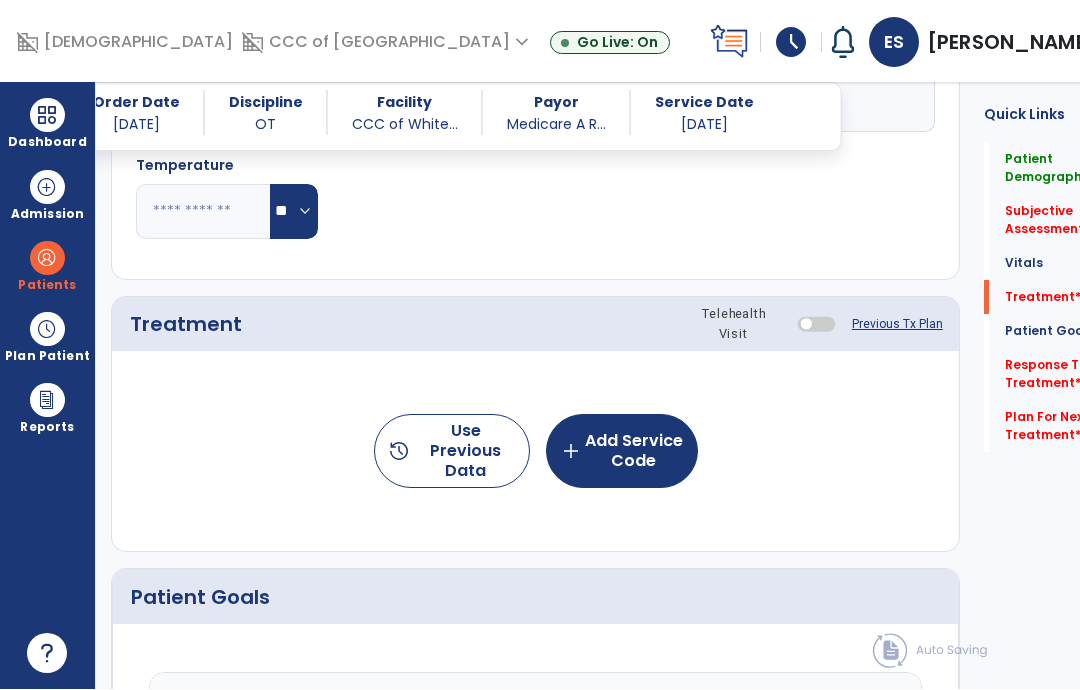 click on "add  Add Service Code" 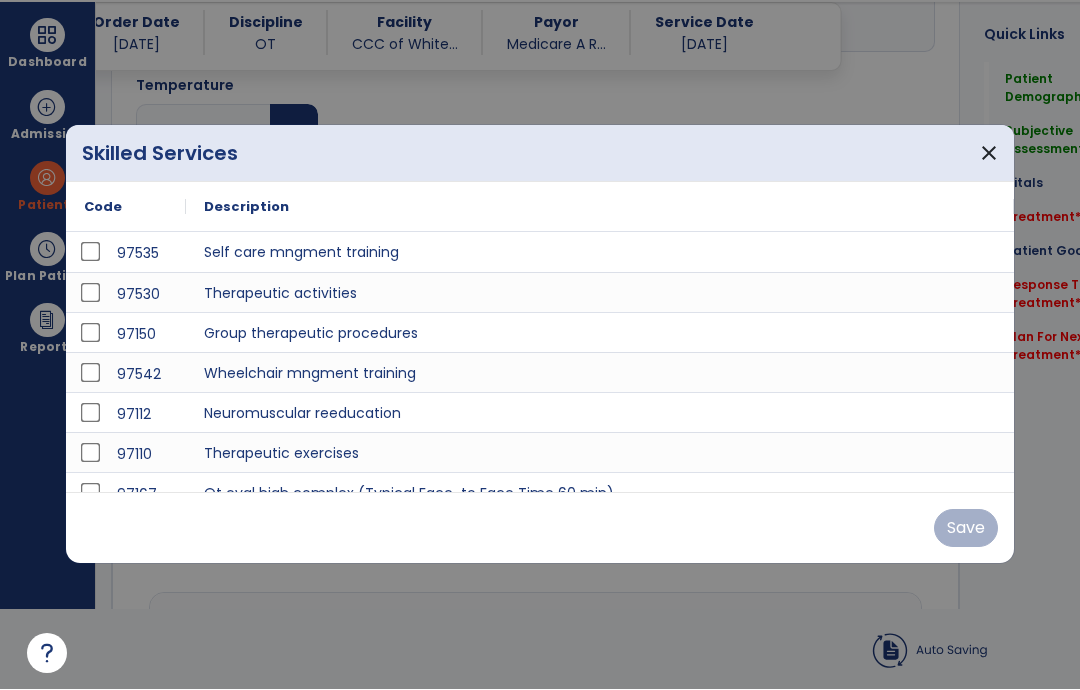 scroll, scrollTop: 0, scrollLeft: 0, axis: both 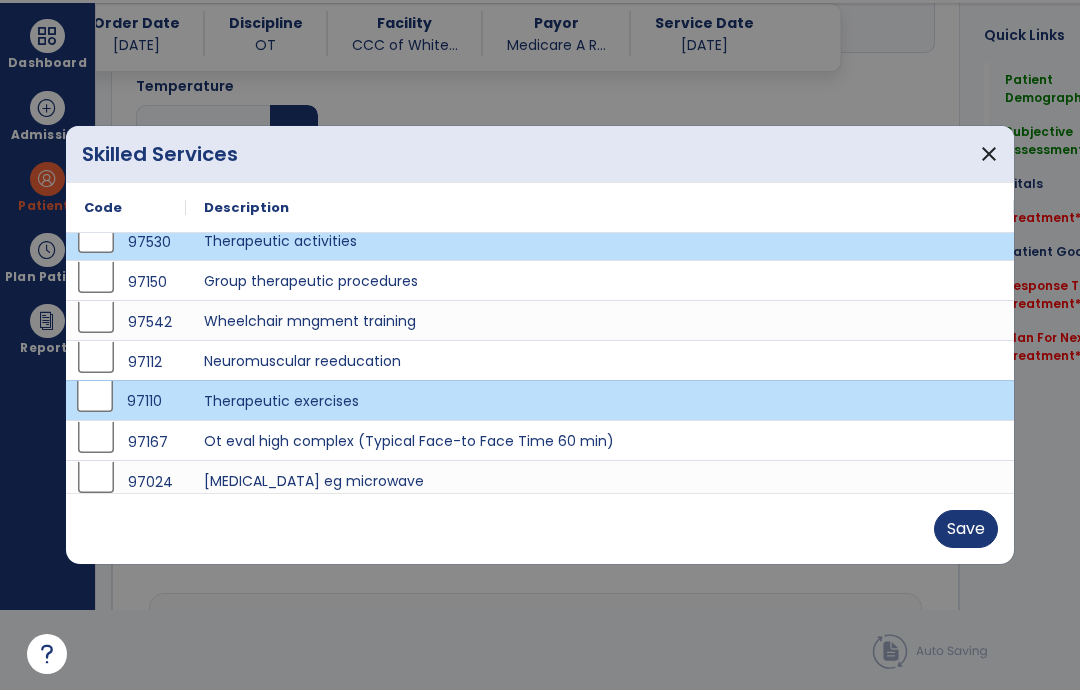 click on "Save" at bounding box center [966, 529] 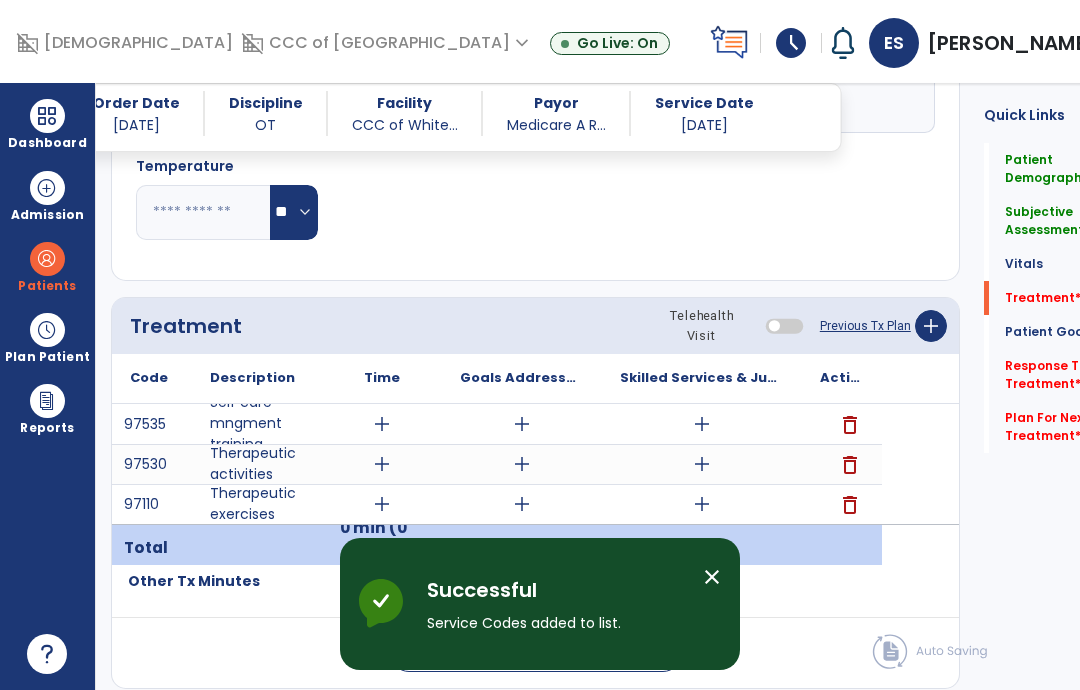 scroll, scrollTop: 80, scrollLeft: 0, axis: vertical 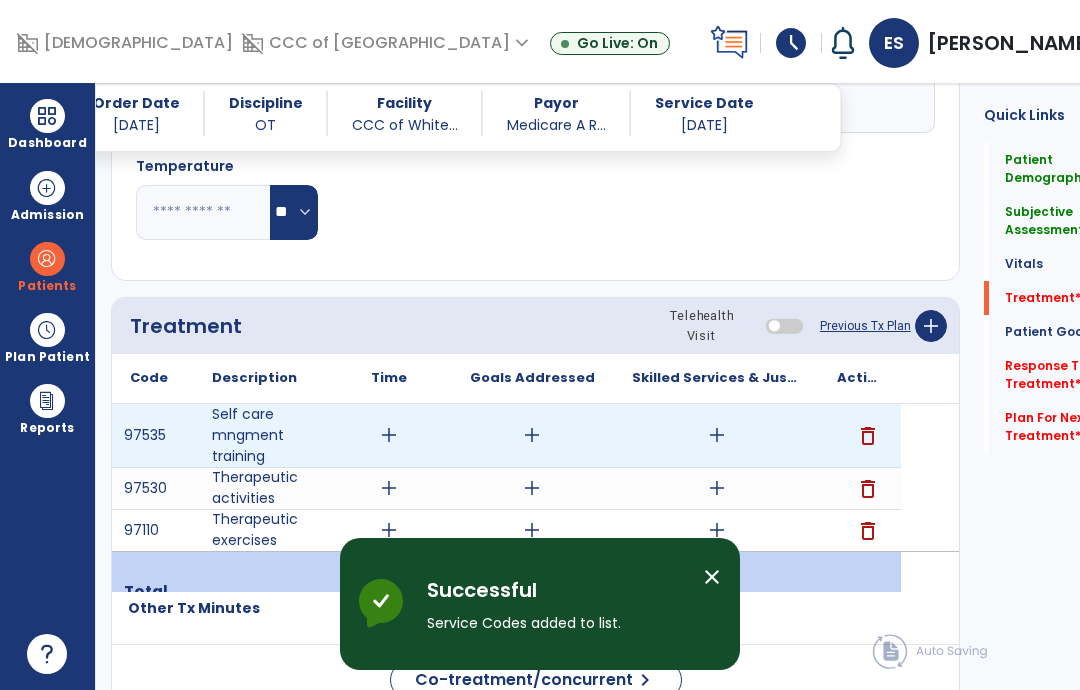 click on "add" at bounding box center [717, 435] 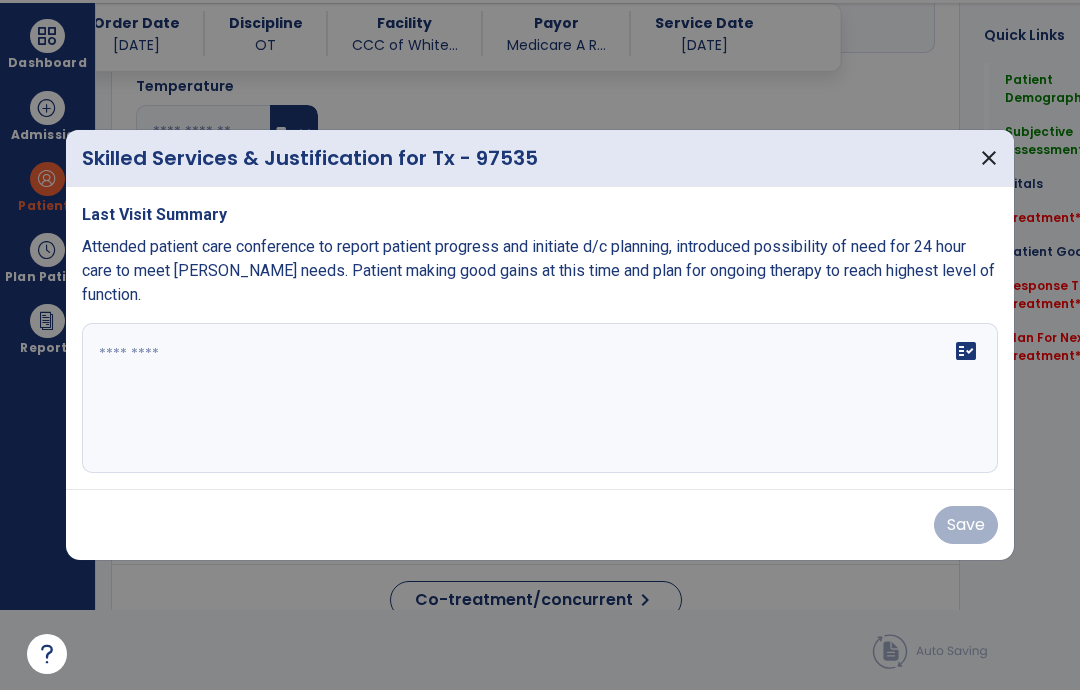click on "fact_check" at bounding box center (540, 398) 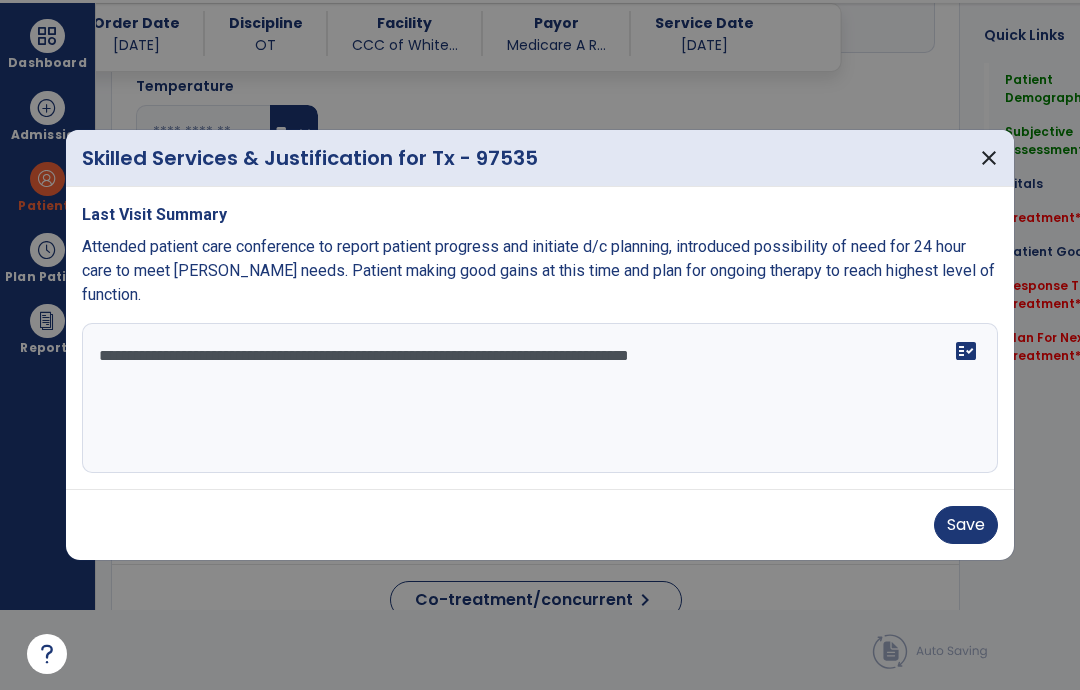 click on "**********" at bounding box center [540, 398] 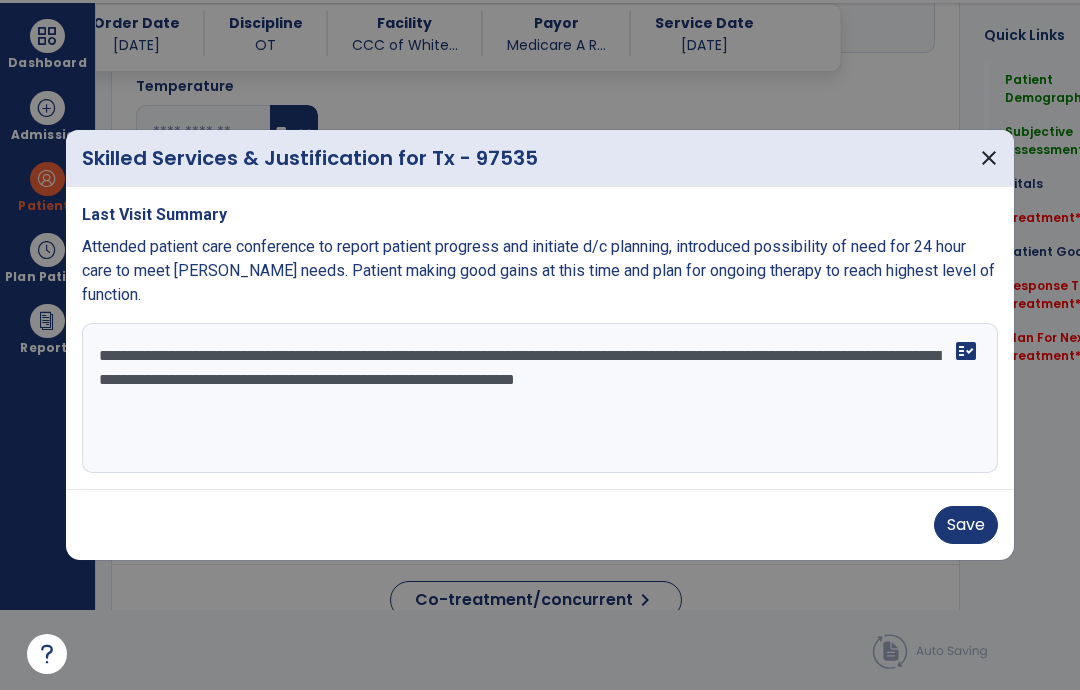 click on "**********" at bounding box center (540, 398) 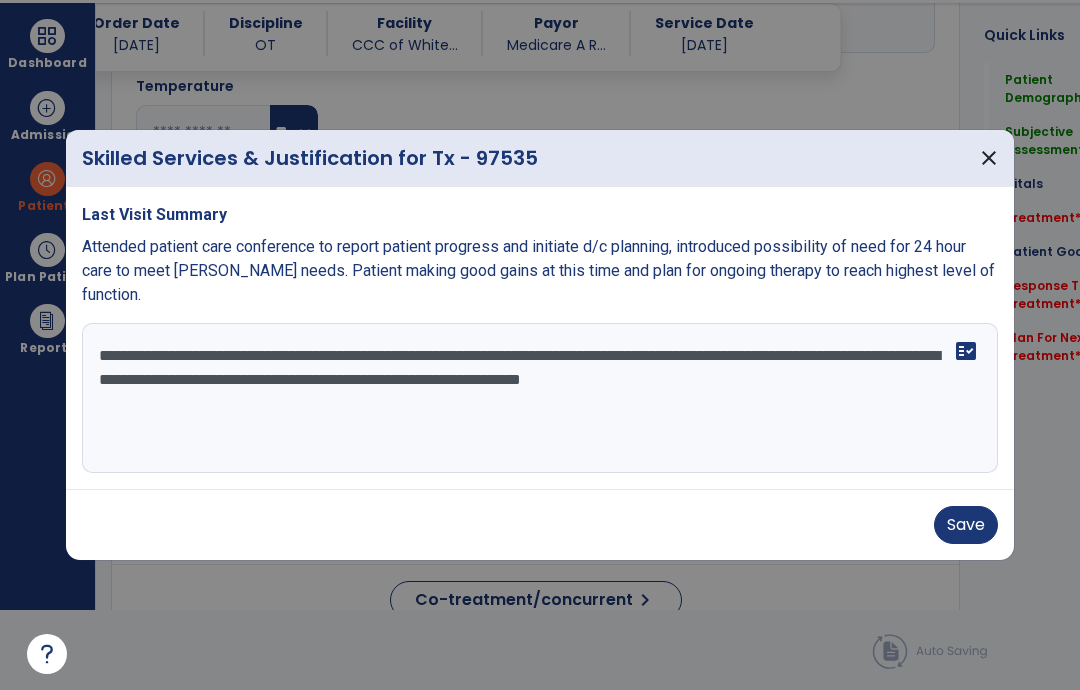 click on "**********" at bounding box center (540, 398) 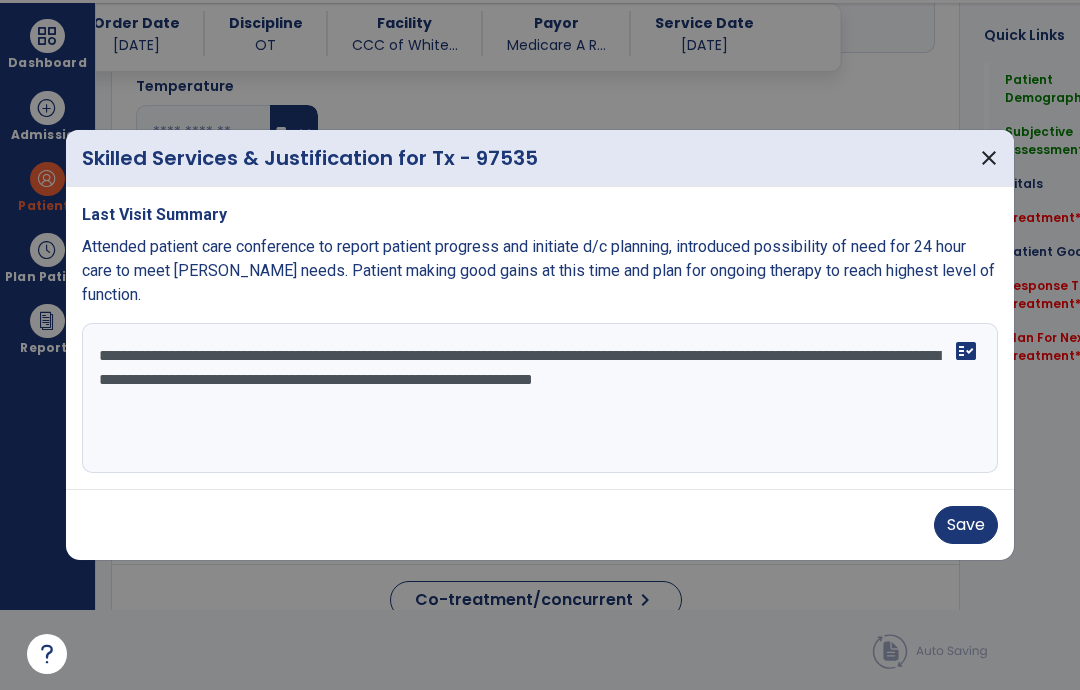 type on "**********" 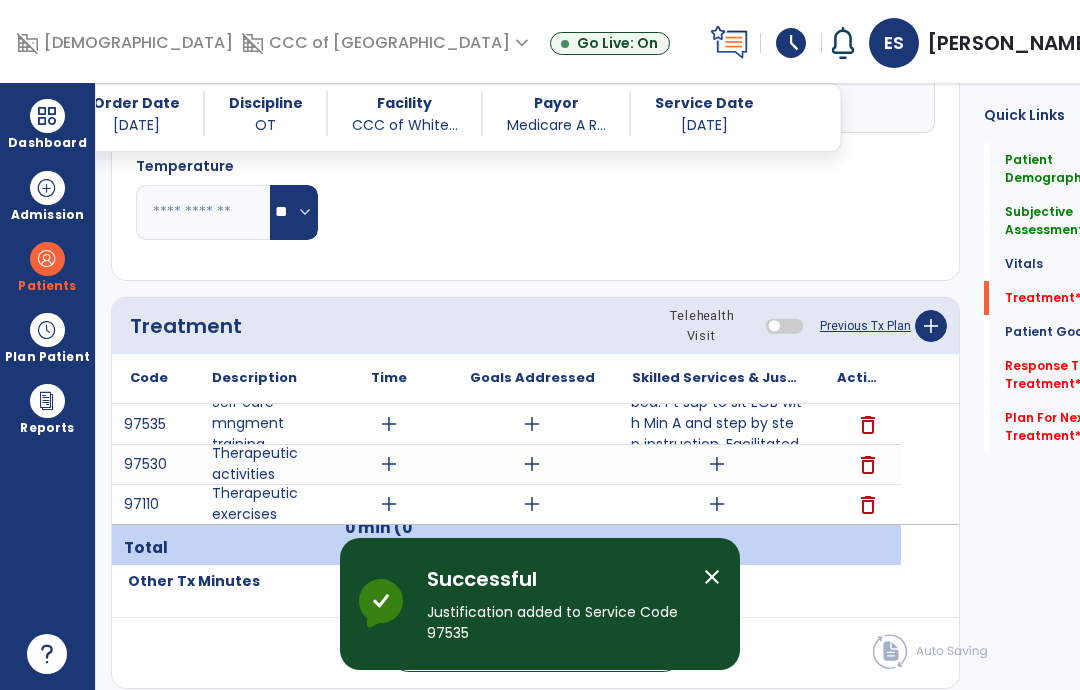 scroll, scrollTop: 80, scrollLeft: 0, axis: vertical 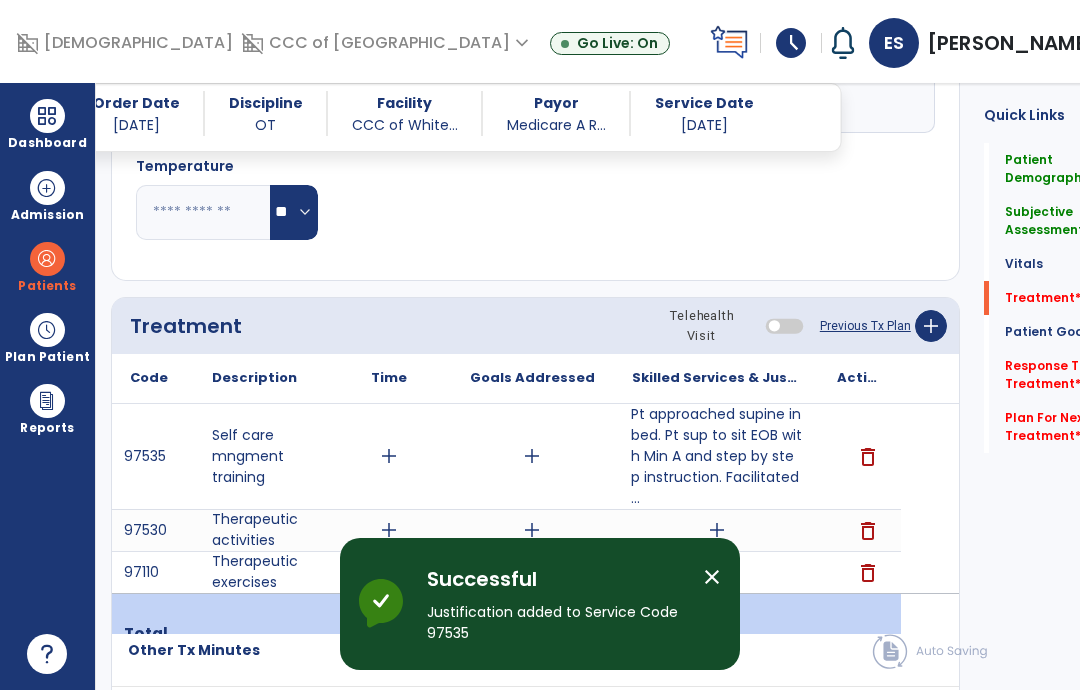 click on "add" at bounding box center (717, 530) 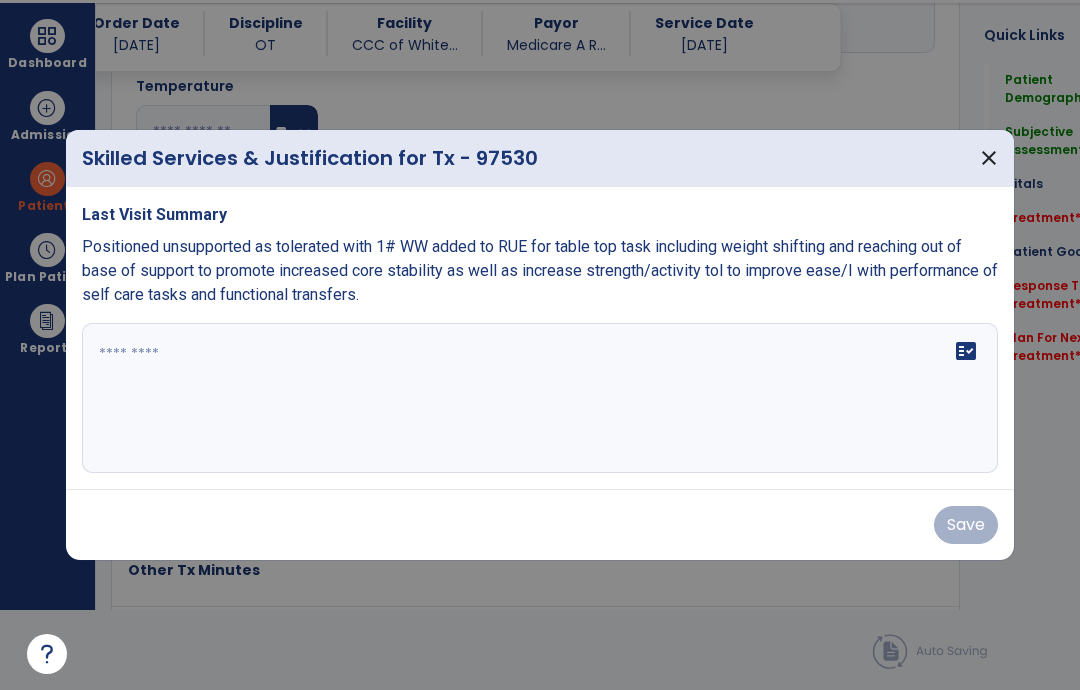 scroll, scrollTop: 0, scrollLeft: 0, axis: both 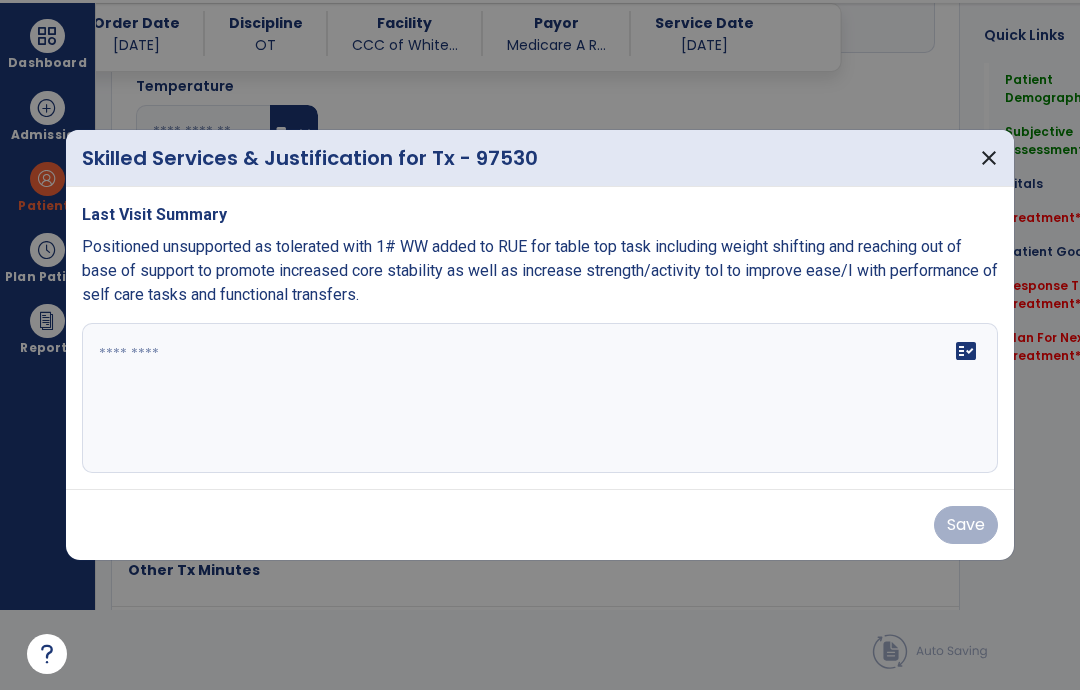 click on "fact_check" at bounding box center (540, 398) 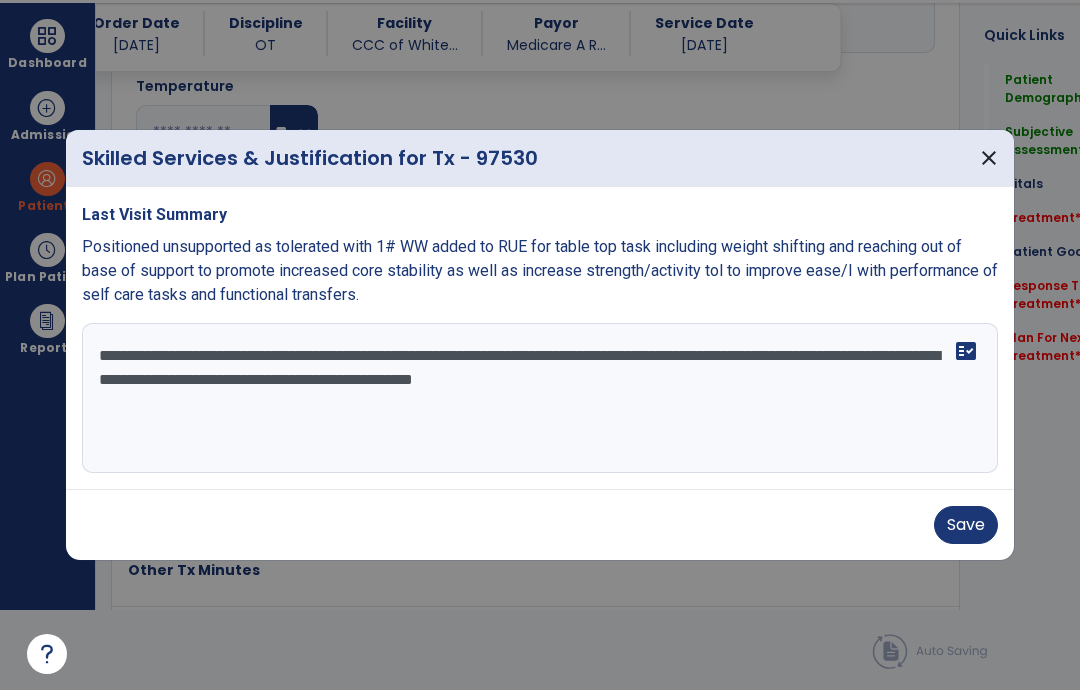 type on "**********" 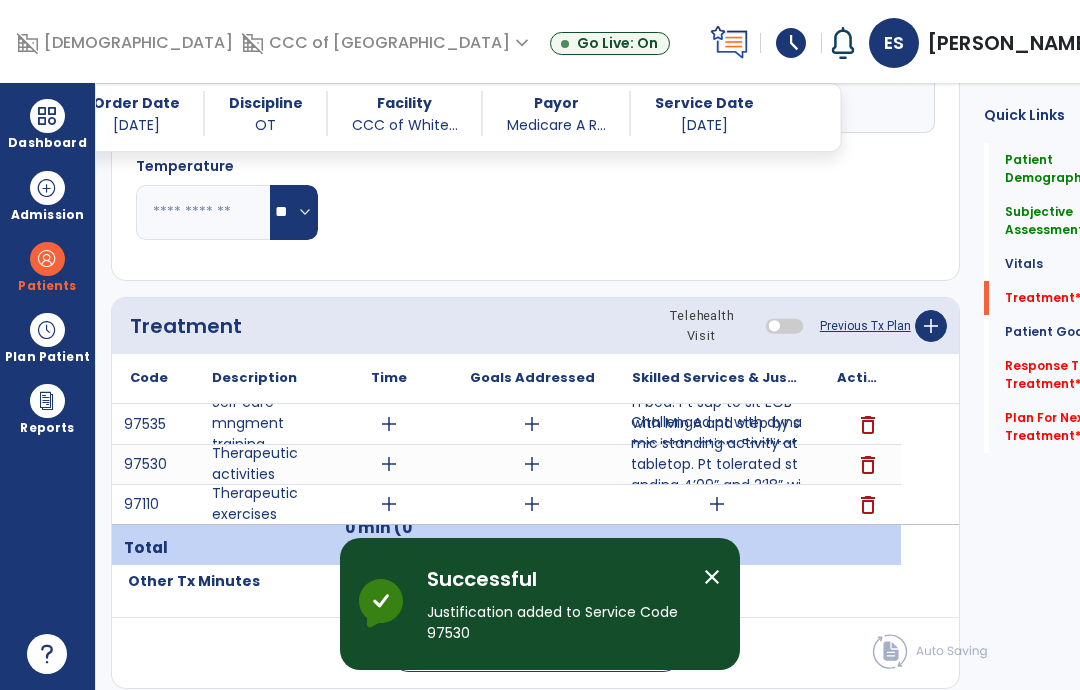 scroll, scrollTop: 80, scrollLeft: 0, axis: vertical 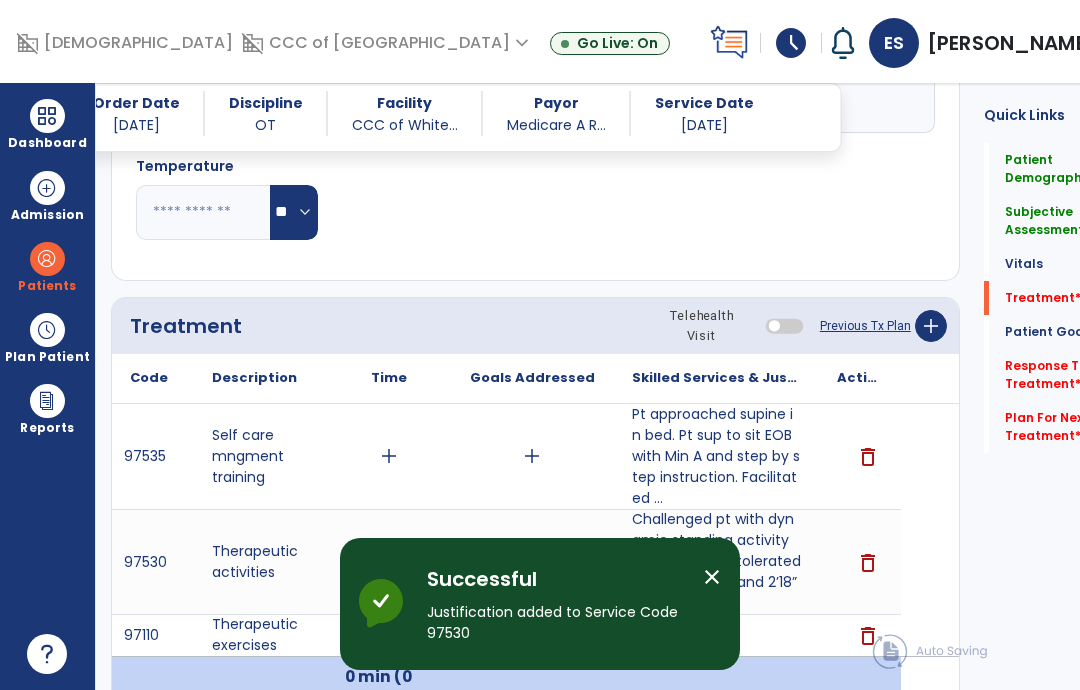 click on "add" at bounding box center [532, 562] 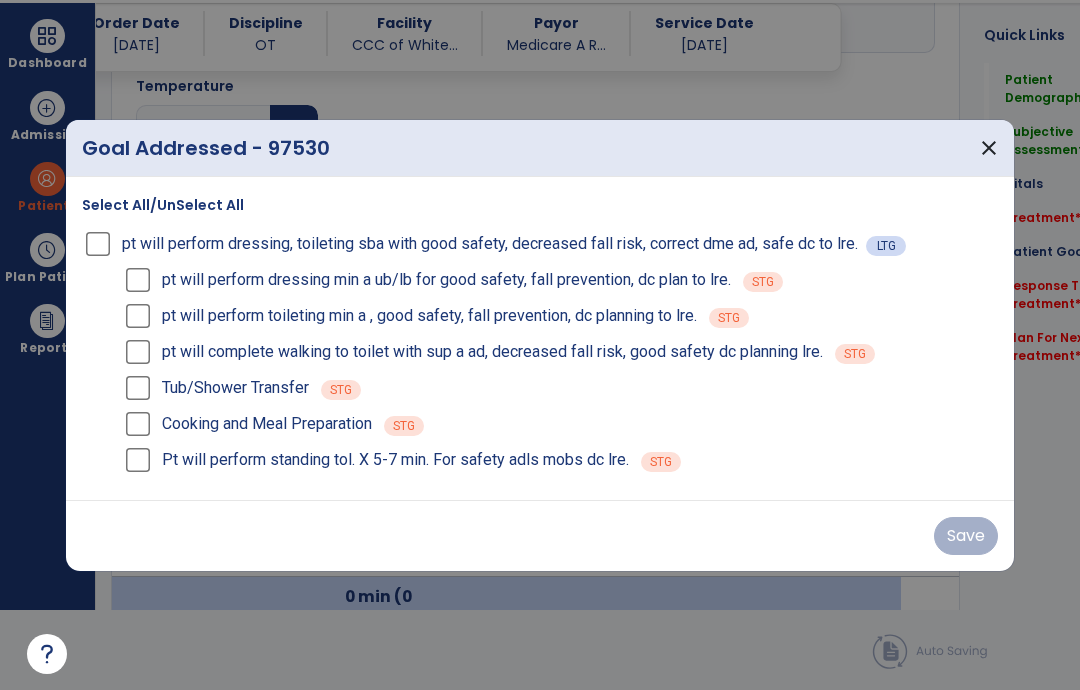 scroll, scrollTop: 0, scrollLeft: 0, axis: both 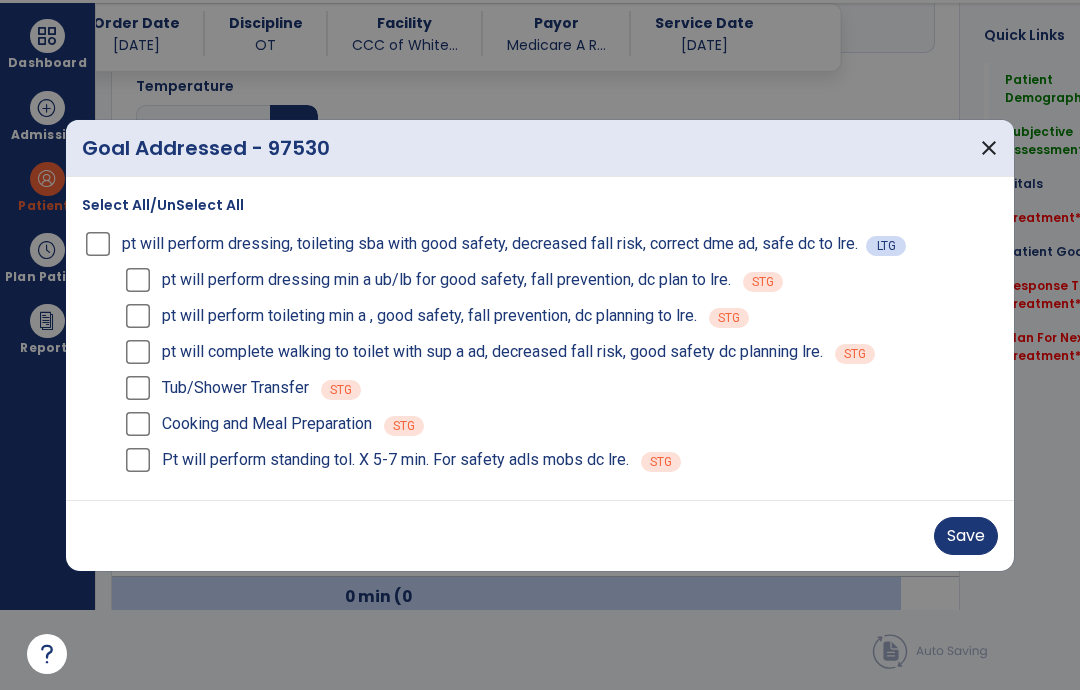 click on "Save" at bounding box center [966, 536] 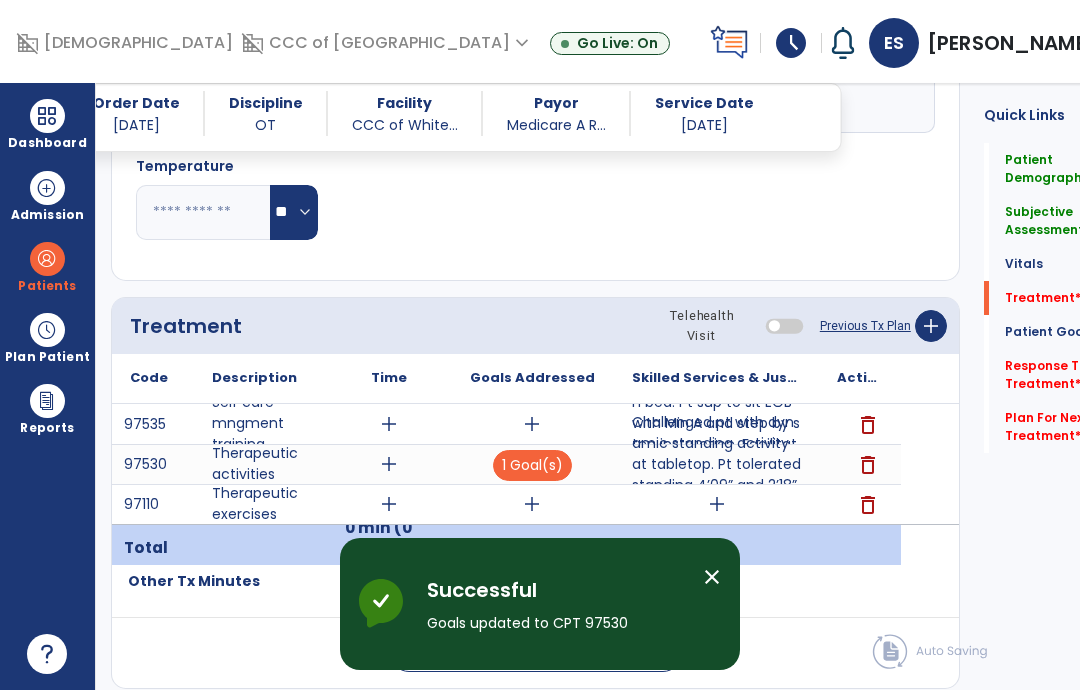 scroll, scrollTop: 80, scrollLeft: 0, axis: vertical 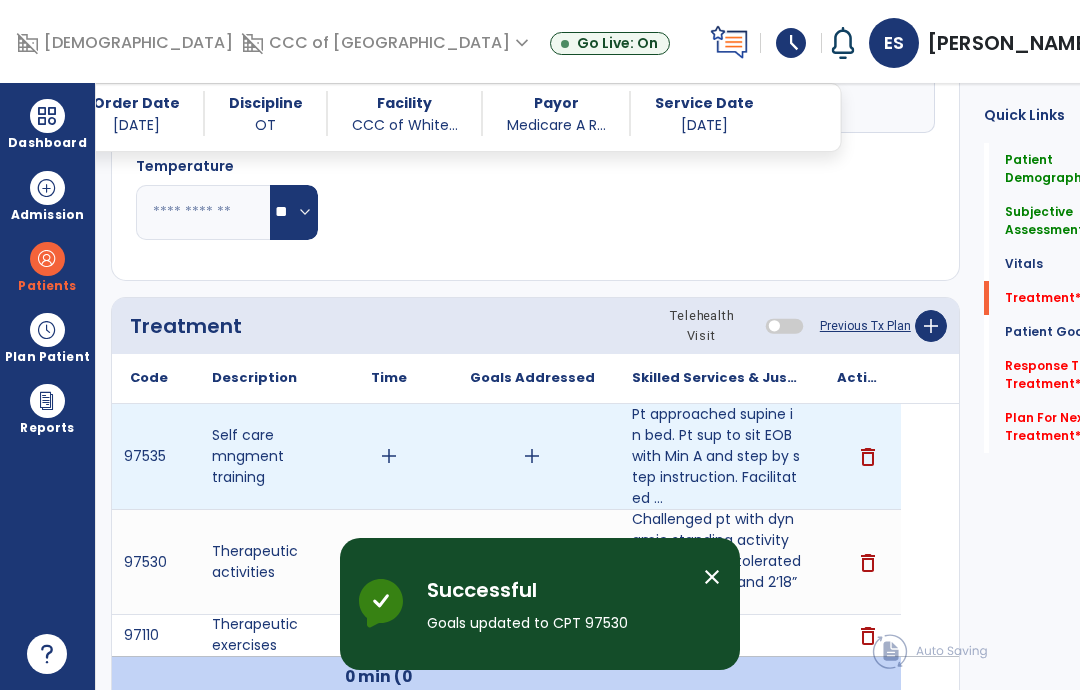 click on "add" at bounding box center [532, 456] 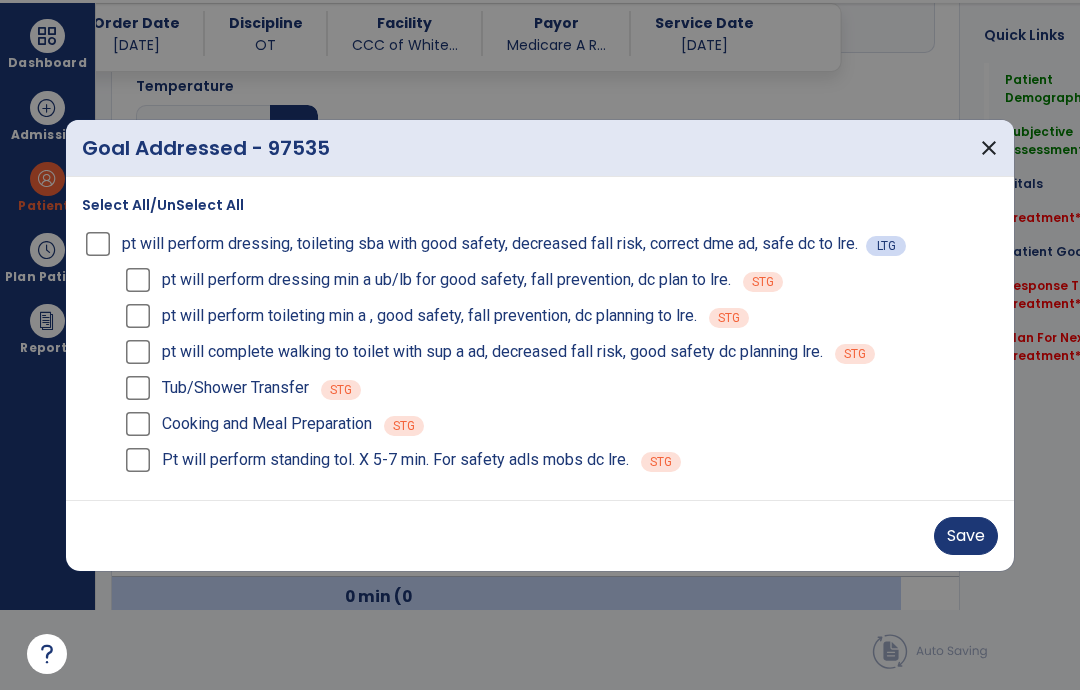 click on "pt will perform toileting min a , good safety, fall prevention, dc planning to lre.   STG" at bounding box center [560, 316] 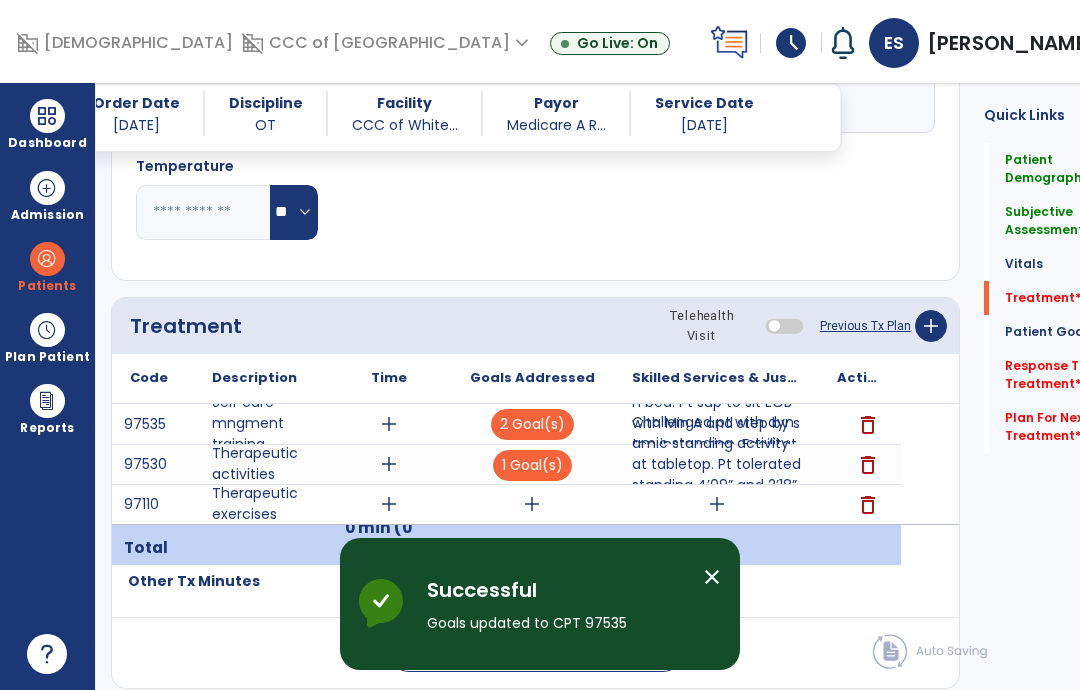 scroll, scrollTop: 80, scrollLeft: 0, axis: vertical 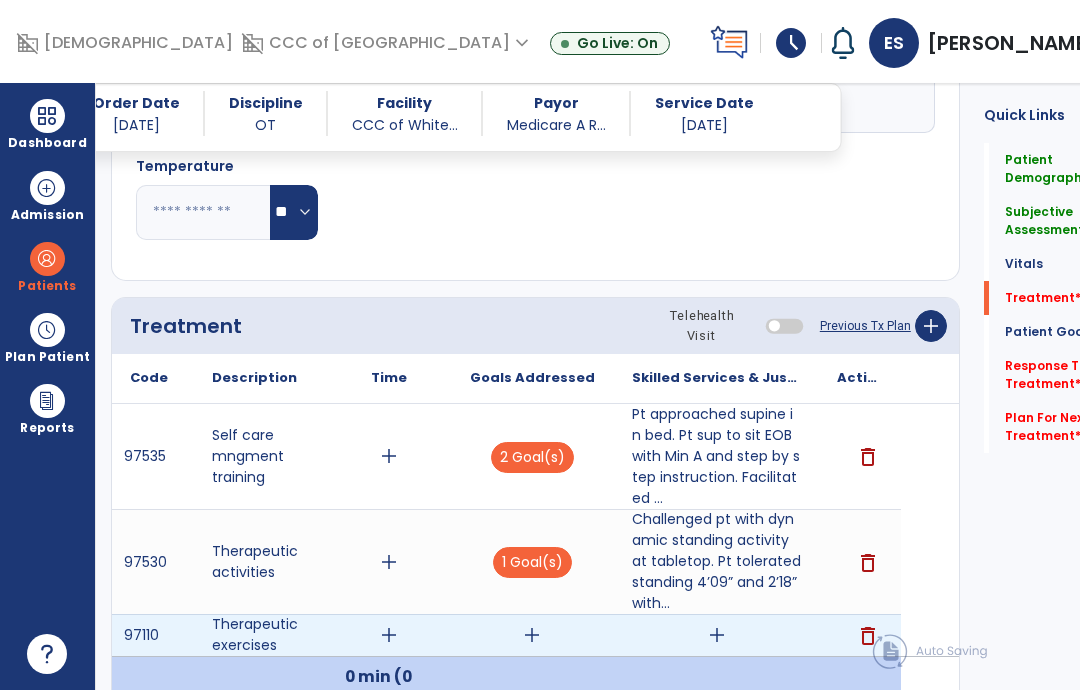 click on "add" at bounding box center (717, 635) 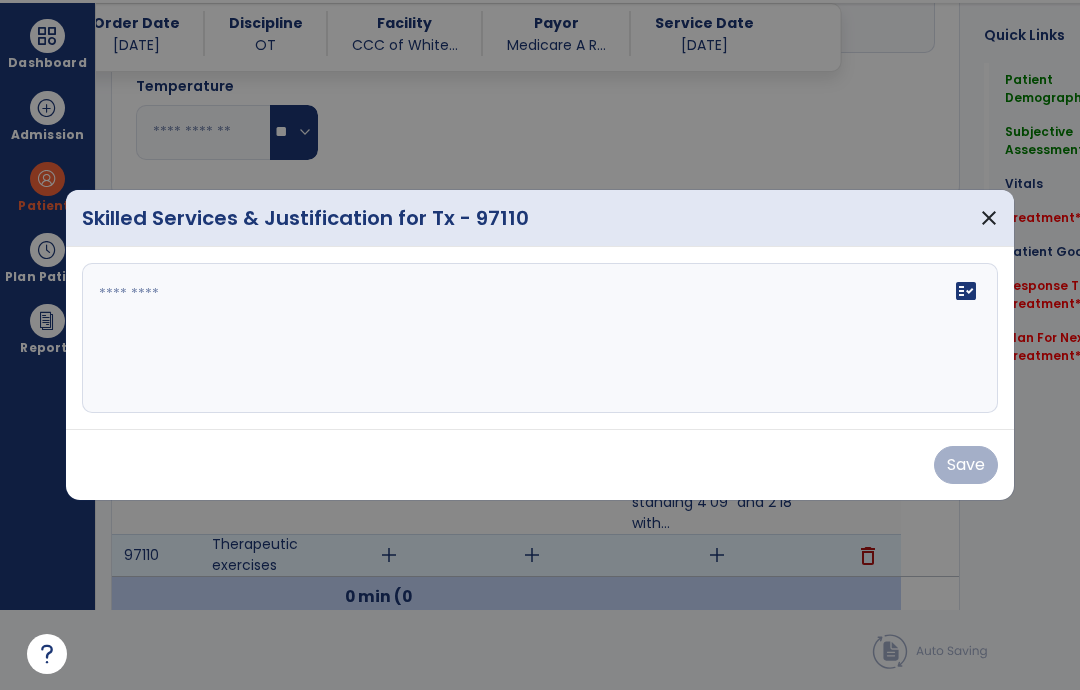 scroll, scrollTop: 0, scrollLeft: 0, axis: both 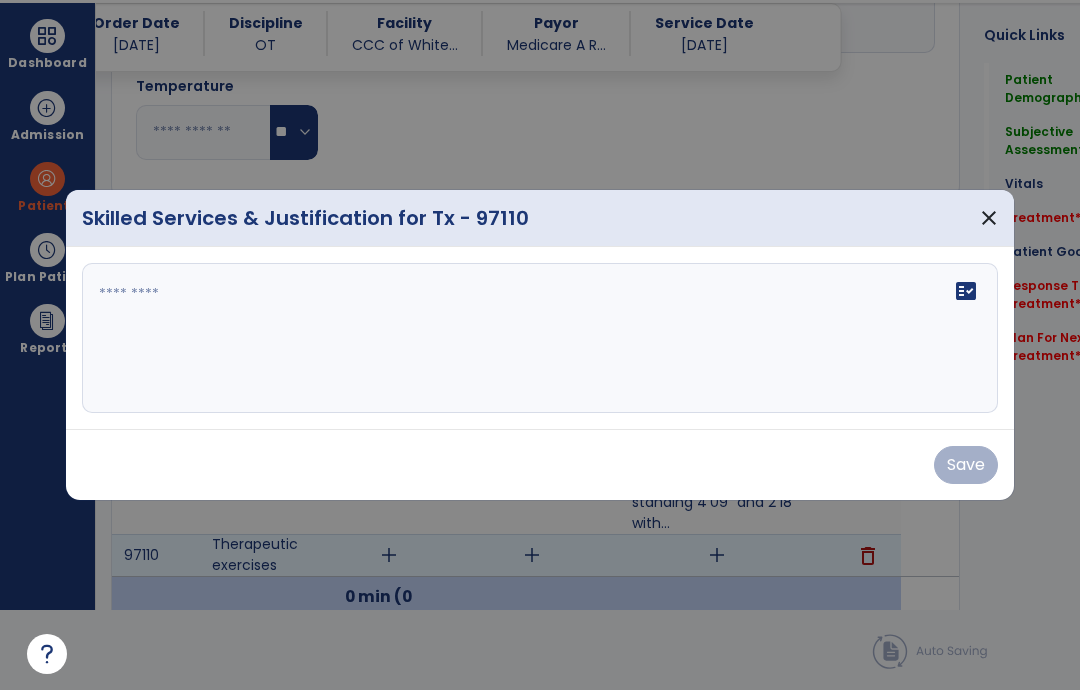 click on "fact_check" at bounding box center (540, 338) 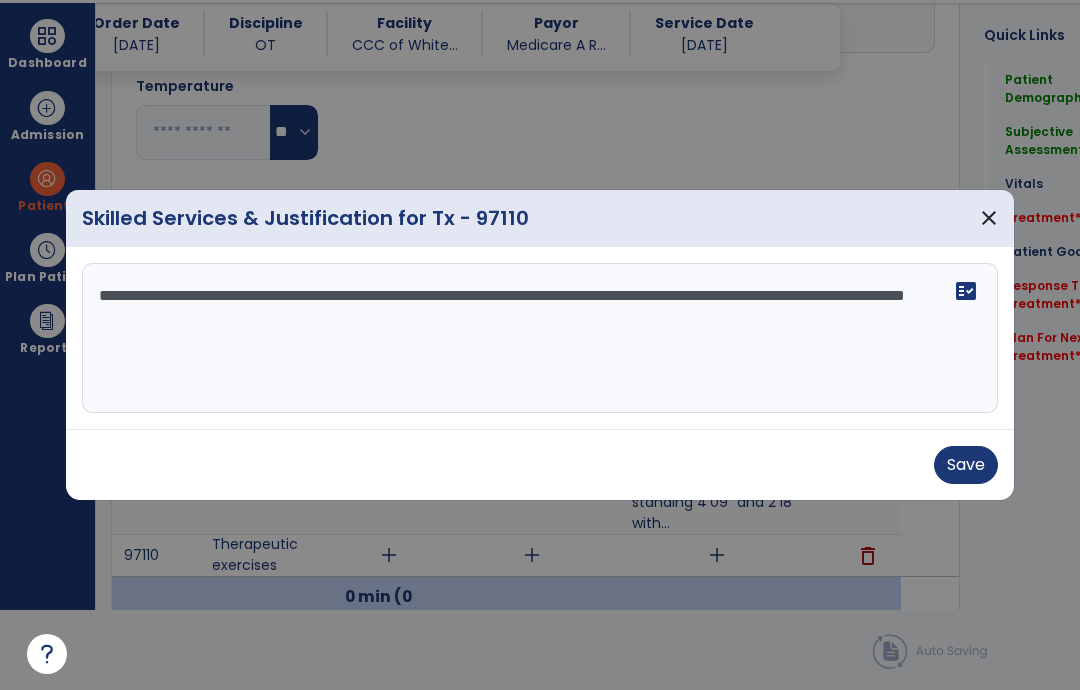 click on "**********" at bounding box center (540, 338) 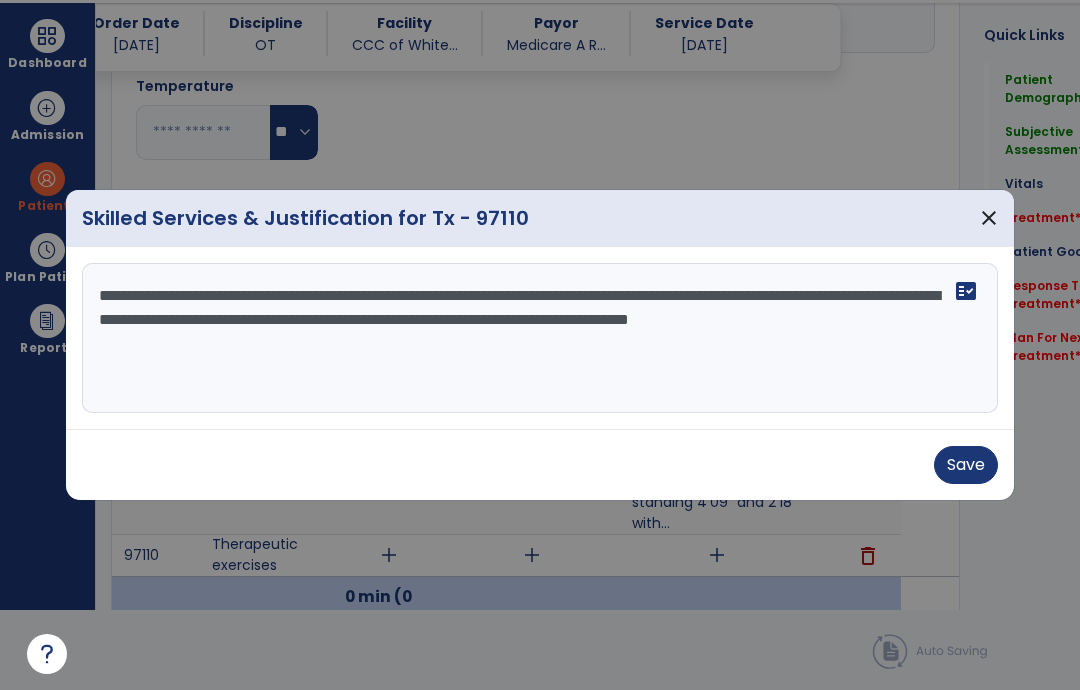click on "**********" at bounding box center (540, 338) 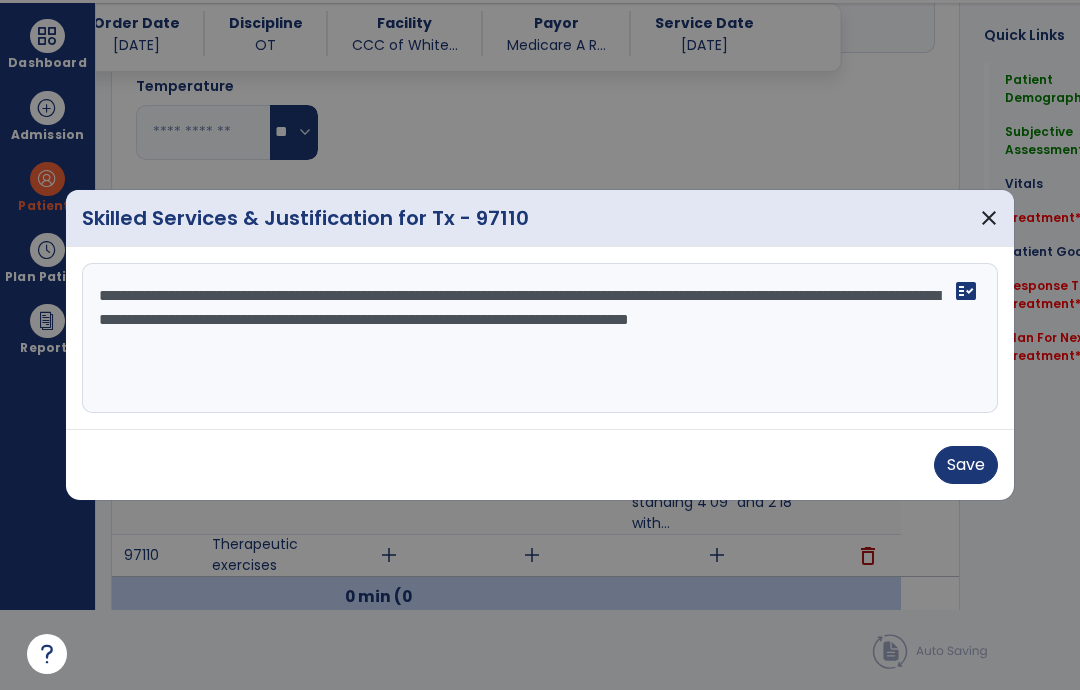 type on "**********" 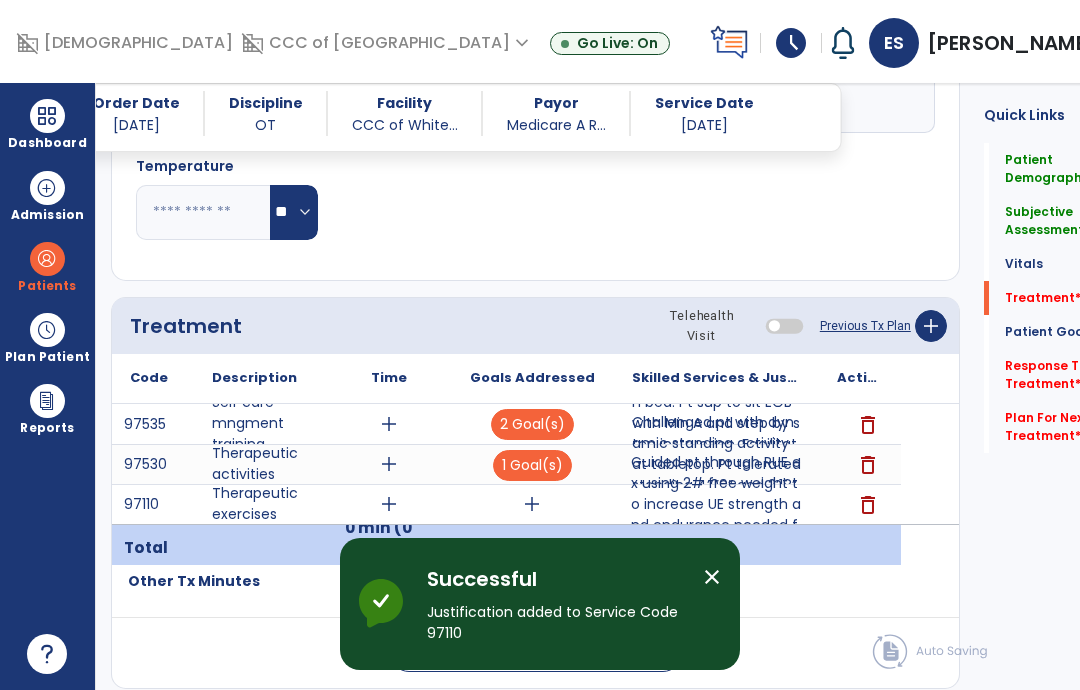 scroll, scrollTop: 80, scrollLeft: 0, axis: vertical 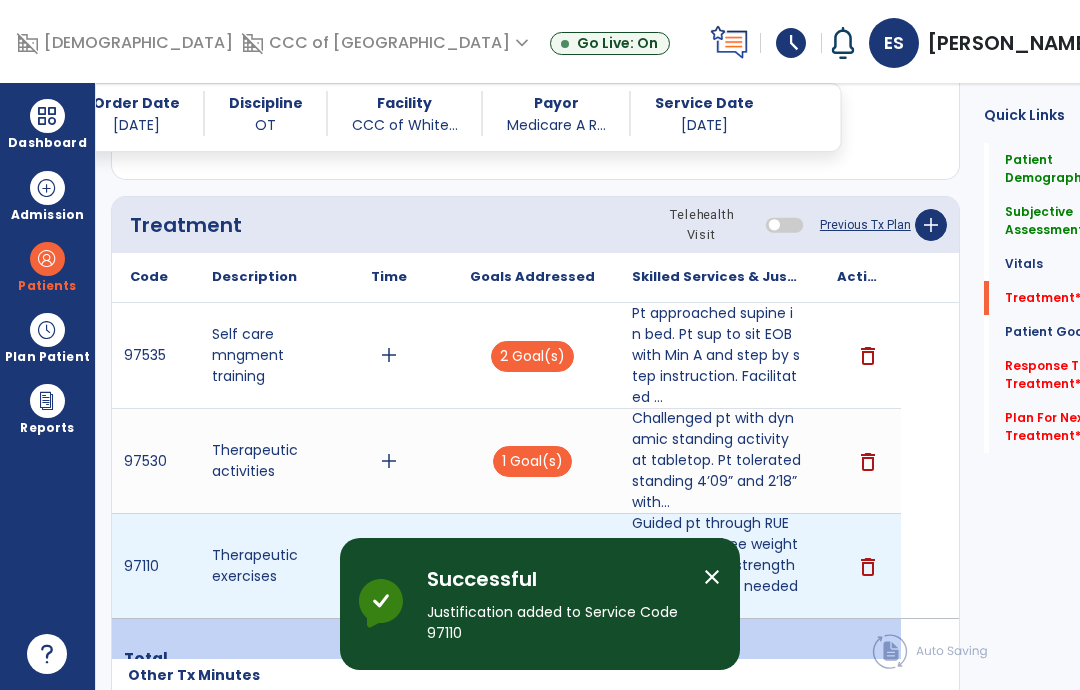 click on "add" at bounding box center [532, 566] 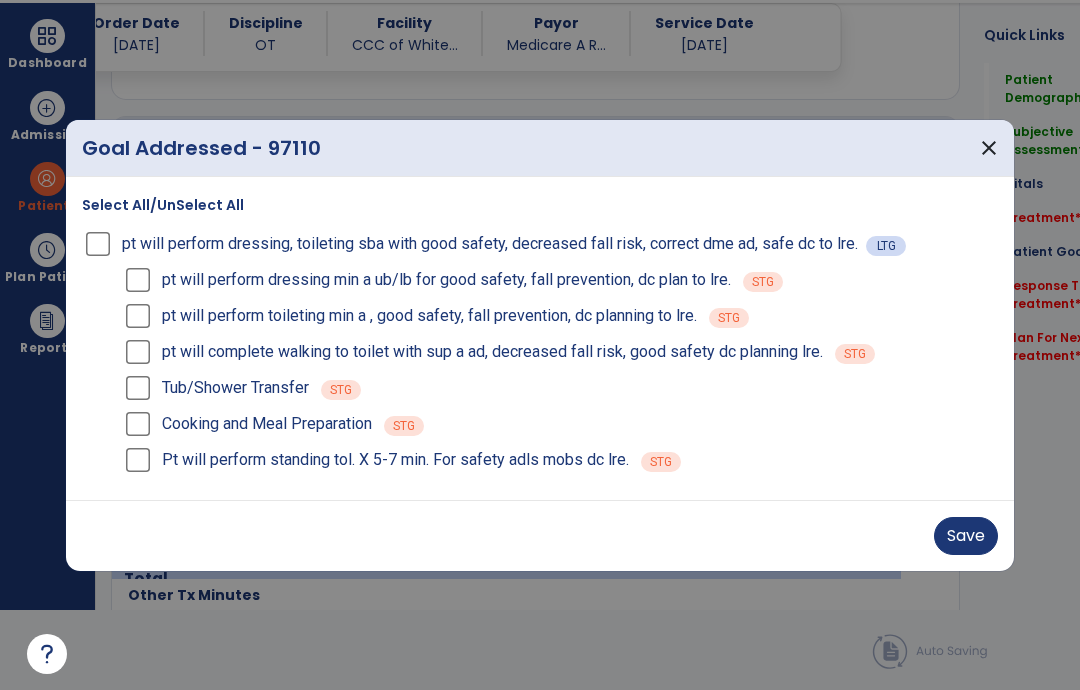 click on "Save" at bounding box center (966, 536) 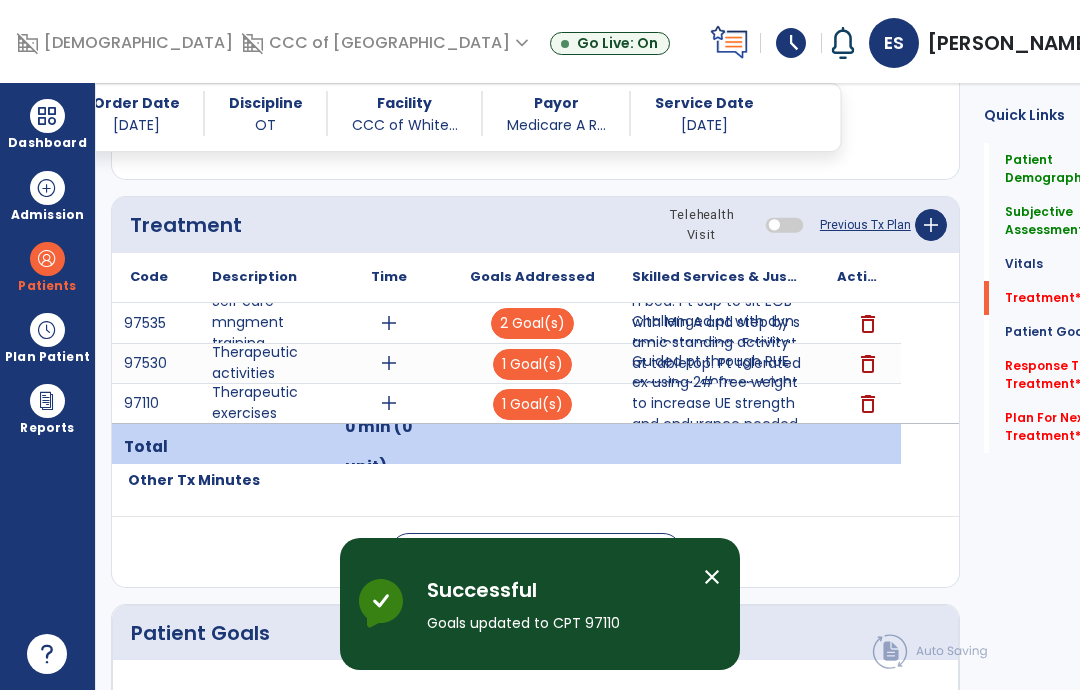 scroll, scrollTop: 80, scrollLeft: 0, axis: vertical 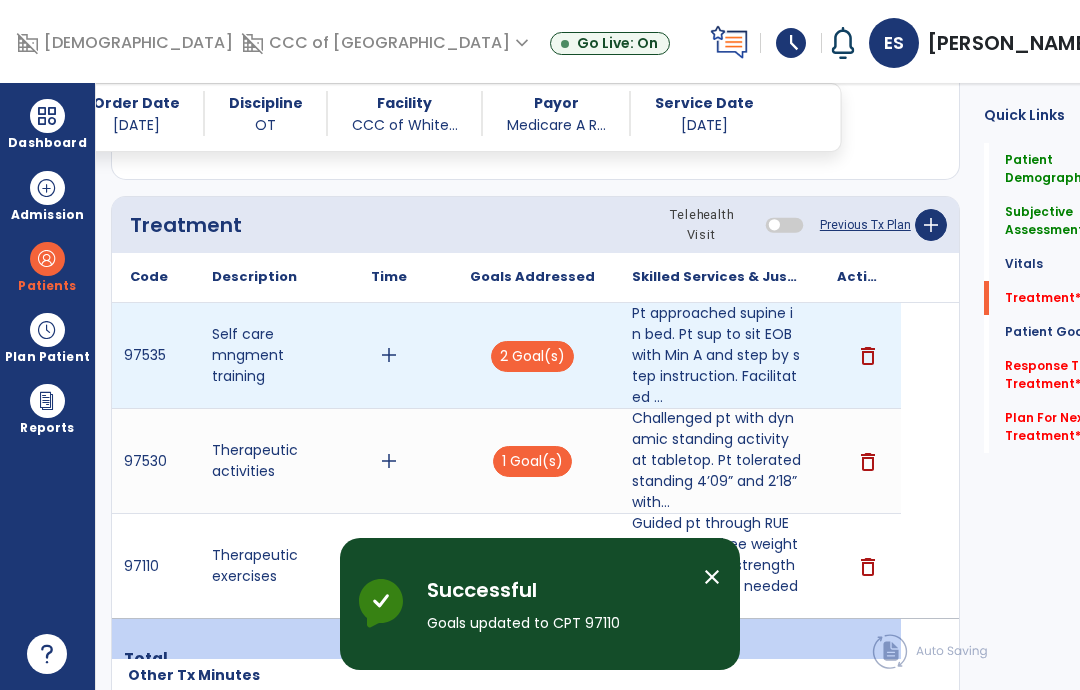 click on "add" at bounding box center (389, 355) 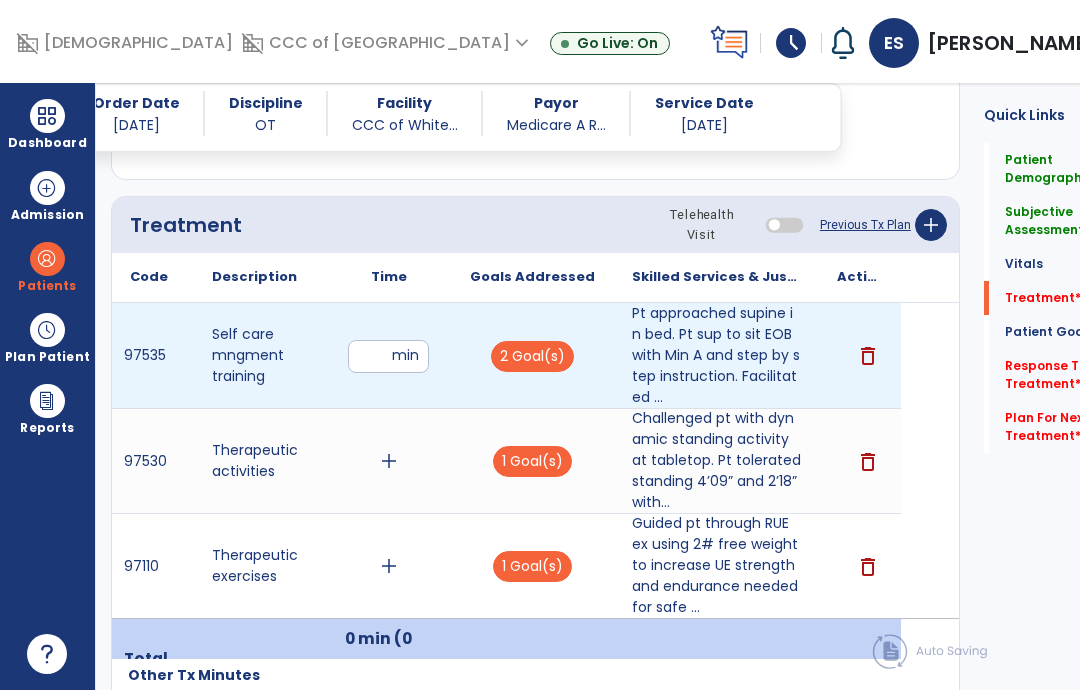 type on "**" 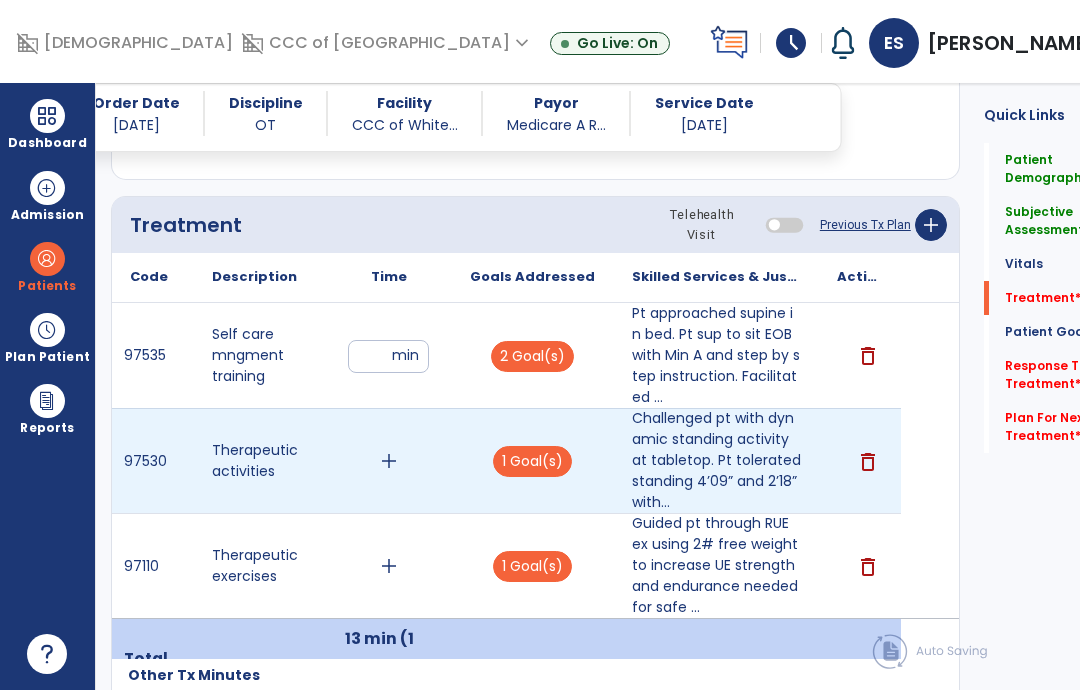 click on "add" at bounding box center [389, 461] 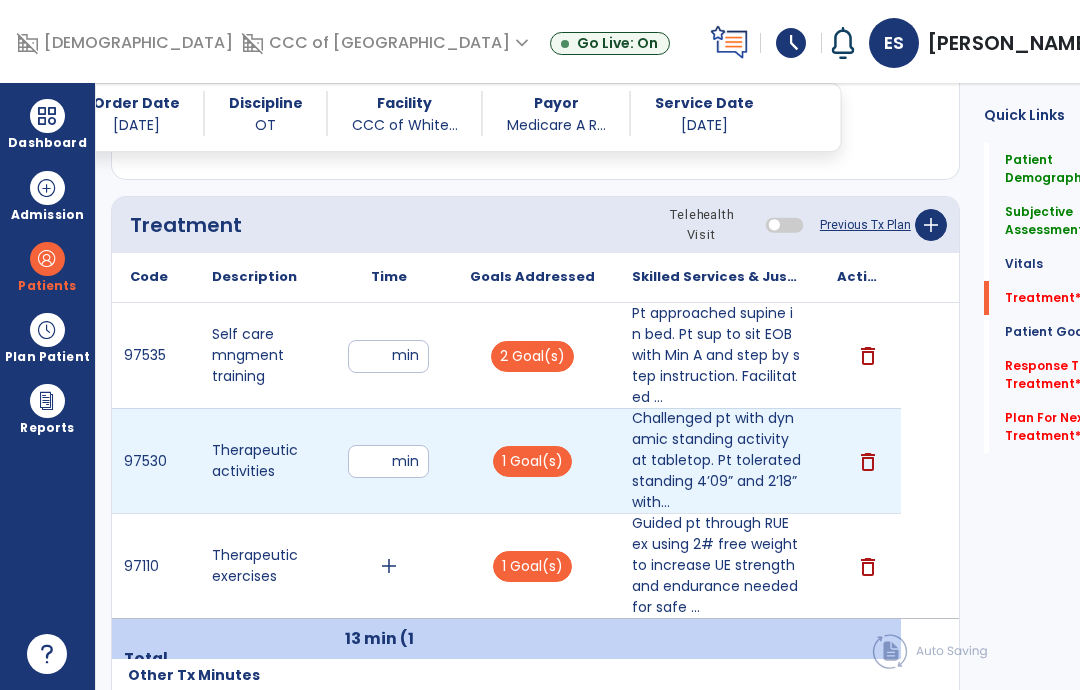 type on "**" 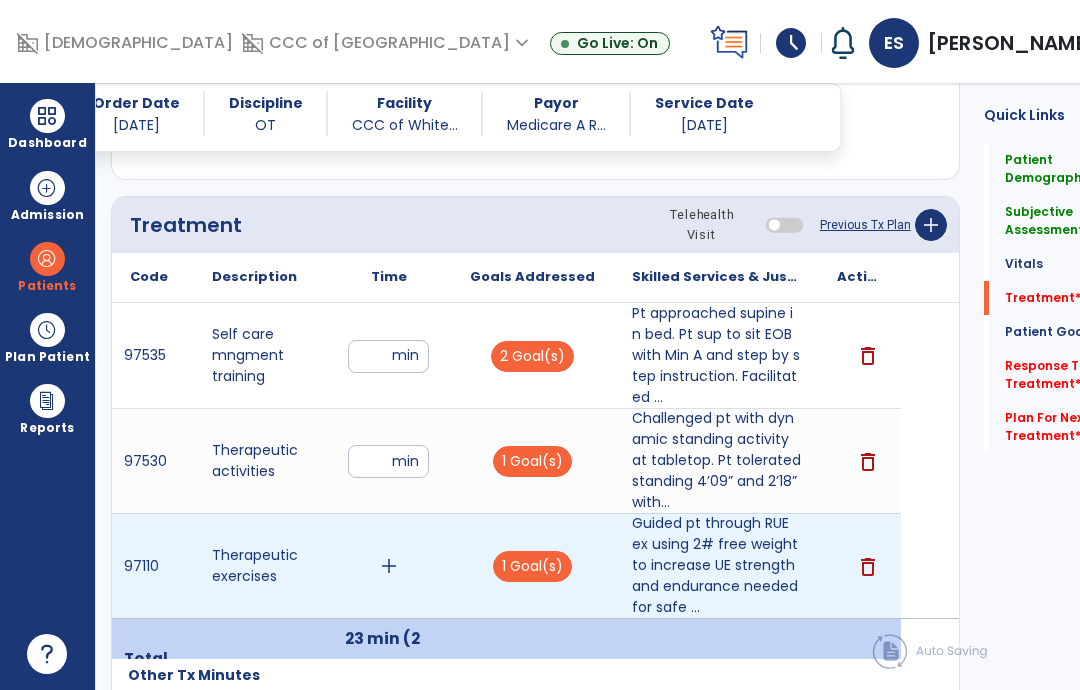 click on "add" at bounding box center [389, 566] 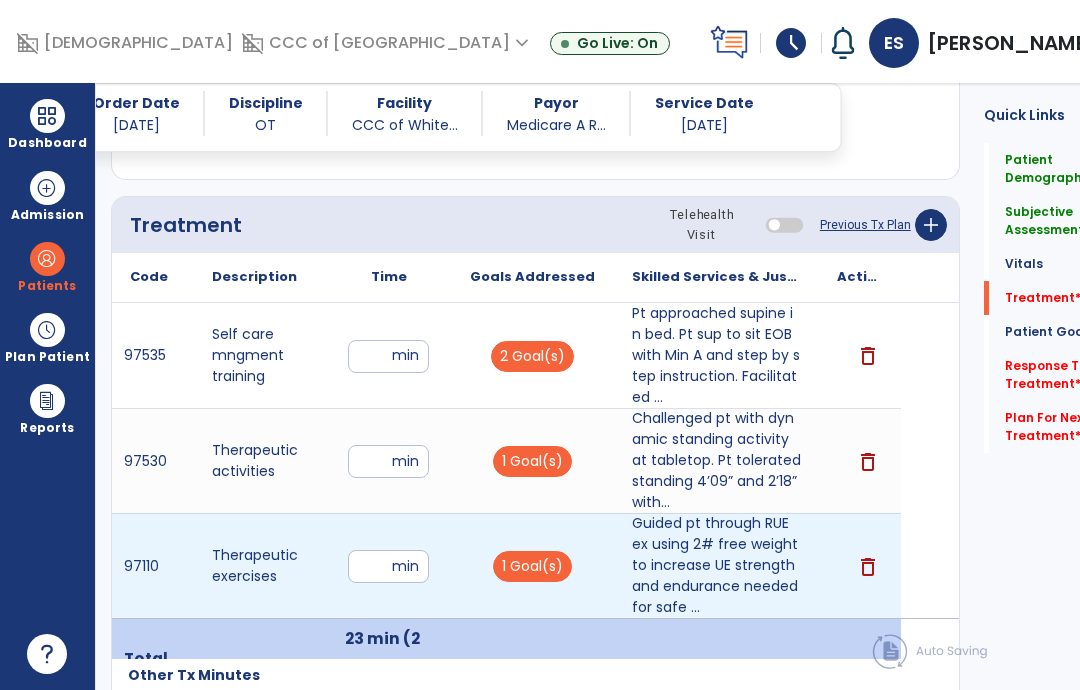 type on "**" 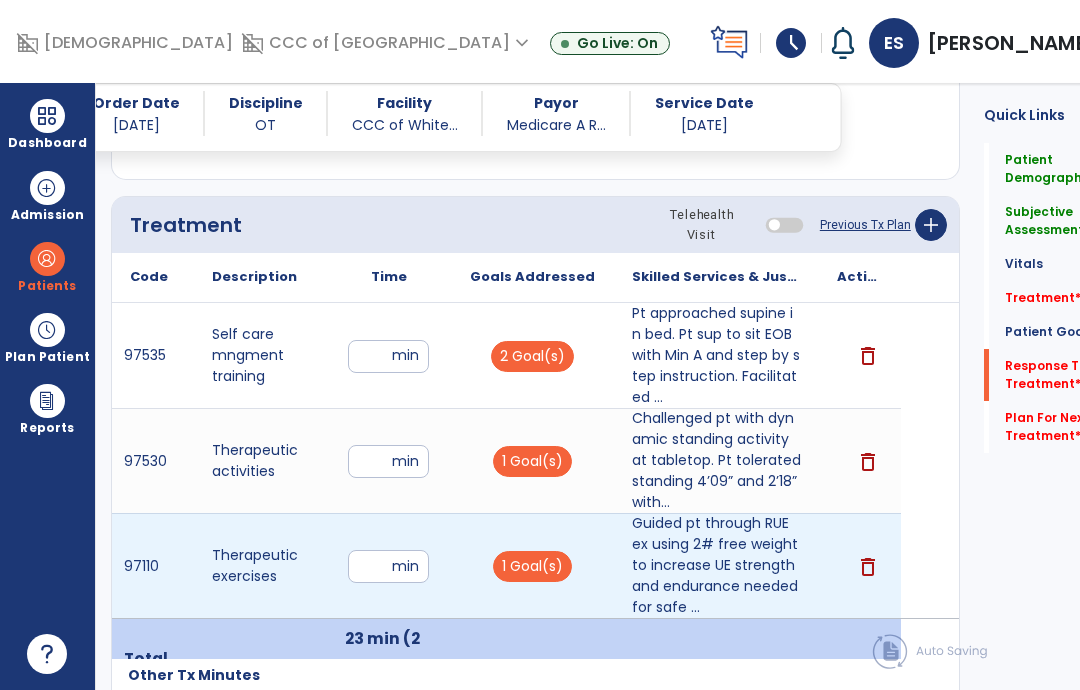 click on "Response To Treatment   *" 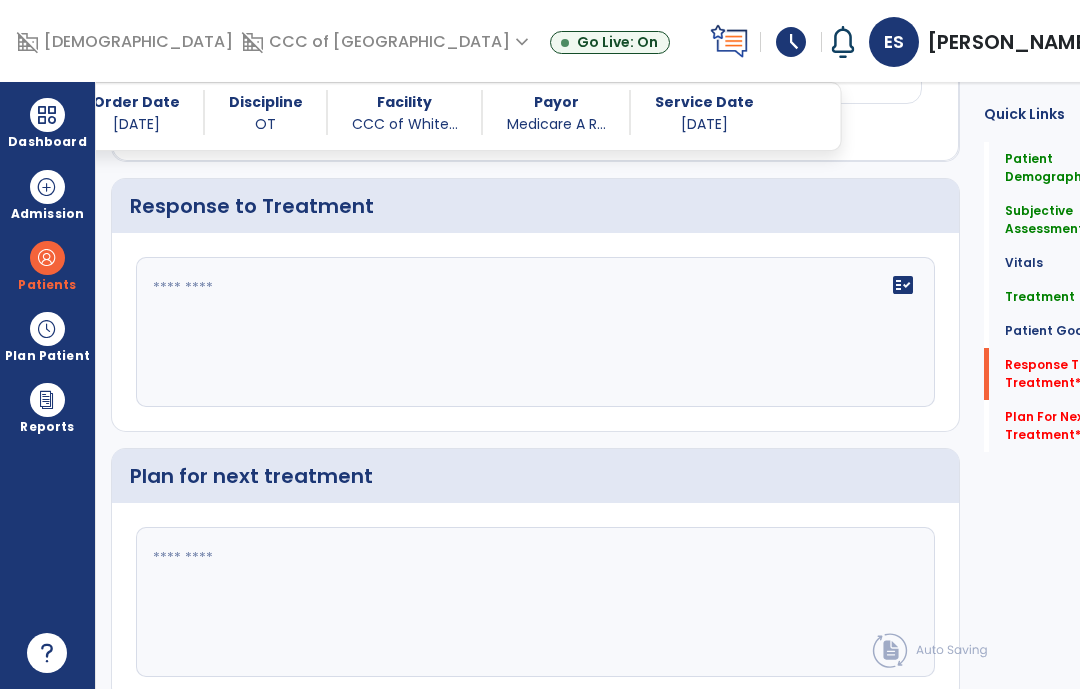 scroll, scrollTop: 3455, scrollLeft: 0, axis: vertical 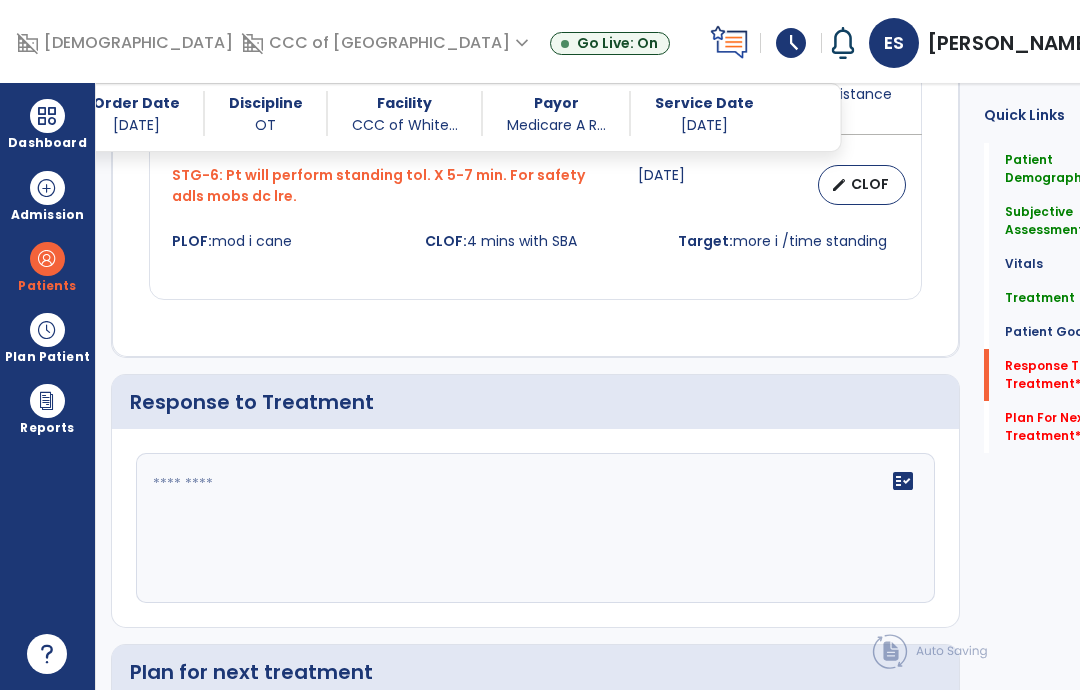 click on "Response to Treatment" 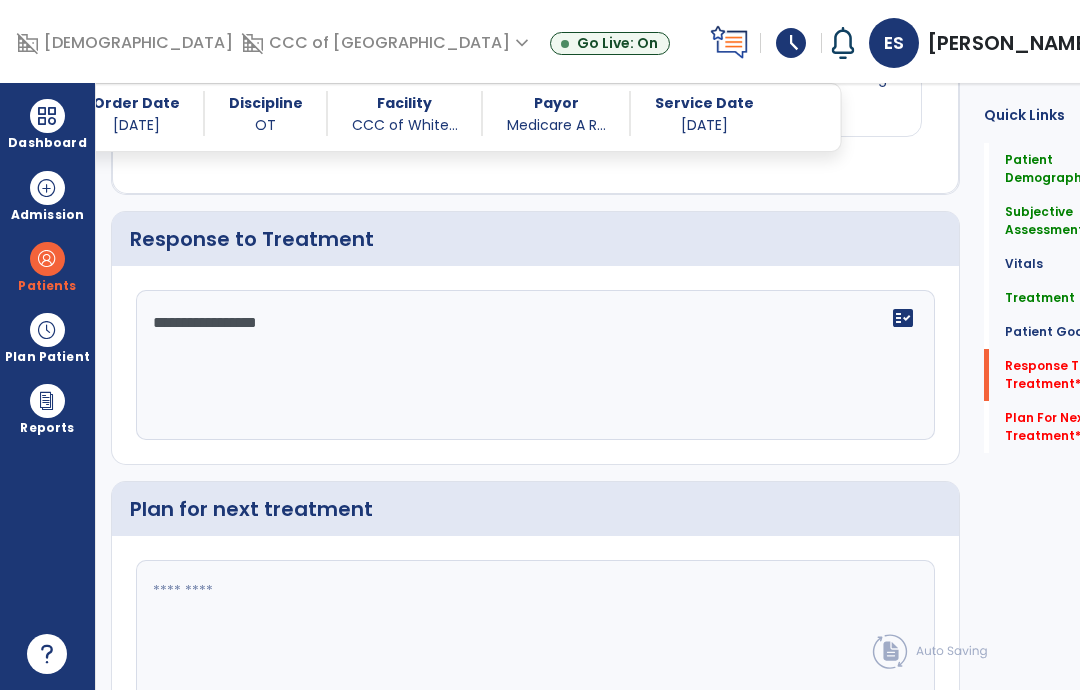 scroll, scrollTop: 3622, scrollLeft: 0, axis: vertical 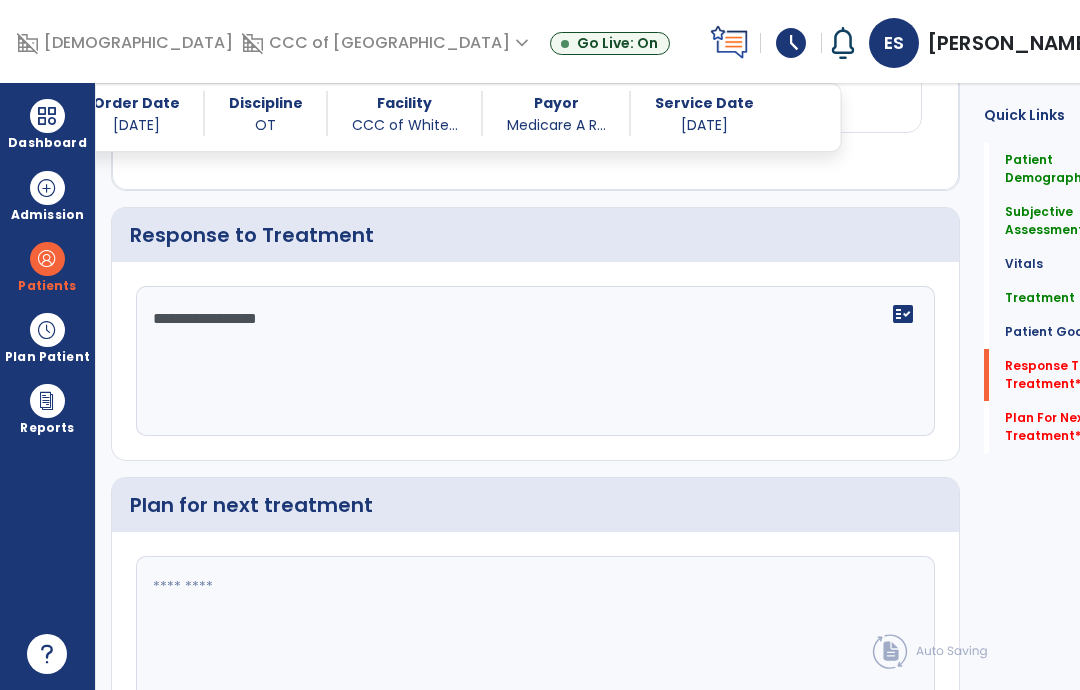 type on "**********" 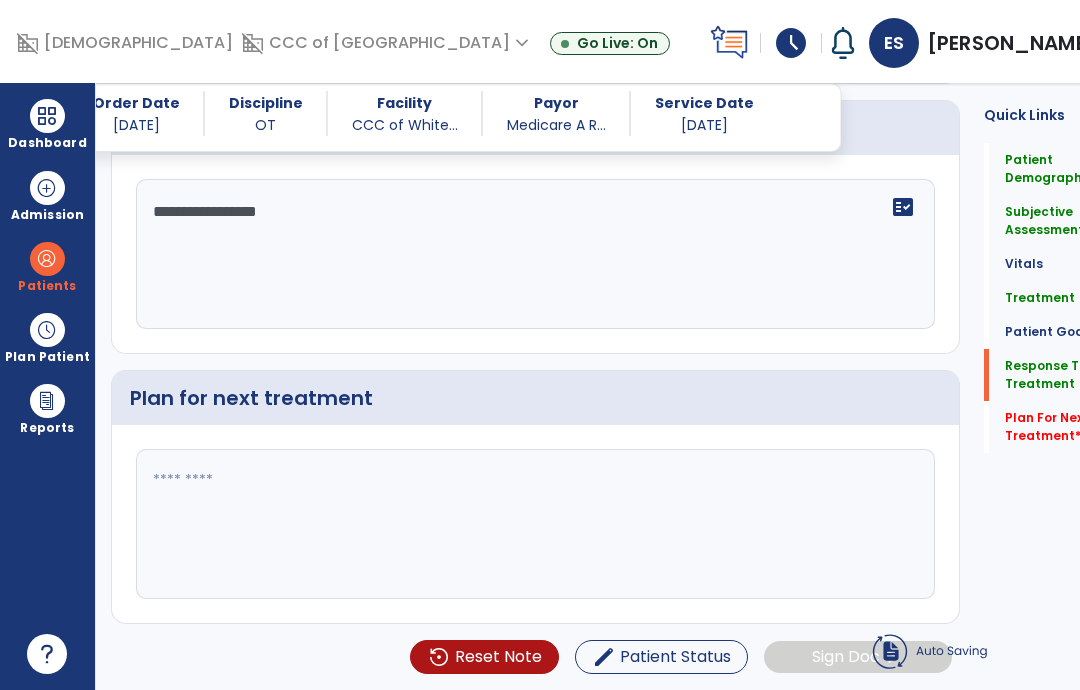 scroll, scrollTop: 3455, scrollLeft: 0, axis: vertical 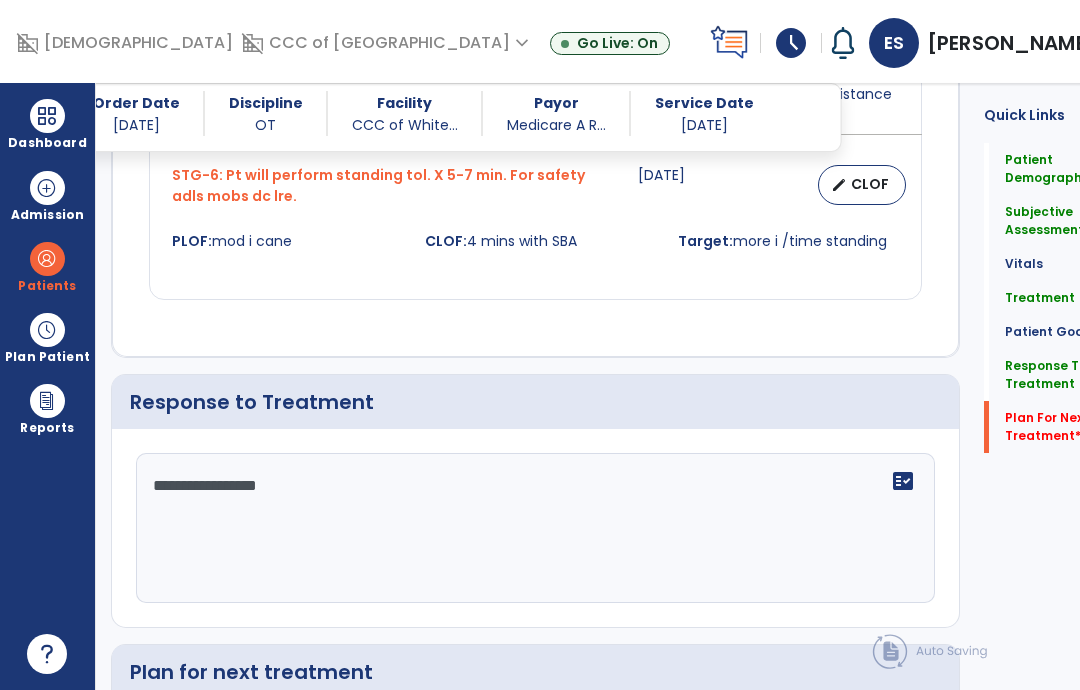 type on "**********" 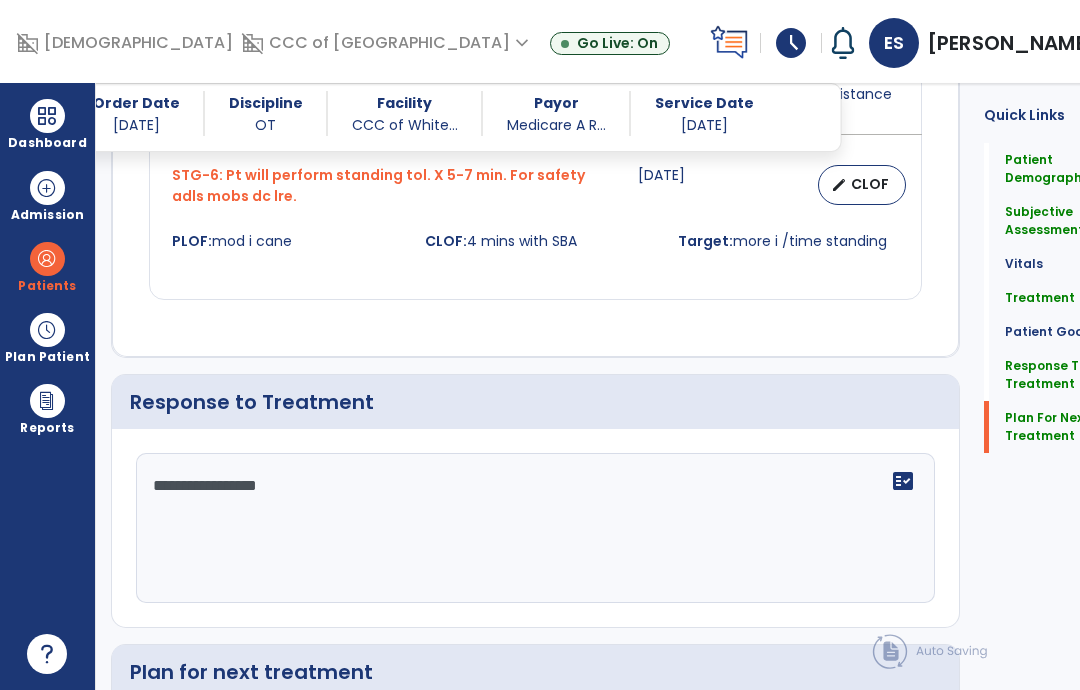 click on "Plan For Next Treatment" 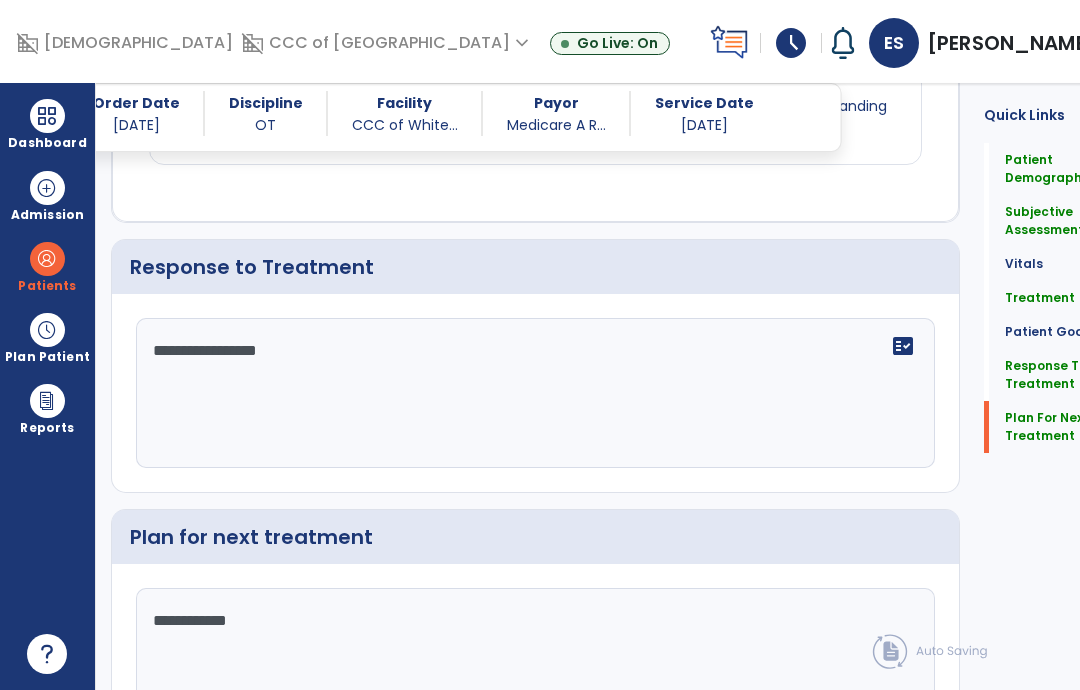scroll, scrollTop: 3650, scrollLeft: 0, axis: vertical 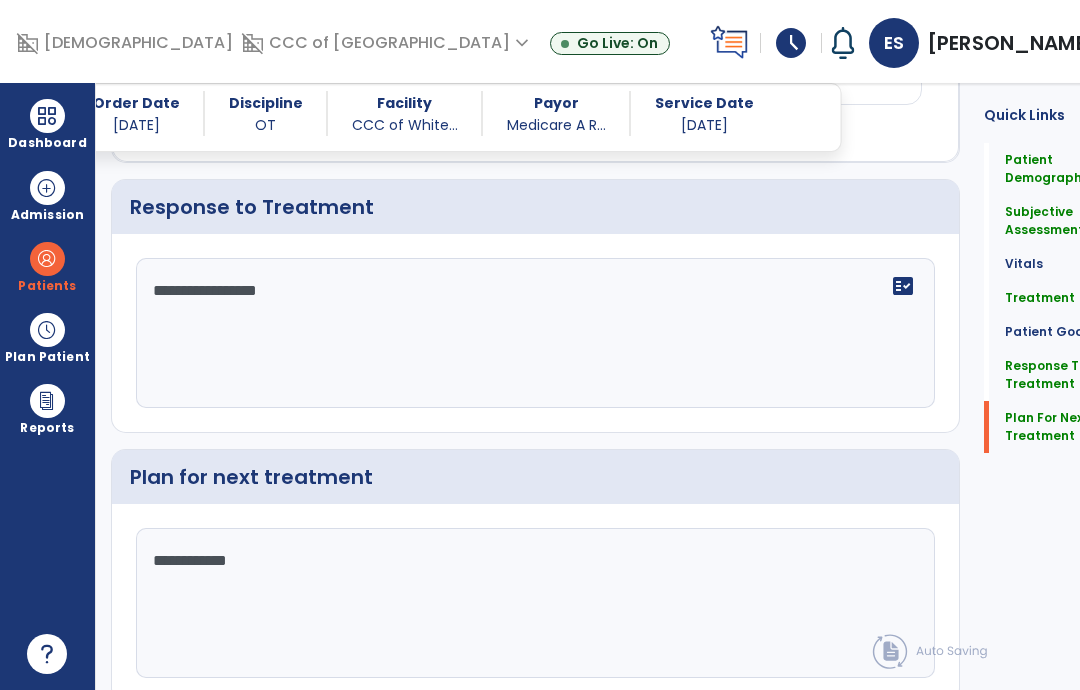click on "chevron_right" 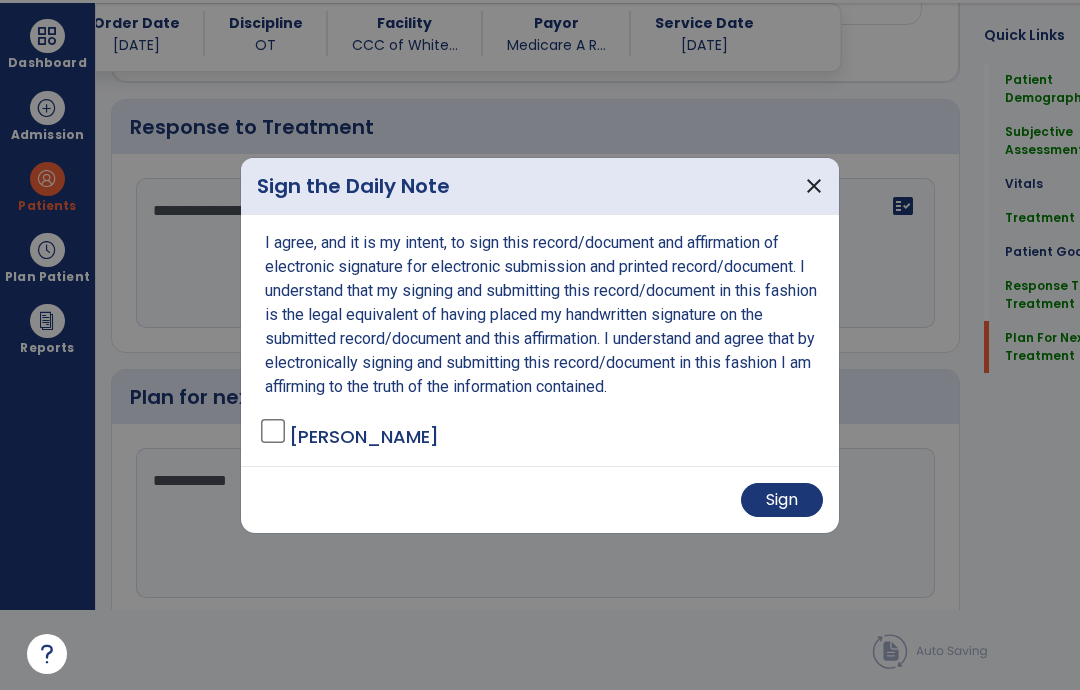 click on "Sign" at bounding box center [782, 500] 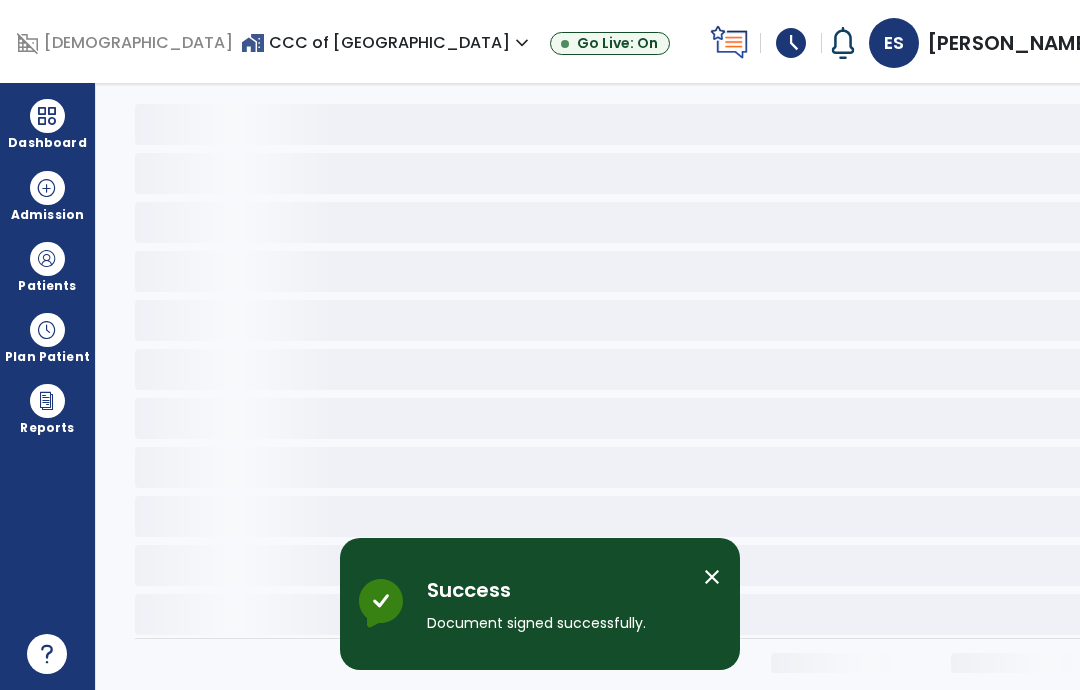 scroll, scrollTop: 80, scrollLeft: 0, axis: vertical 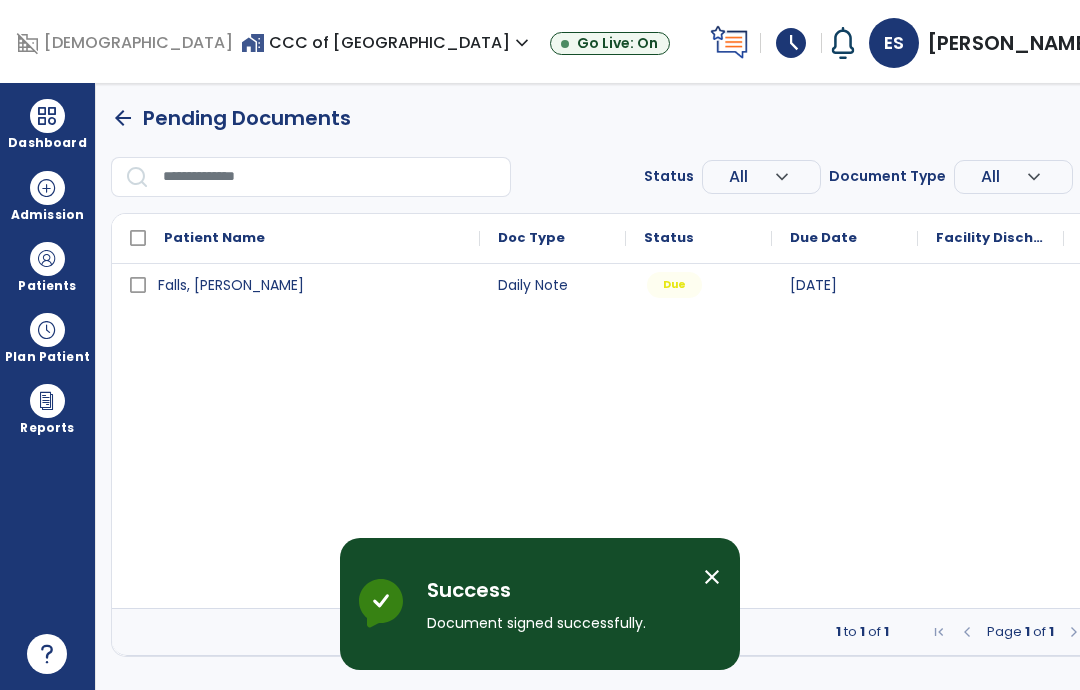 click on "Due" at bounding box center [699, 284] 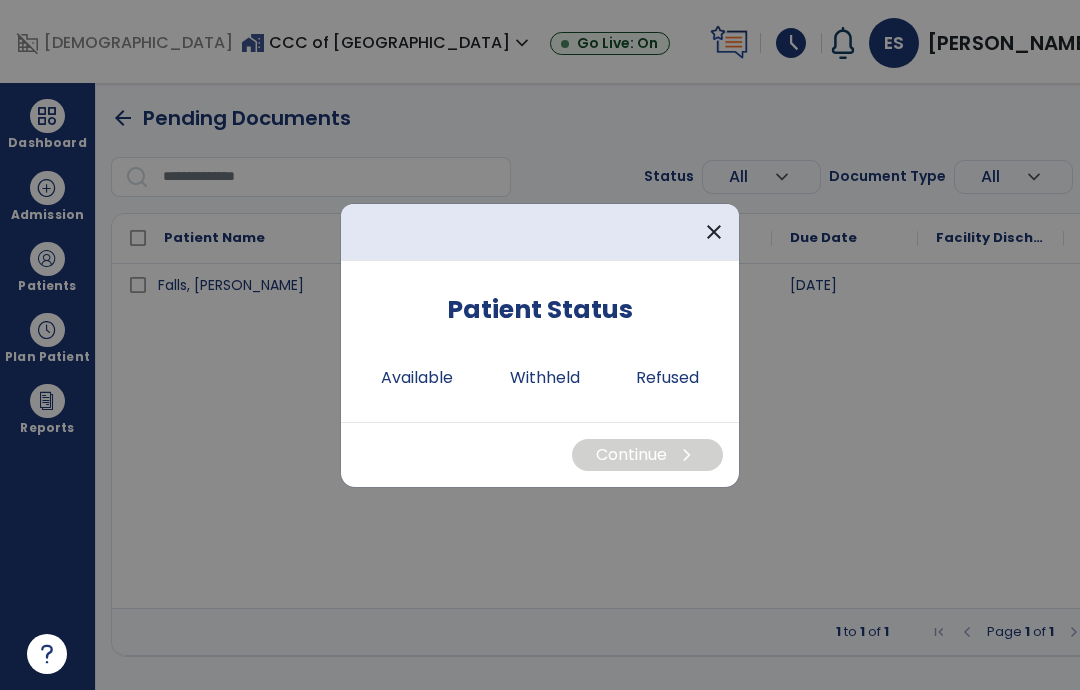 click on "Available" at bounding box center (417, 378) 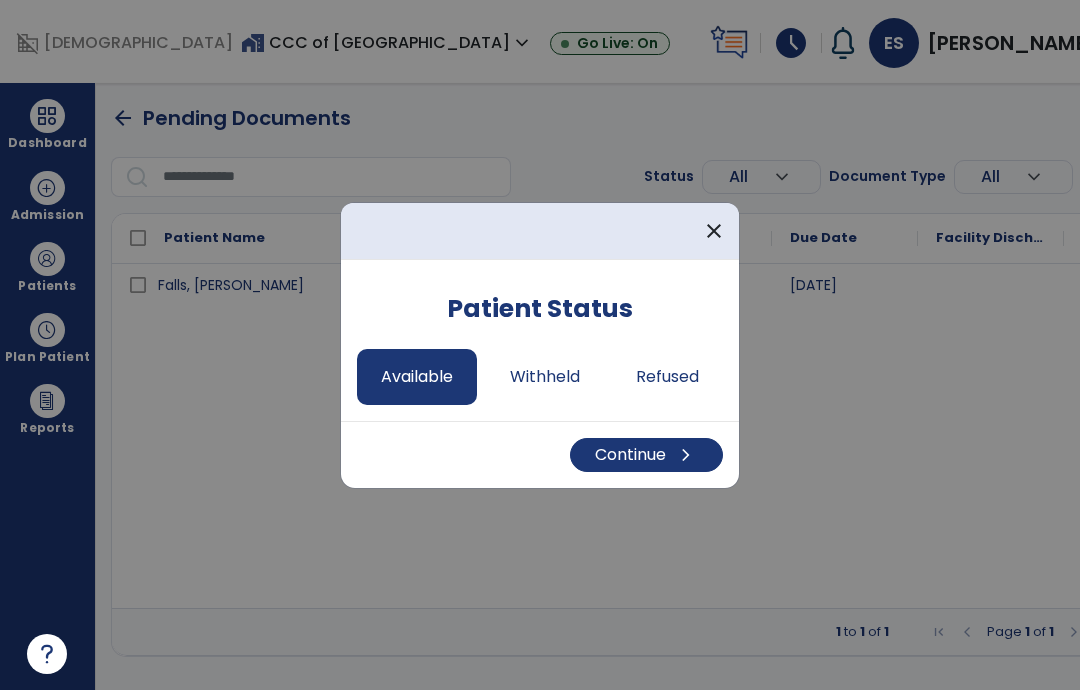 click on "Continue   chevron_right" at bounding box center [646, 455] 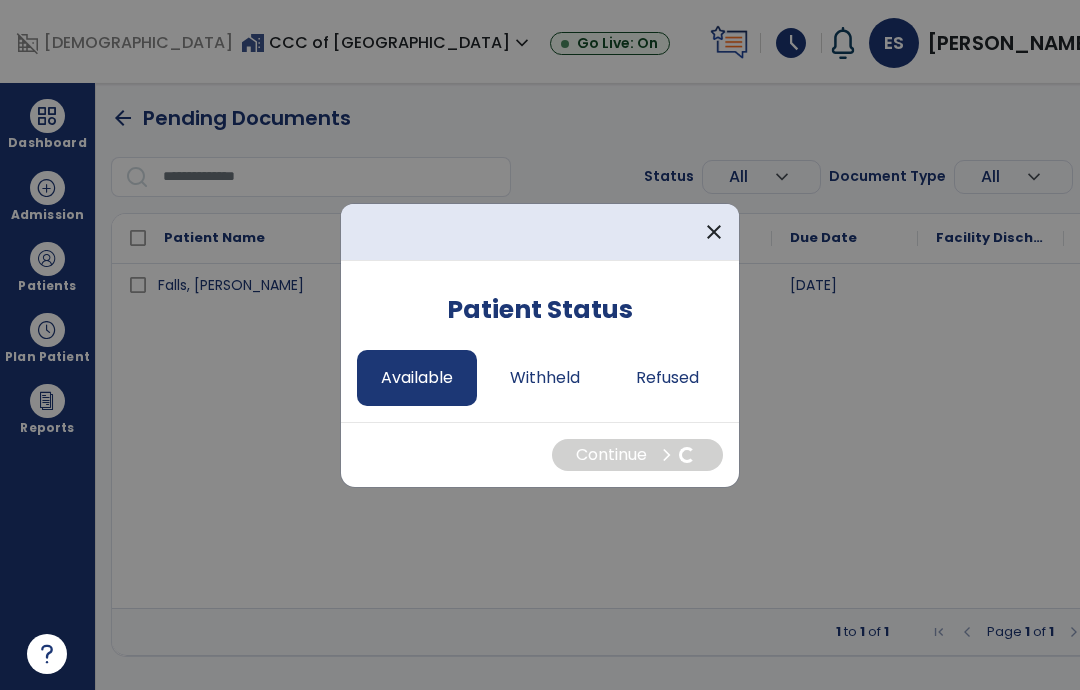 select on "*" 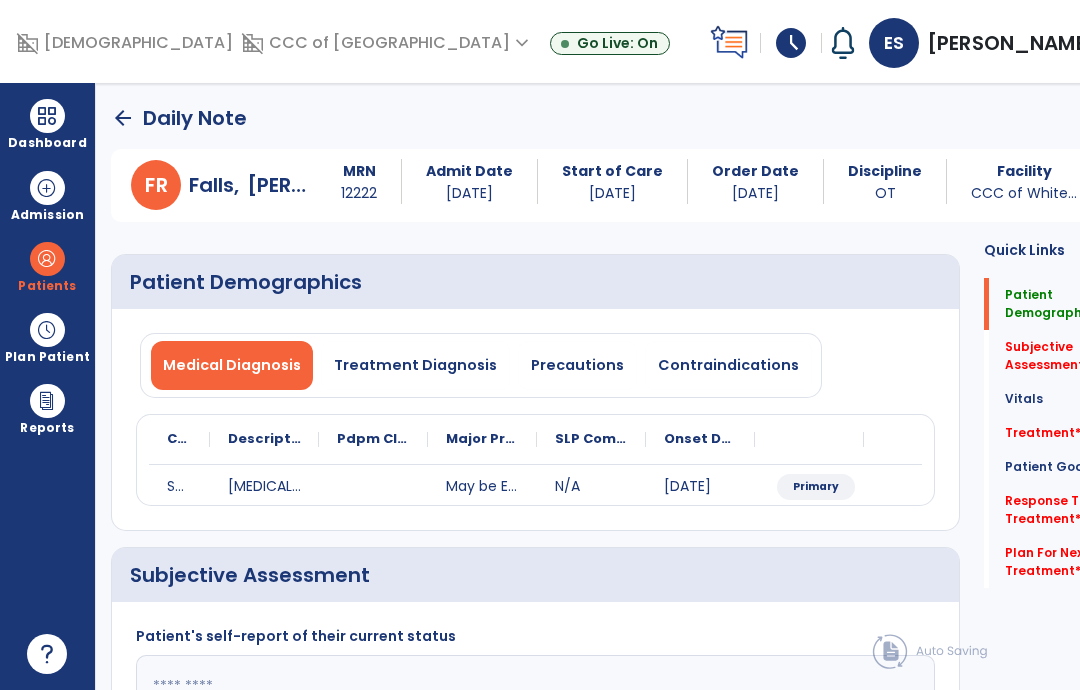 click on "Vitals   Vitals" 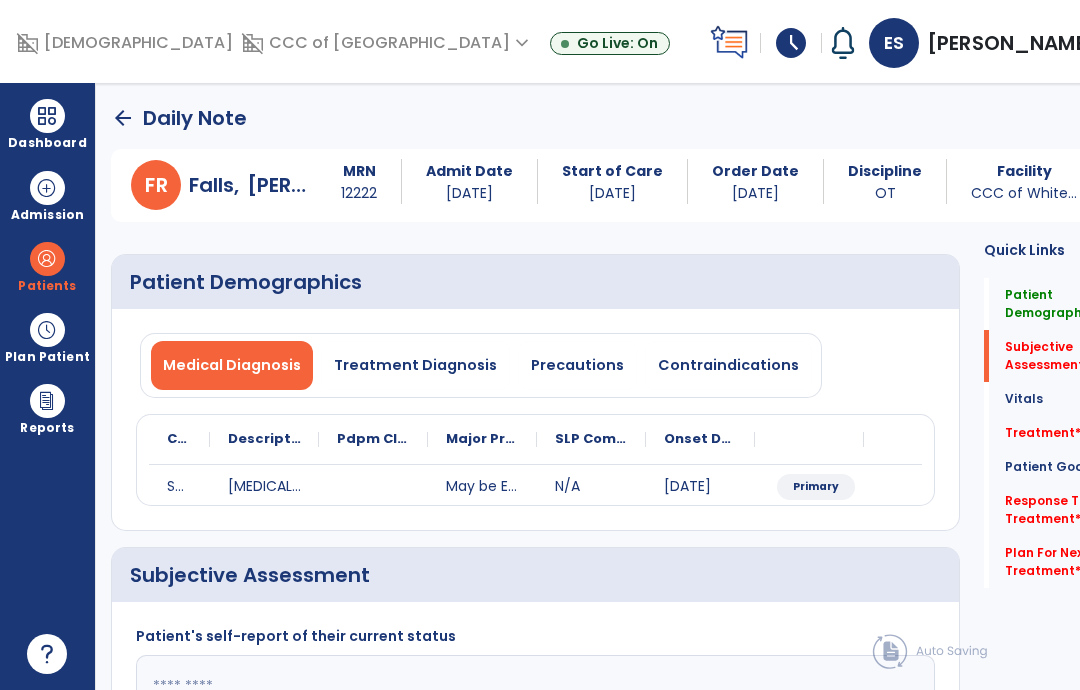 scroll, scrollTop: 232, scrollLeft: 0, axis: vertical 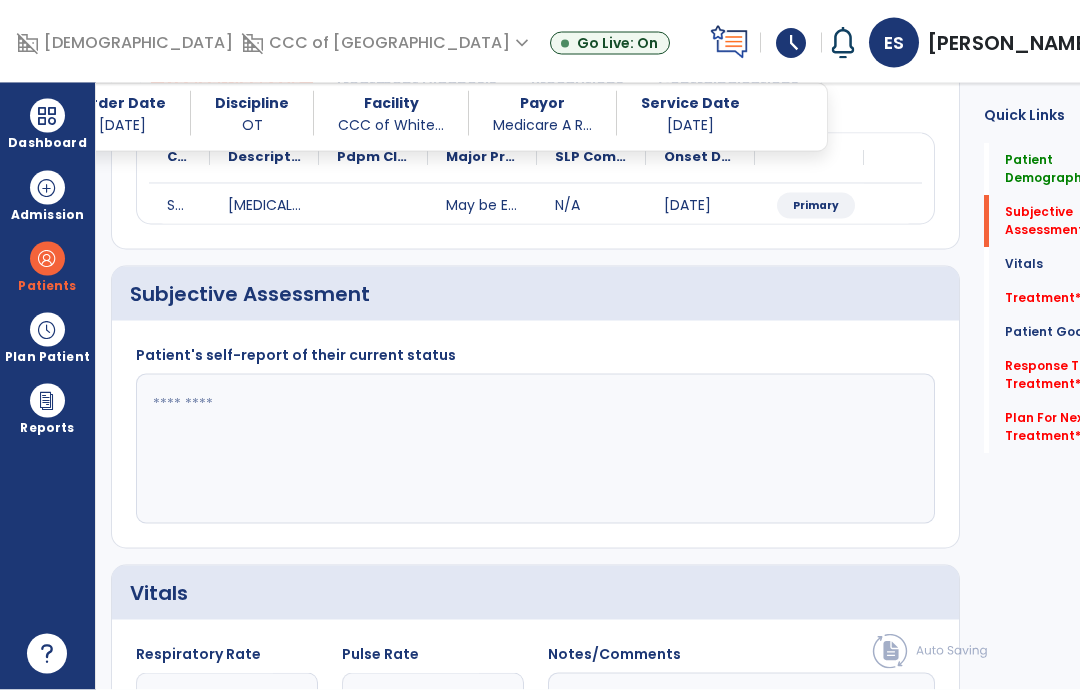 click 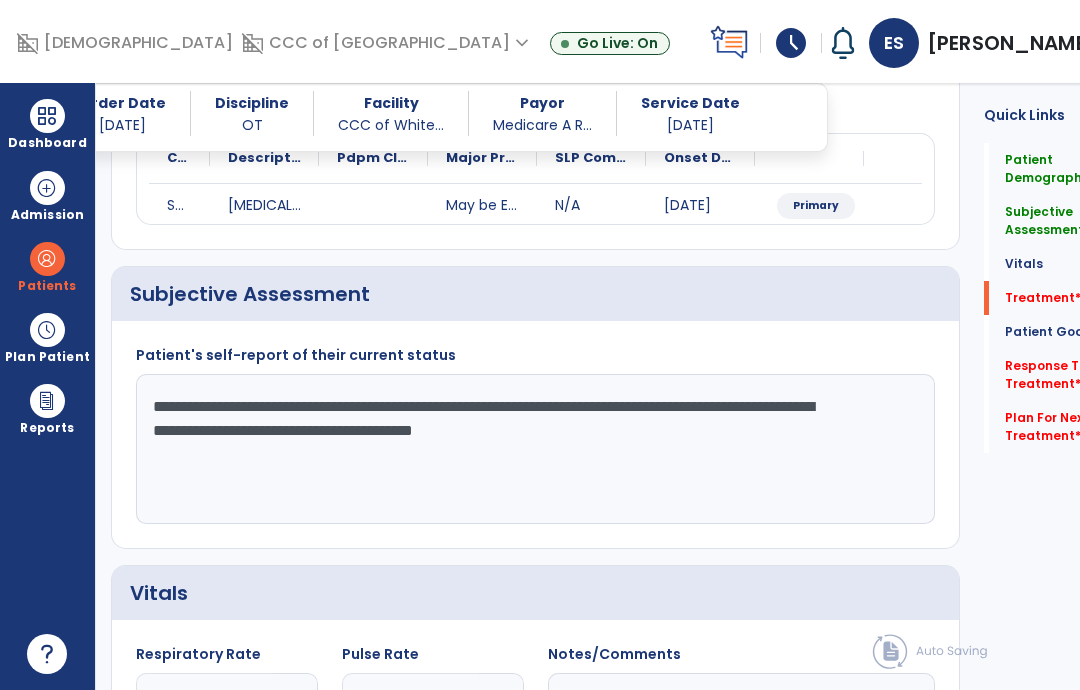 type on "**********" 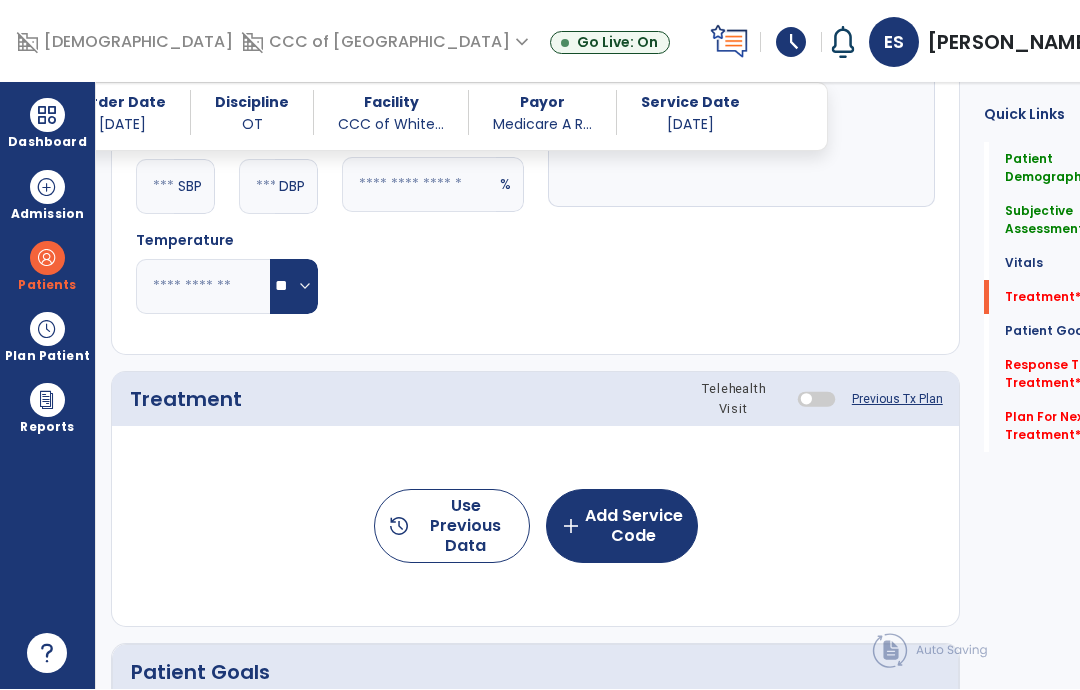 scroll, scrollTop: 952, scrollLeft: 0, axis: vertical 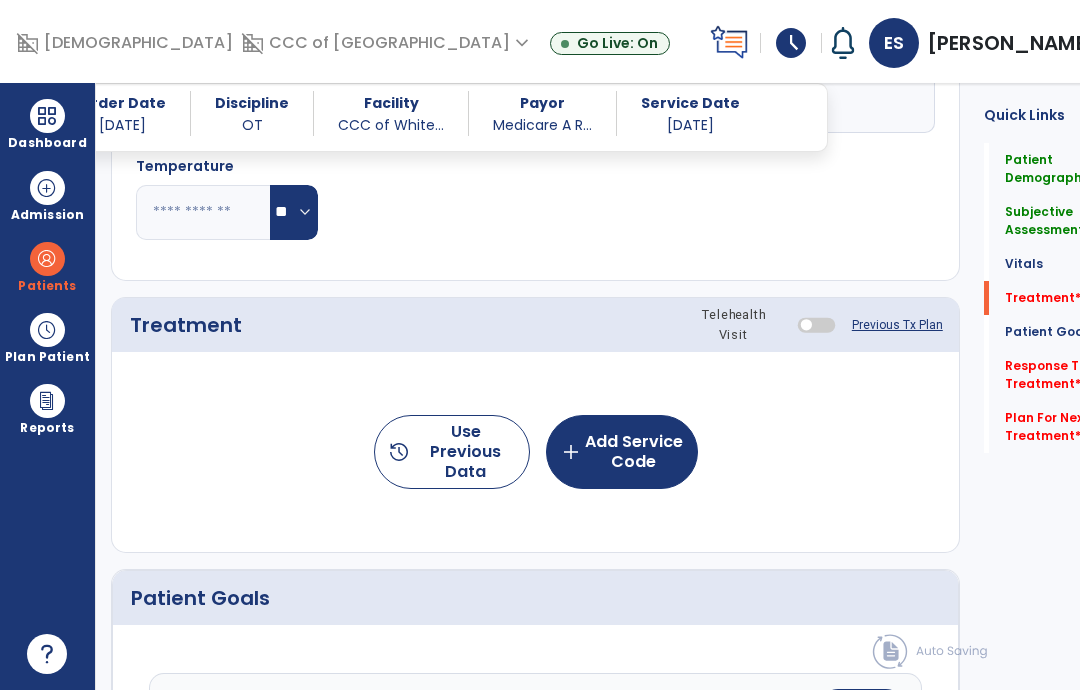 click on "add  Add Service Code" 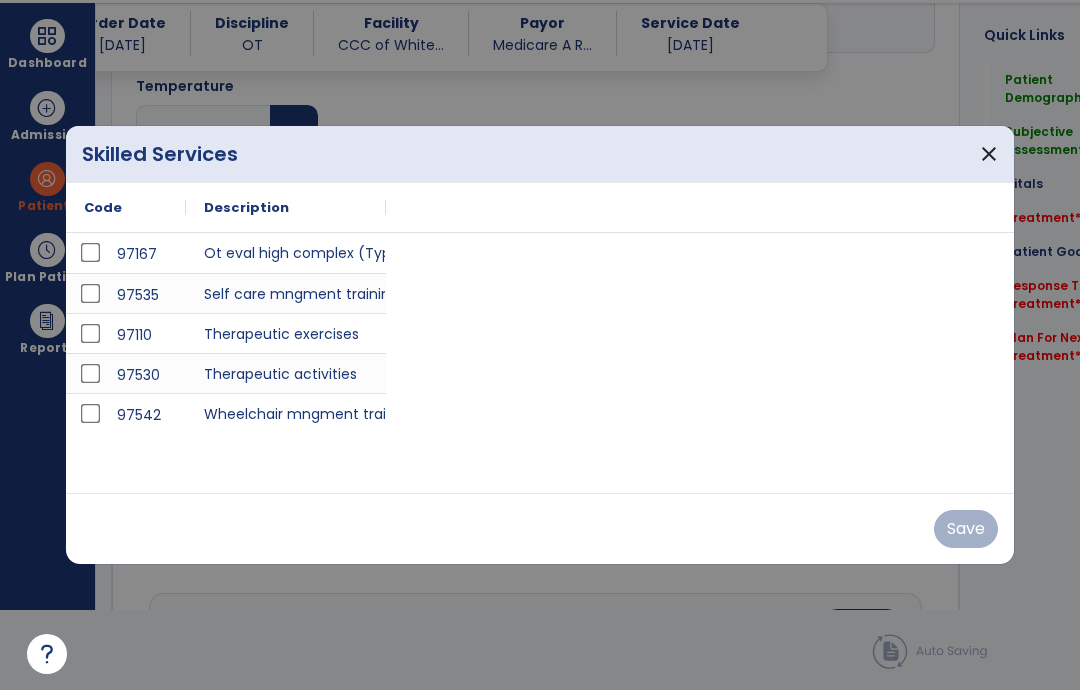 scroll, scrollTop: 0, scrollLeft: 0, axis: both 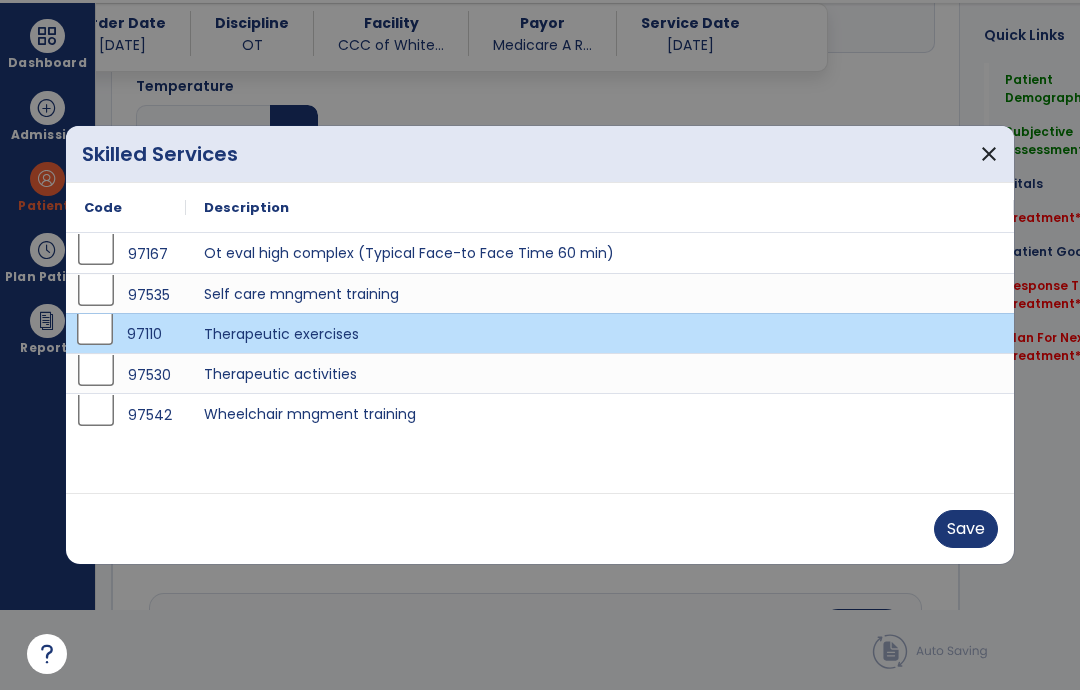 click on "Save" at bounding box center (966, 529) 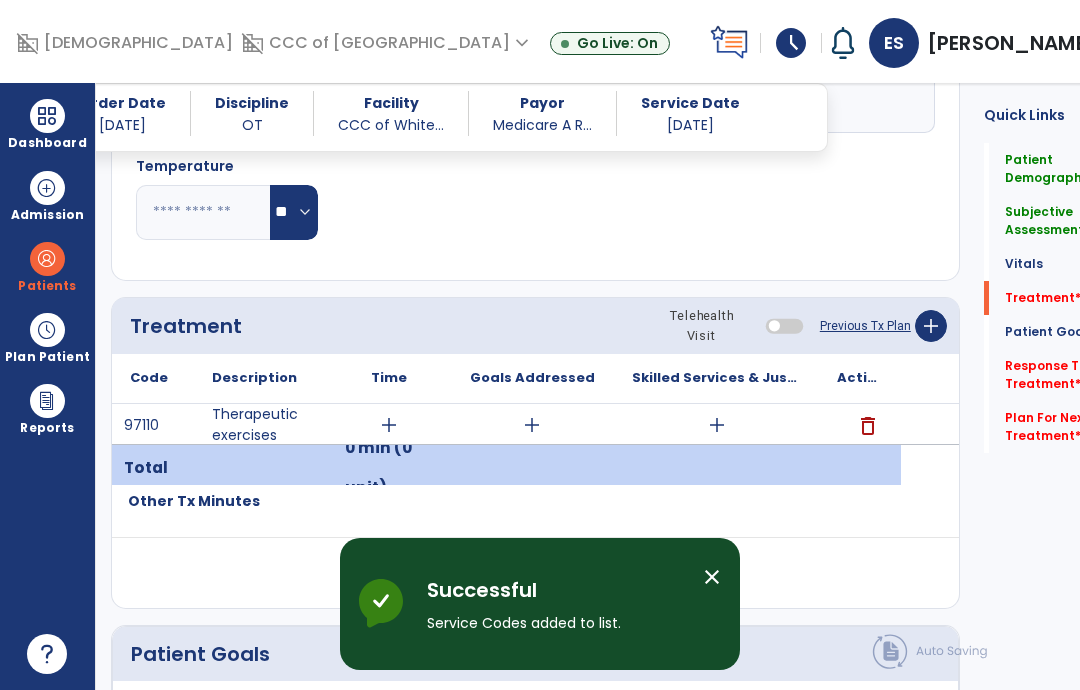 scroll, scrollTop: 80, scrollLeft: 0, axis: vertical 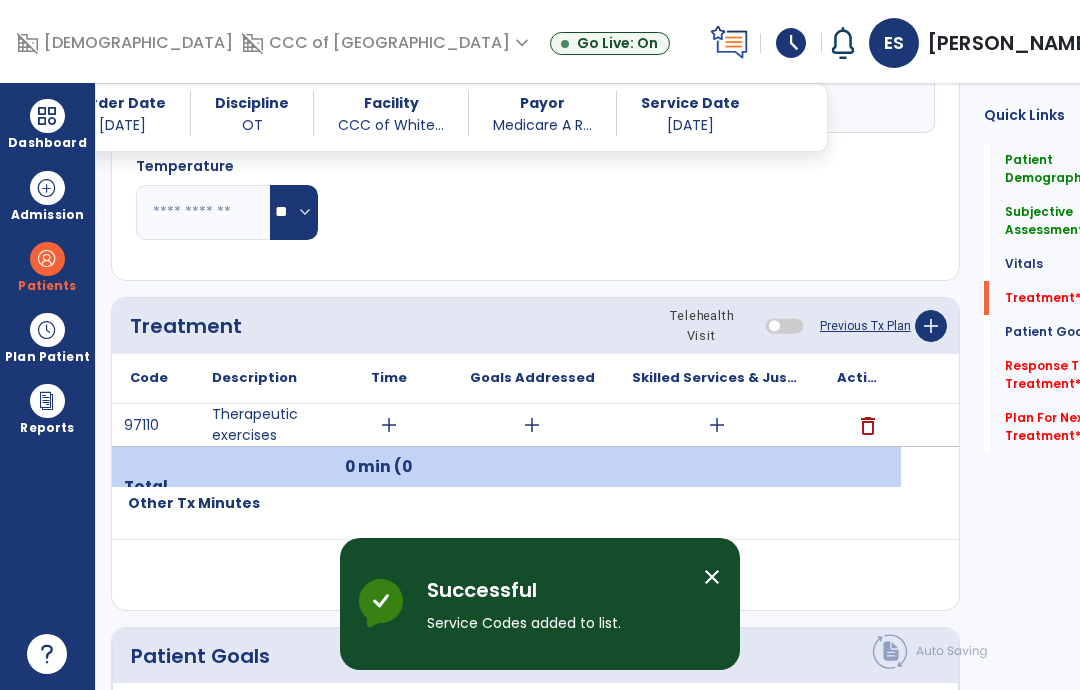 click on "add" at bounding box center (717, 425) 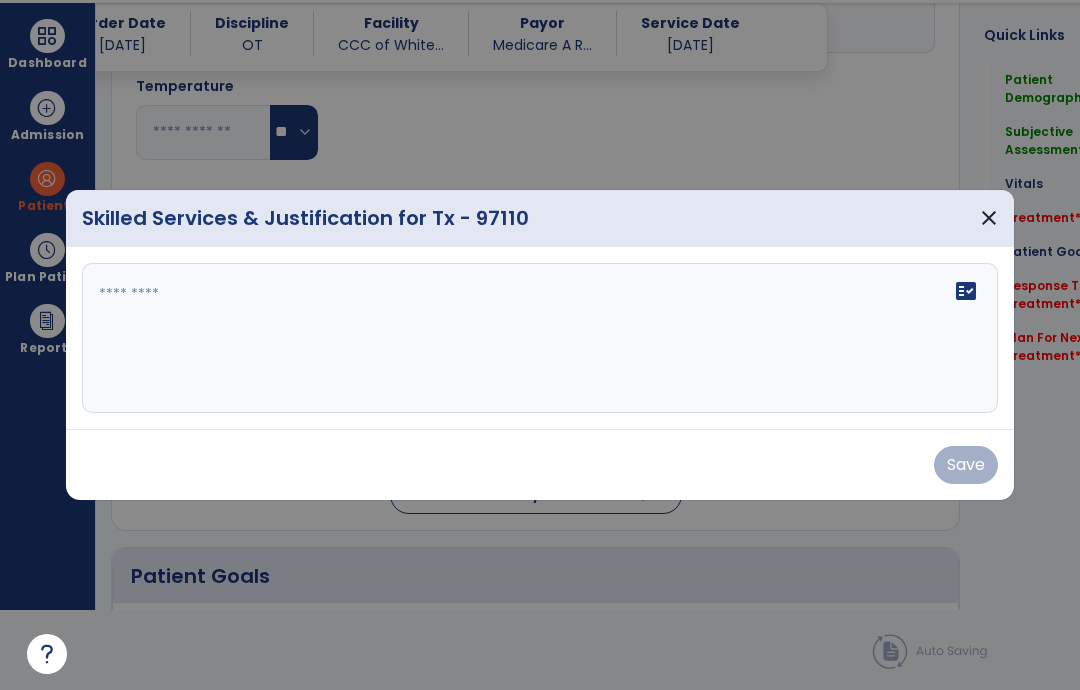 scroll, scrollTop: 0, scrollLeft: 0, axis: both 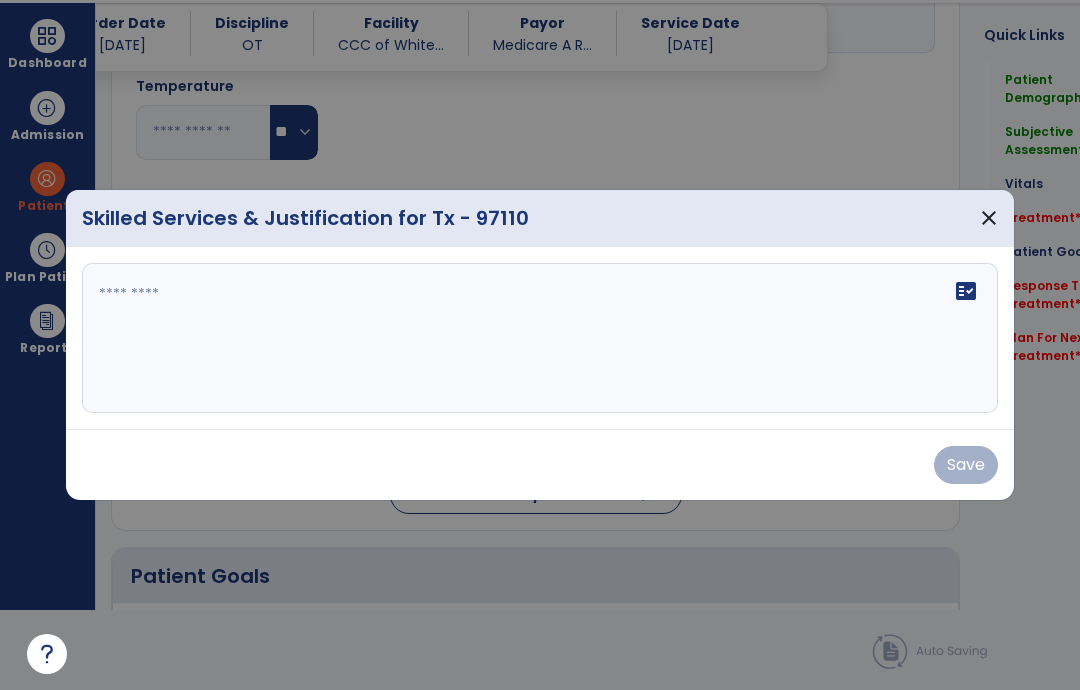 click on "fact_check" at bounding box center (540, 338) 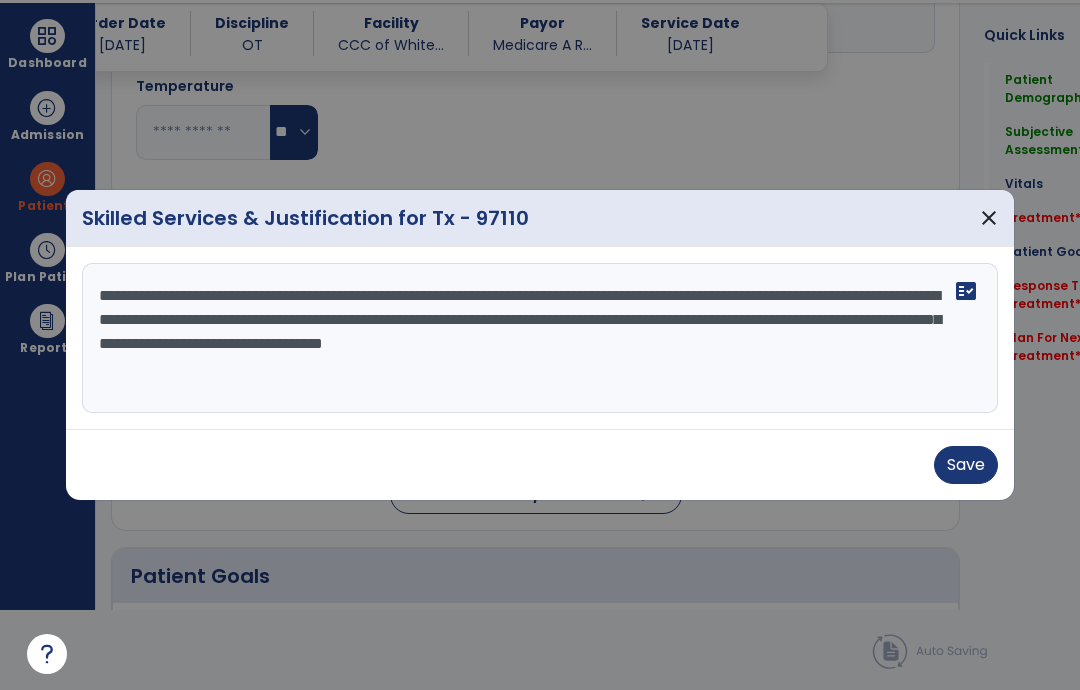 click on "**********" at bounding box center (540, 338) 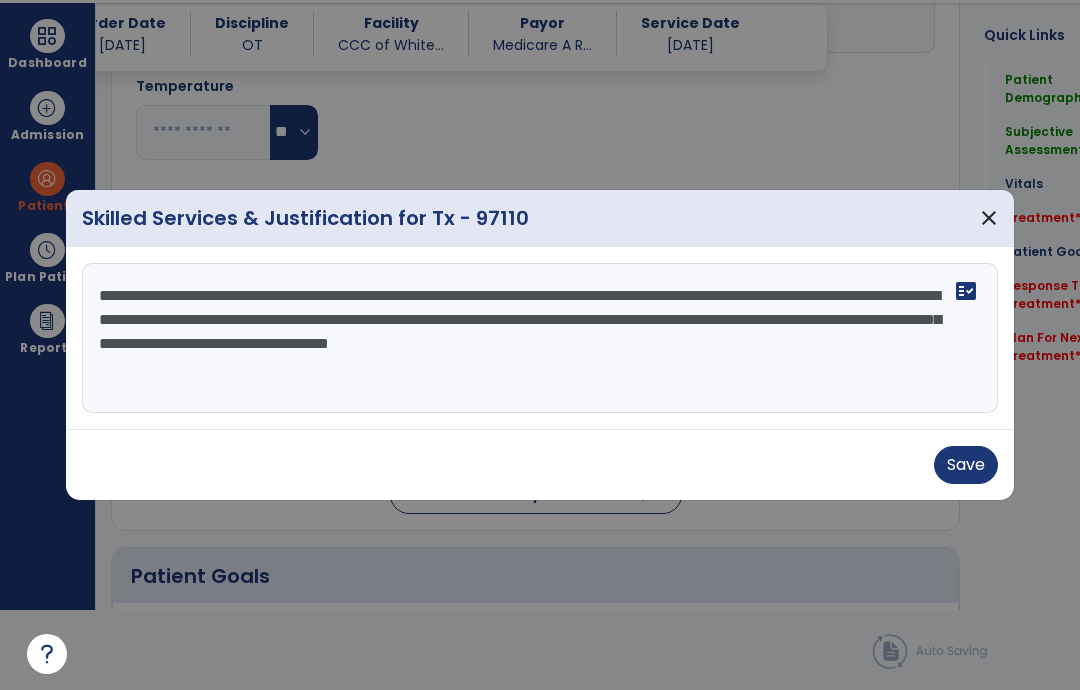 click on "**********" at bounding box center (540, 338) 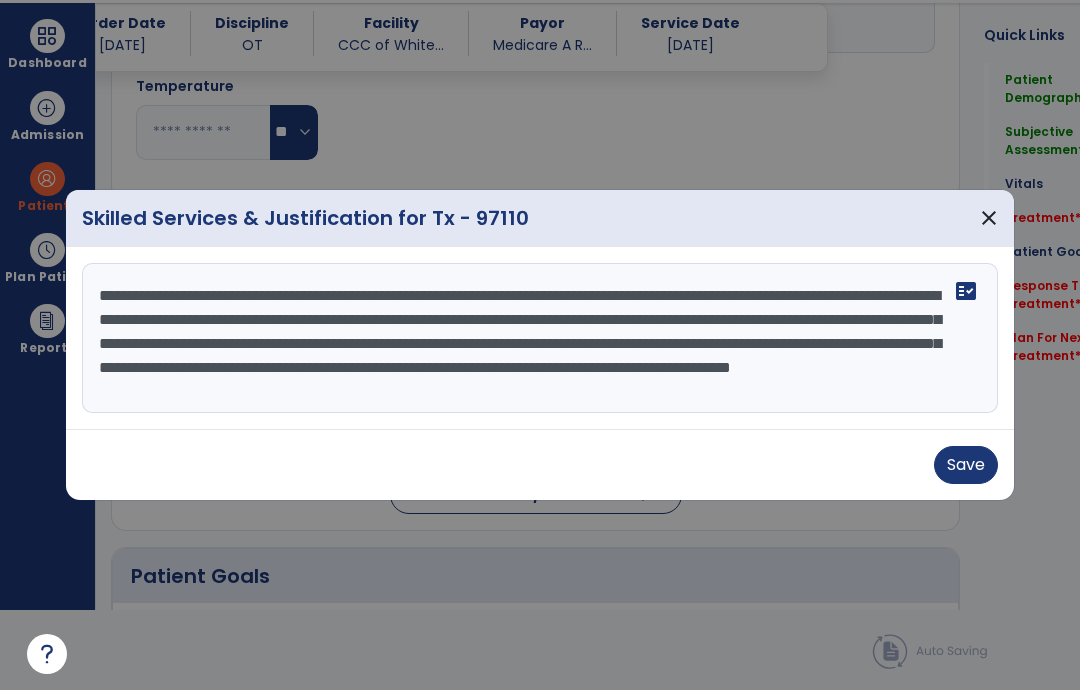 scroll, scrollTop: 15, scrollLeft: 0, axis: vertical 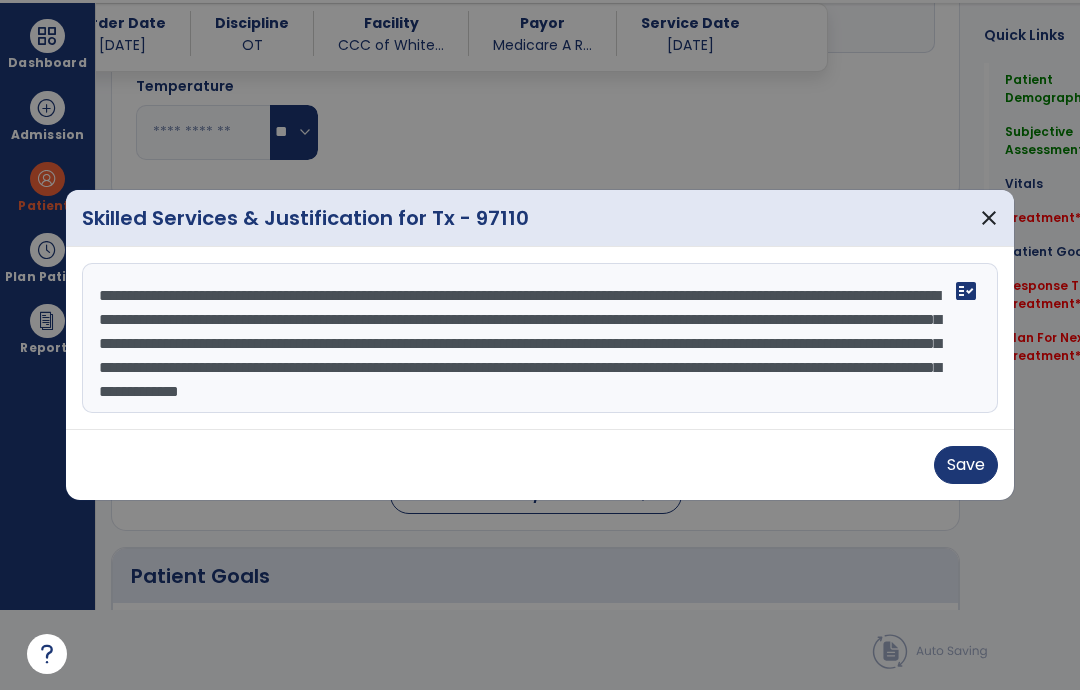 type on "**********" 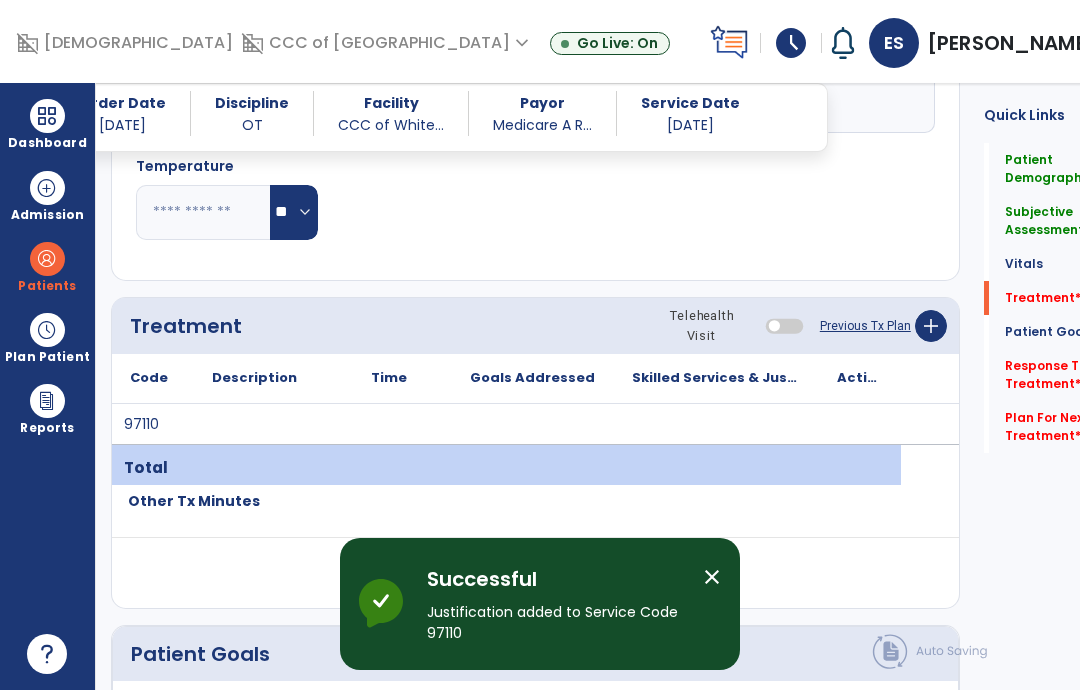 scroll, scrollTop: 80, scrollLeft: 0, axis: vertical 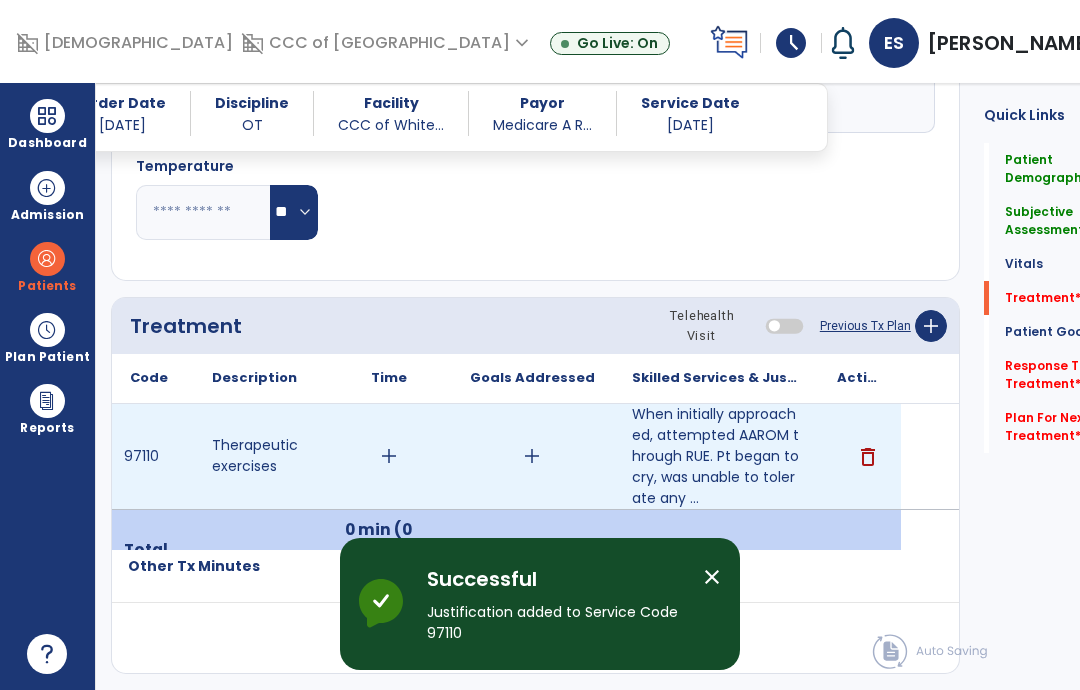 click on "add" at bounding box center (532, 456) 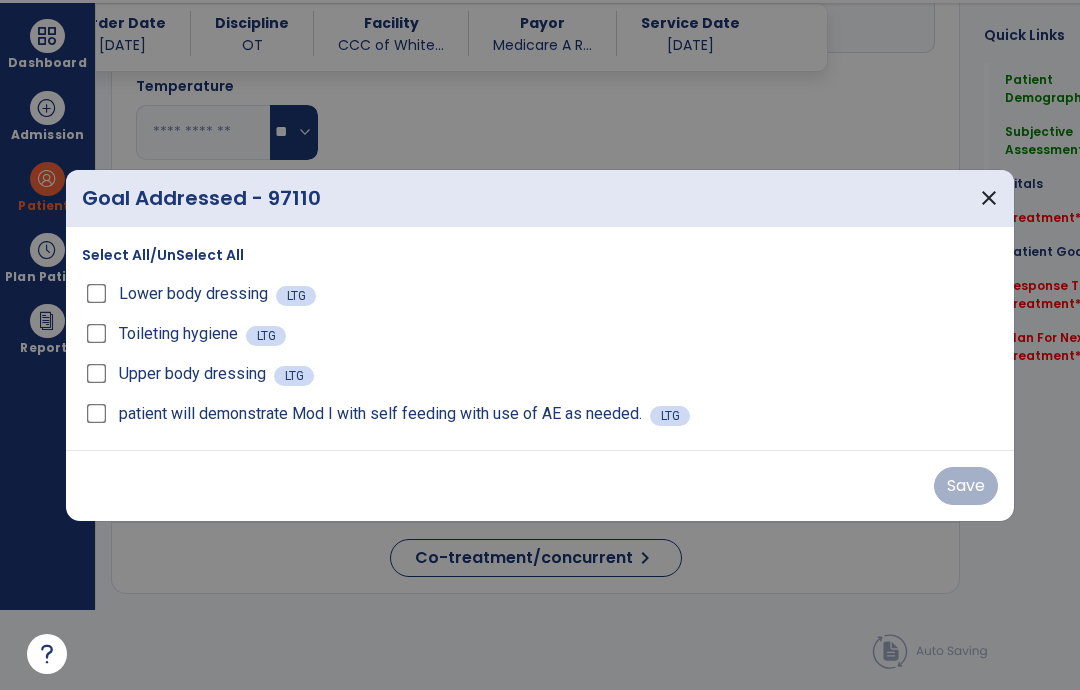 scroll, scrollTop: 0, scrollLeft: 0, axis: both 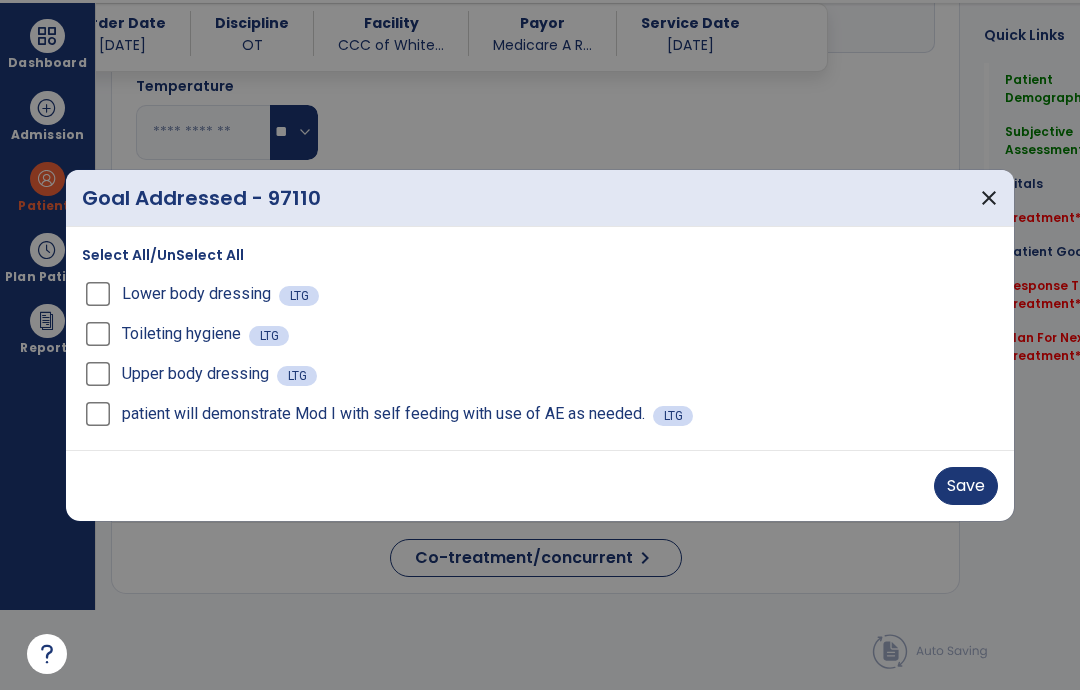 click on "Save" at bounding box center [966, 486] 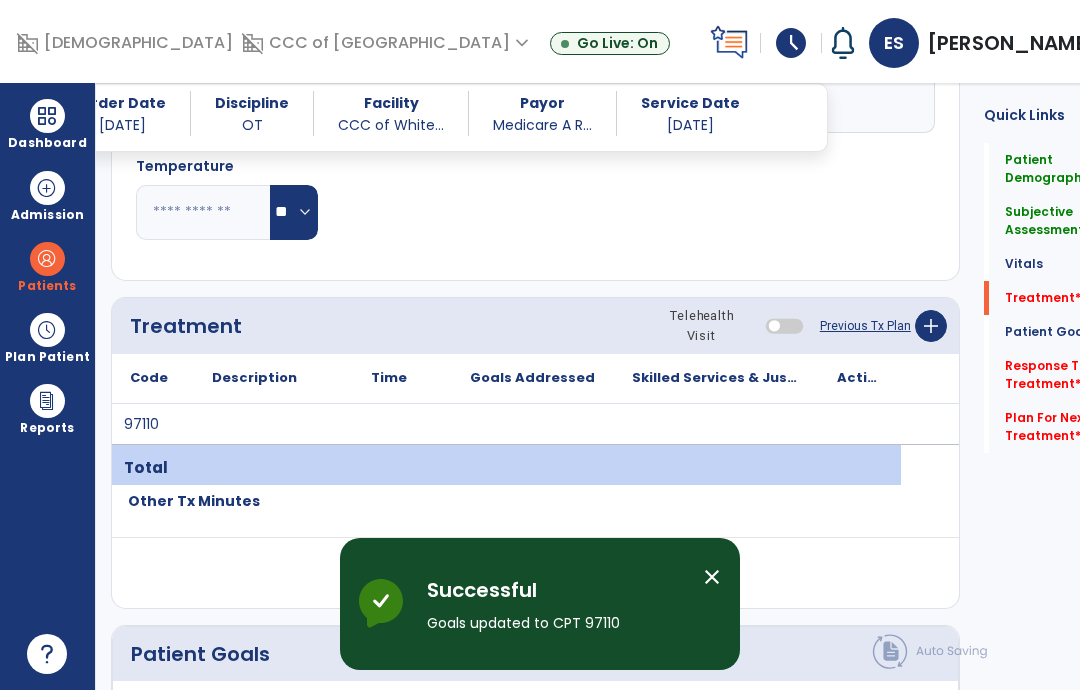scroll, scrollTop: 80, scrollLeft: 0, axis: vertical 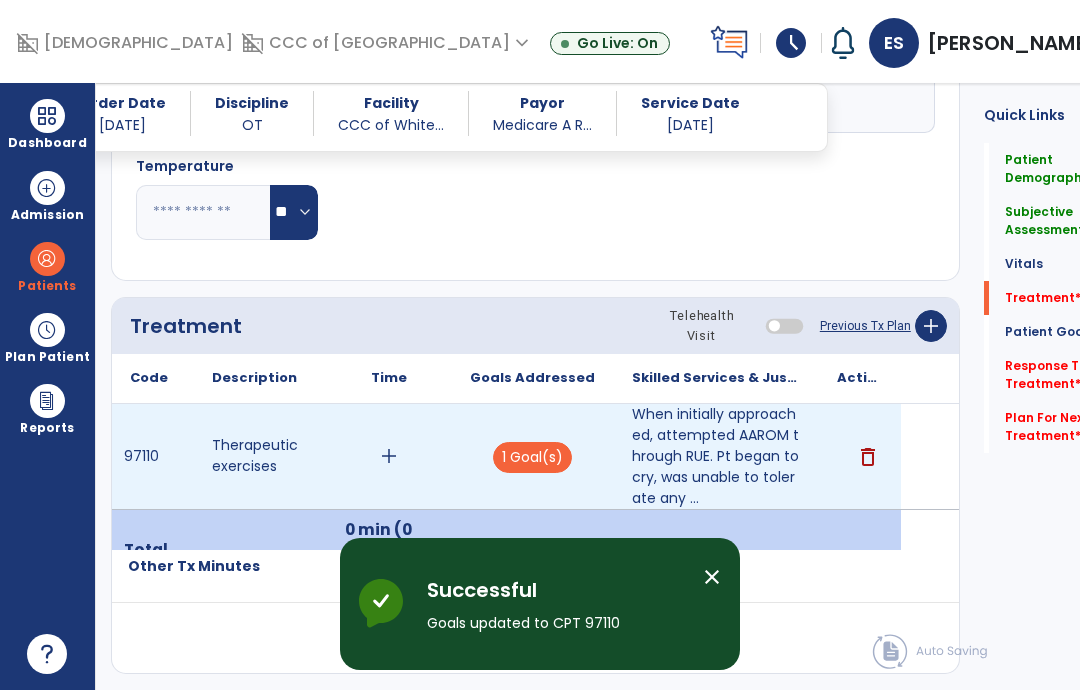 click on "add" at bounding box center [389, 456] 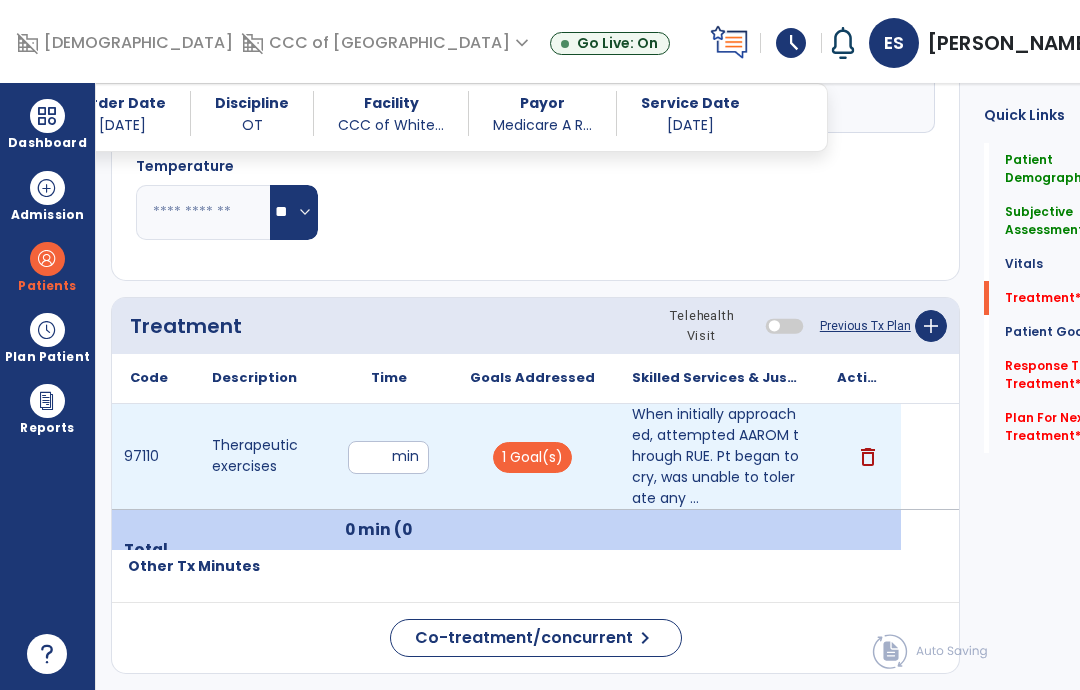 type on "**" 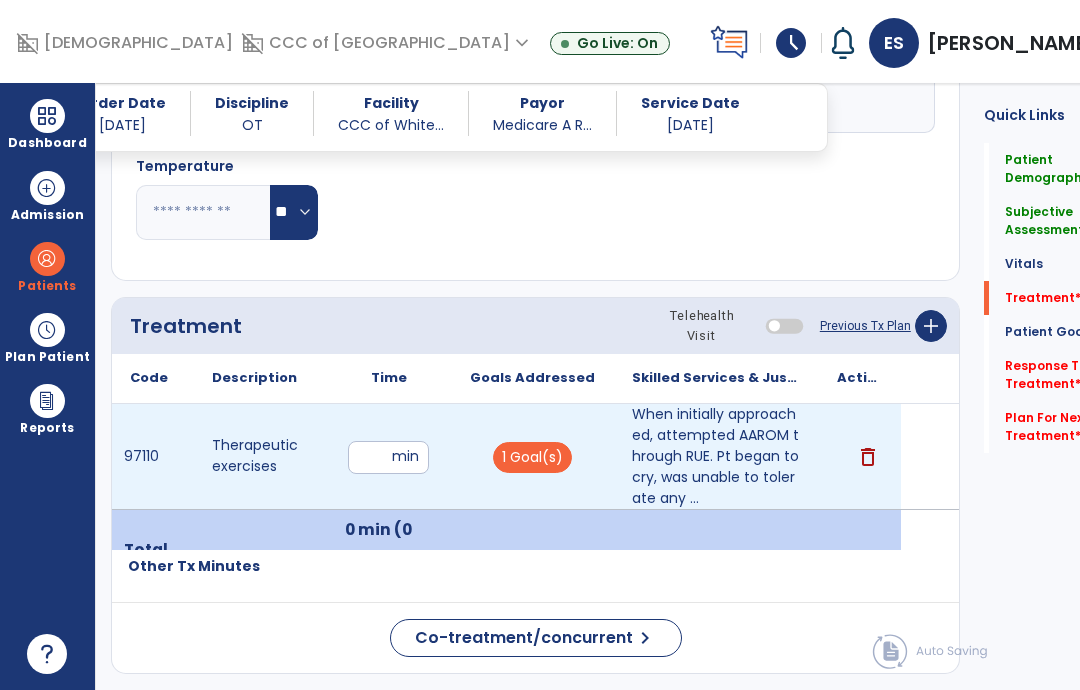 click on "Response To Treatment   *  Response To Treatment   *" 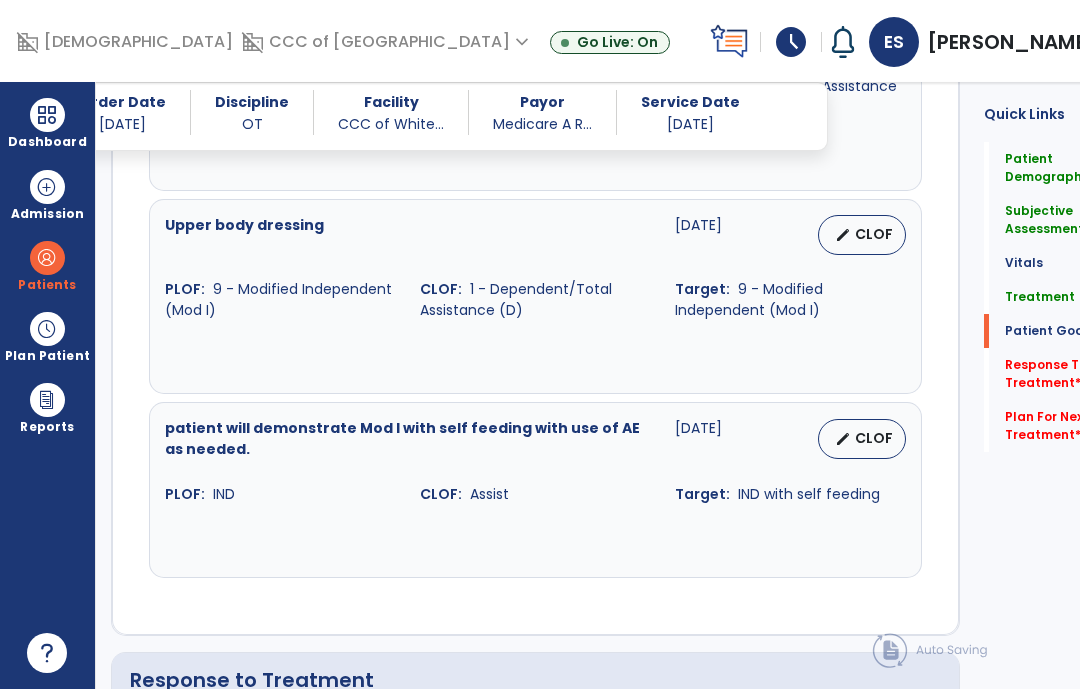 scroll, scrollTop: 2242, scrollLeft: 0, axis: vertical 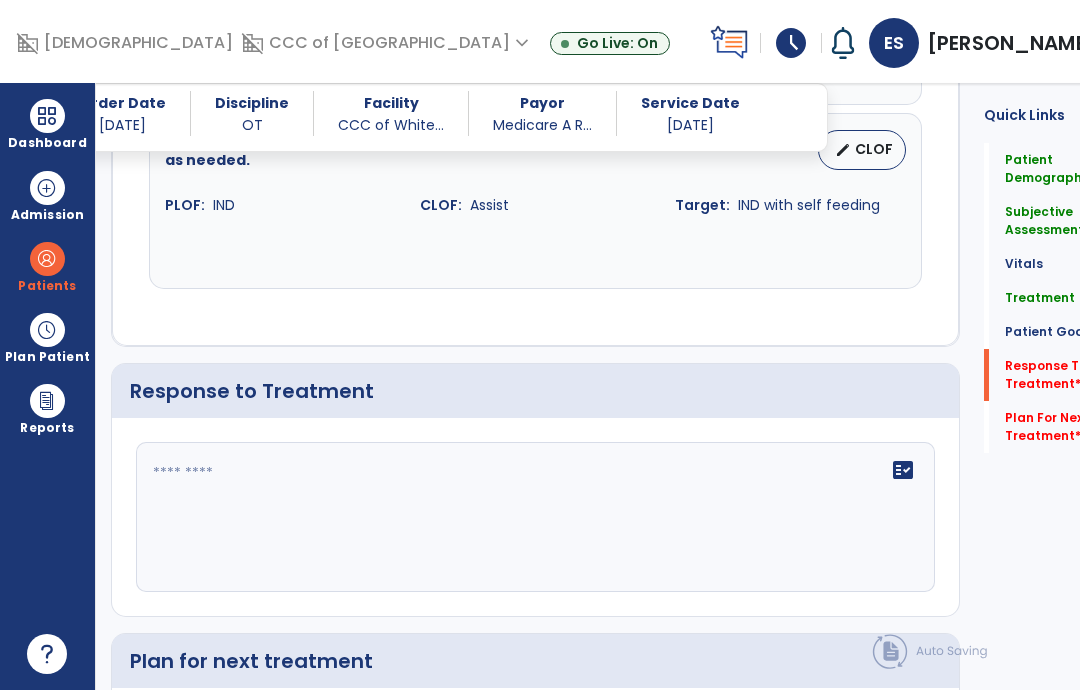 click on "fact_check" 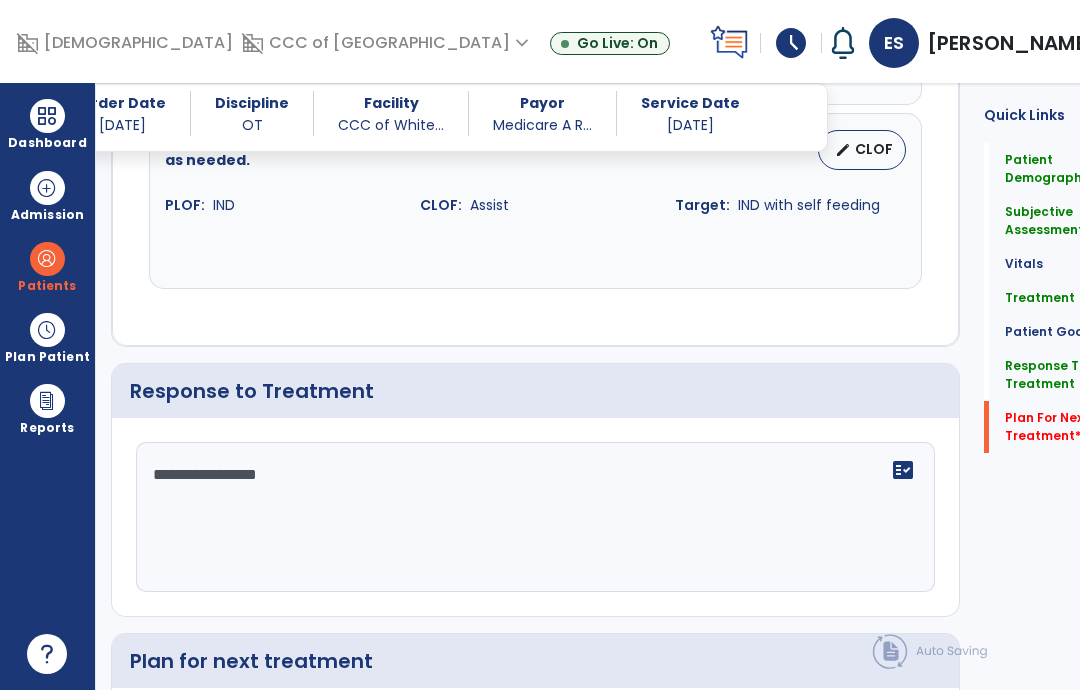 type on "**********" 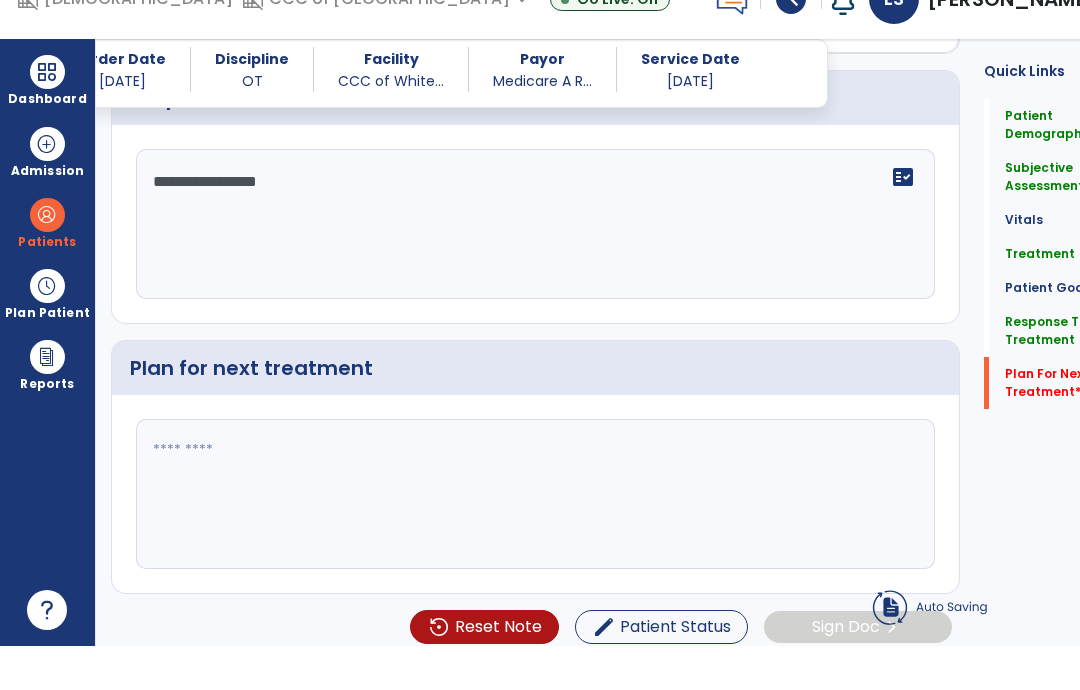 scroll, scrollTop: 2361, scrollLeft: 0, axis: vertical 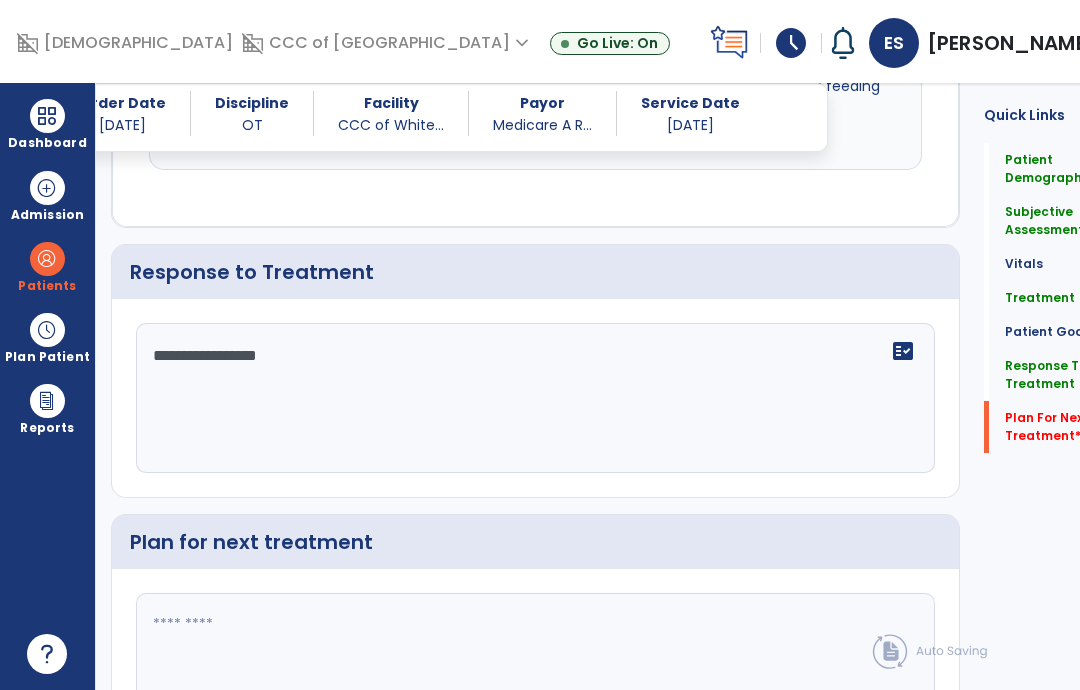 click 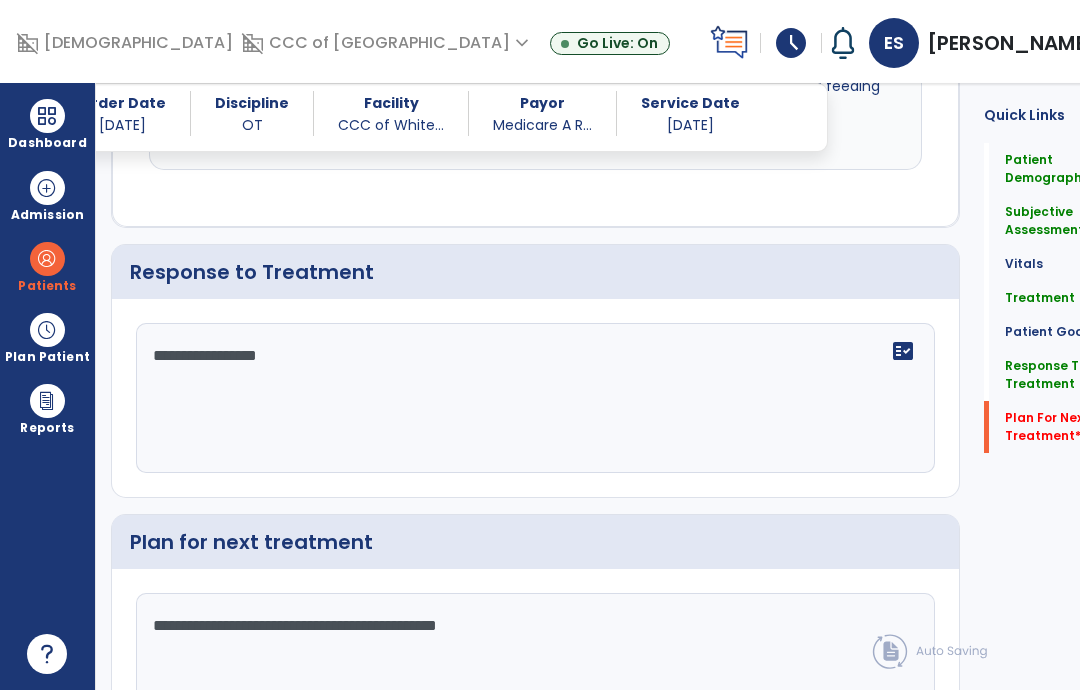click on "**********" 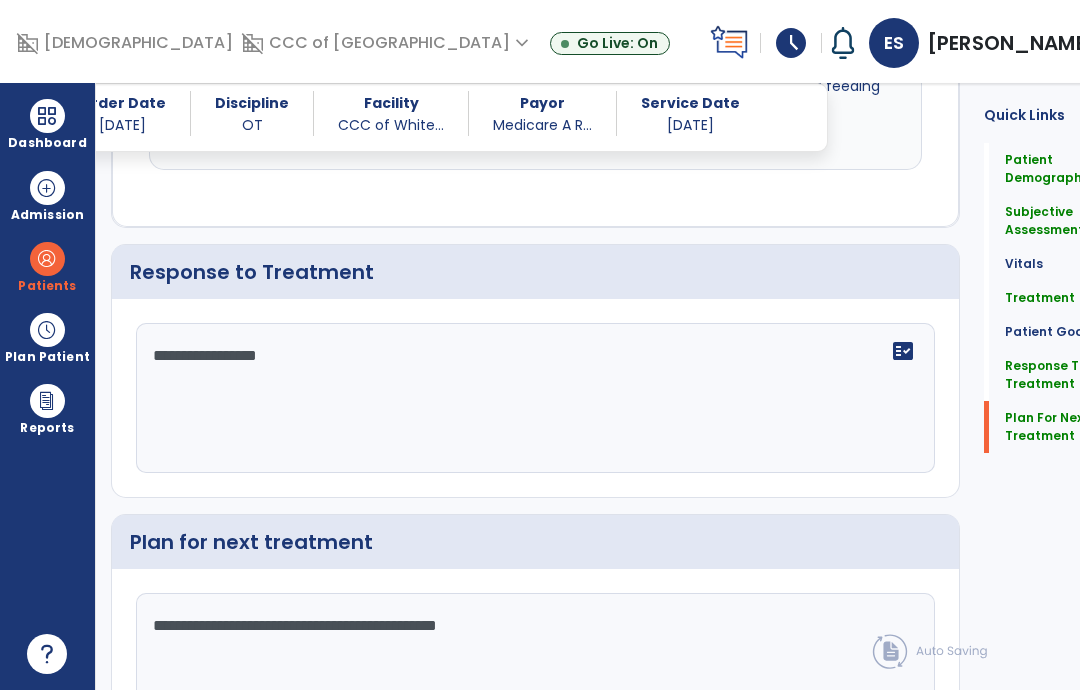 type on "**********" 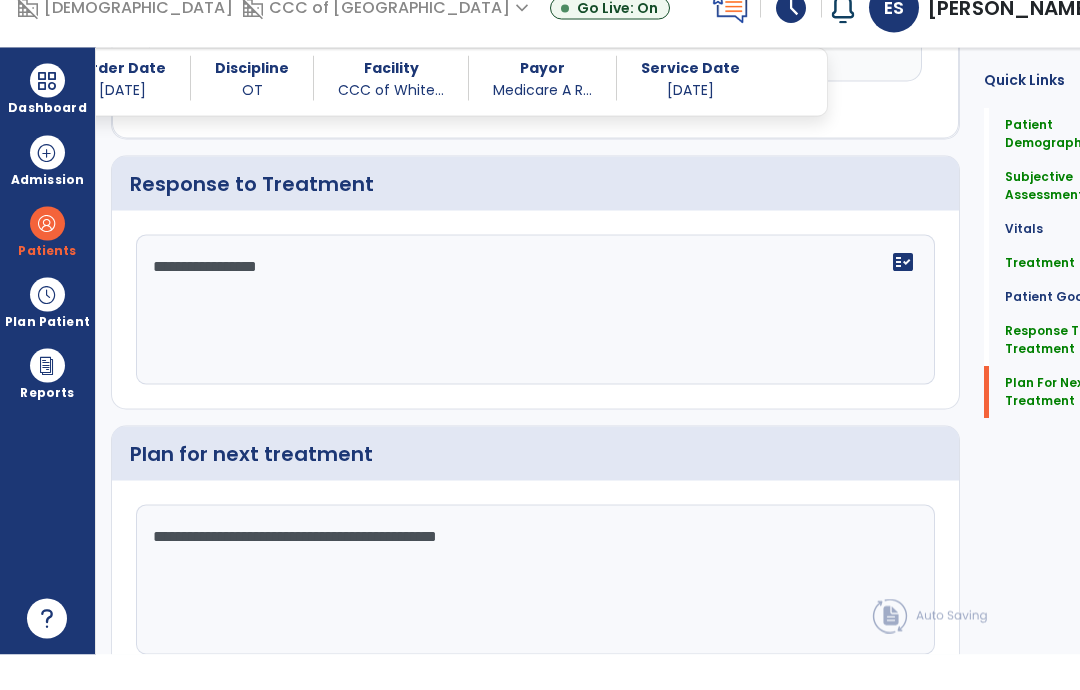 scroll, scrollTop: 2426, scrollLeft: 0, axis: vertical 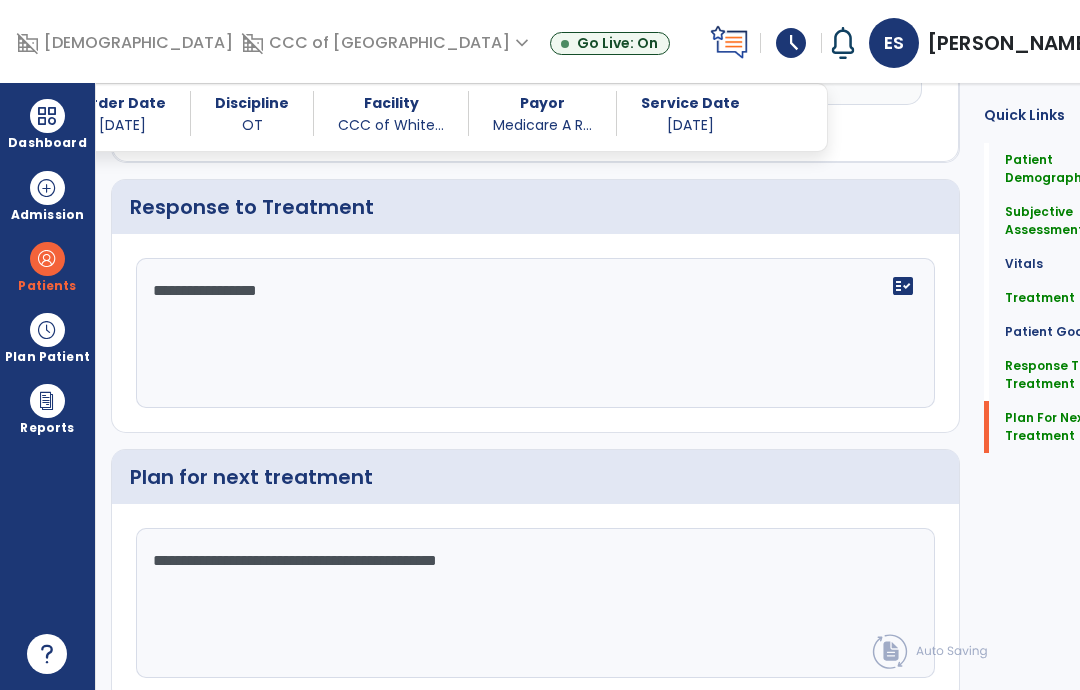 click on "Sign Doc" 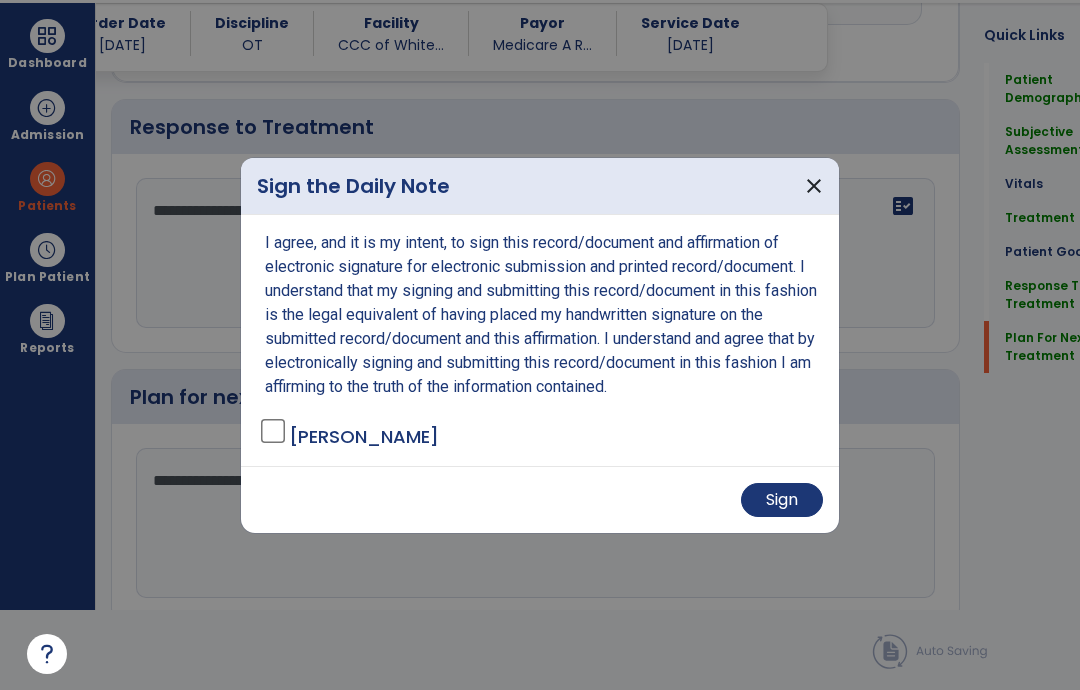 click on "Sign" at bounding box center [782, 500] 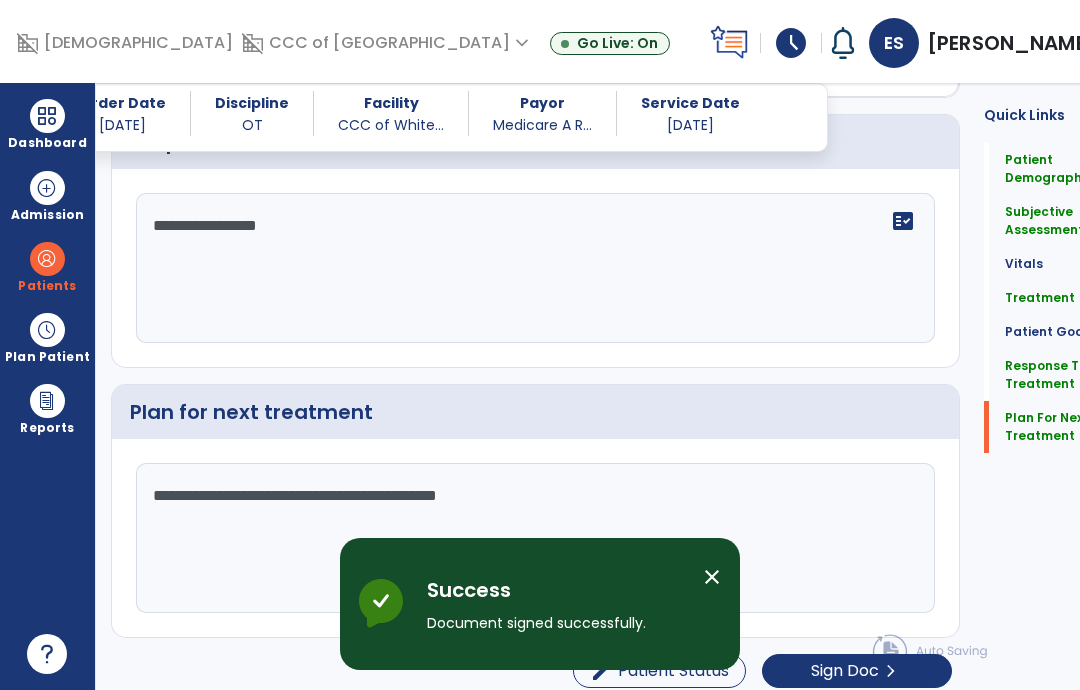 scroll, scrollTop: 0, scrollLeft: 0, axis: both 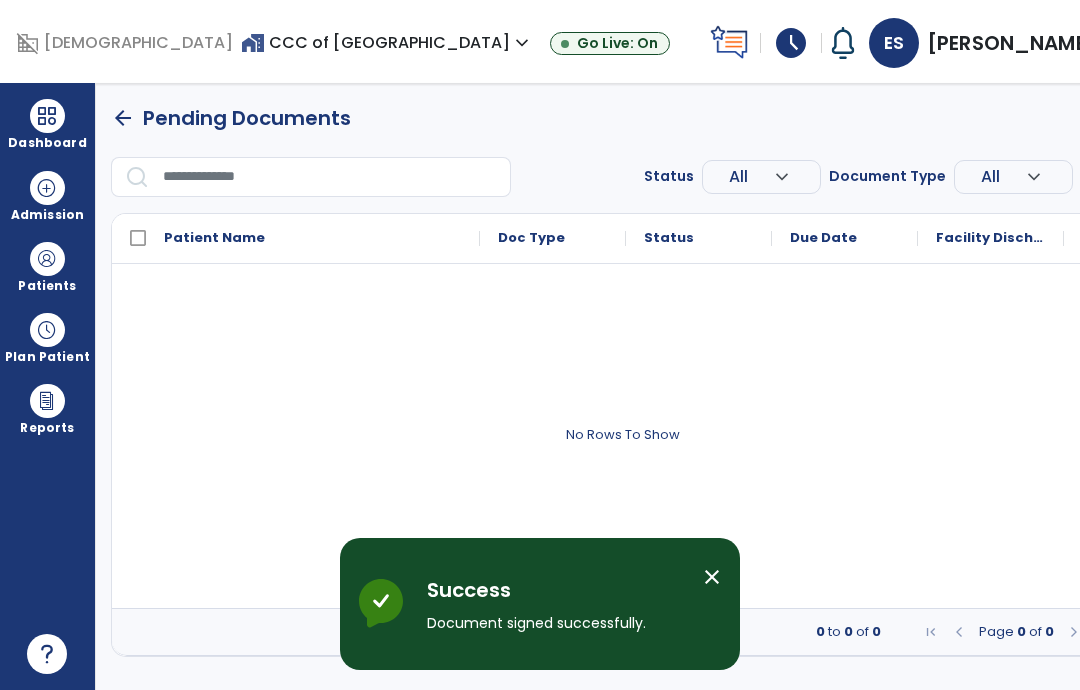 click at bounding box center [47, 116] 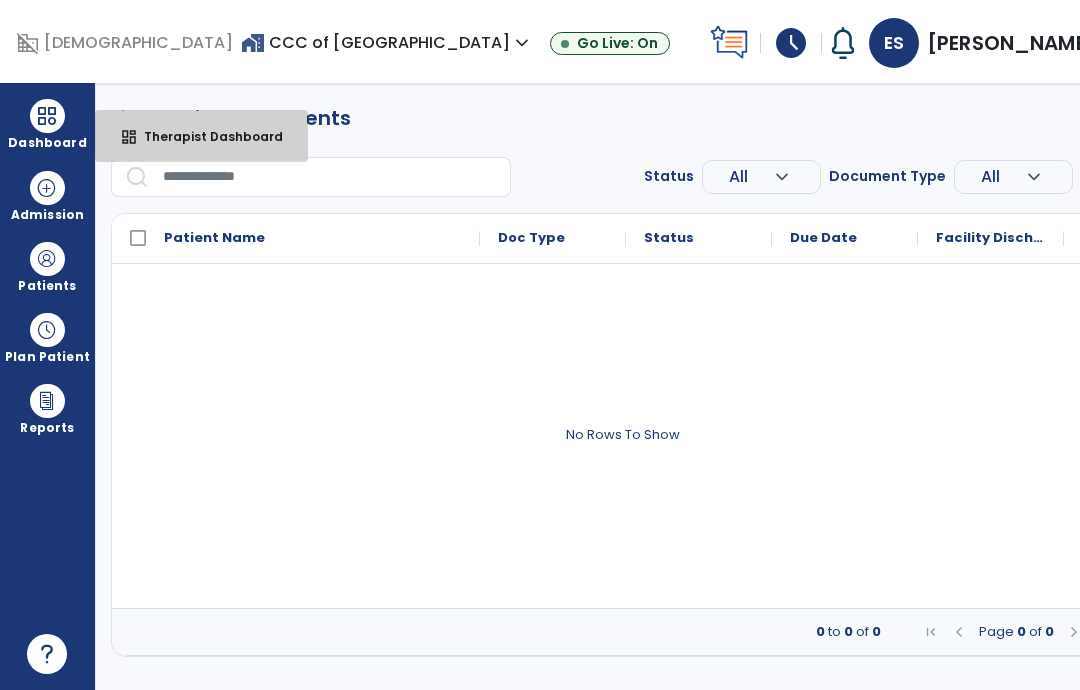 click on "Therapist Dashboard" at bounding box center [205, 136] 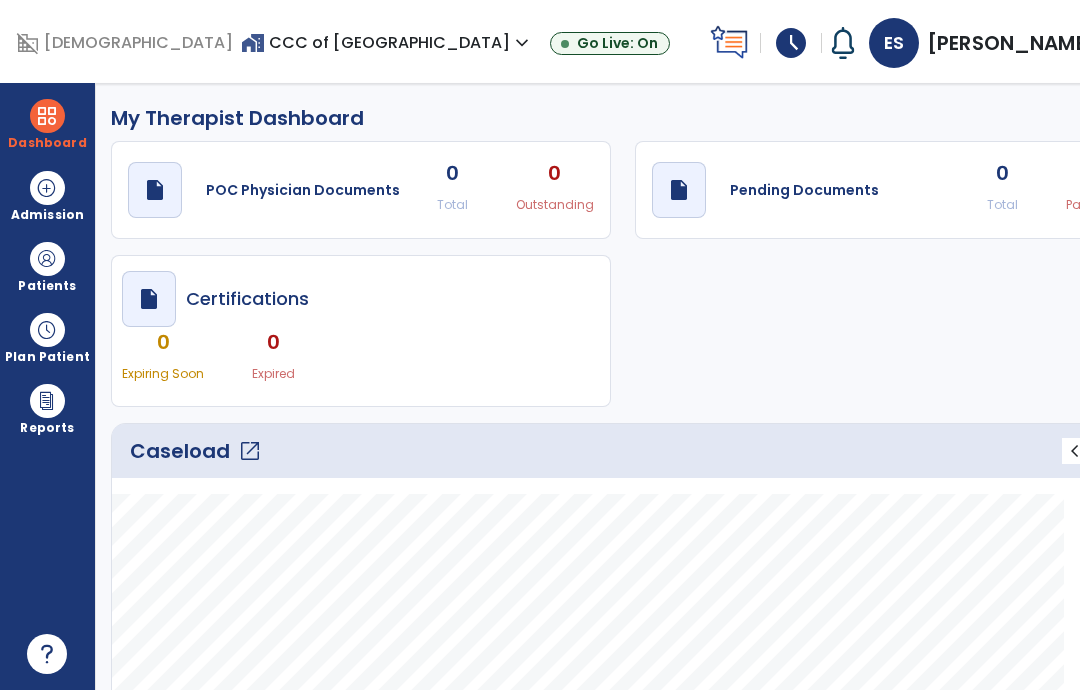 click on "schedule" at bounding box center [791, 43] 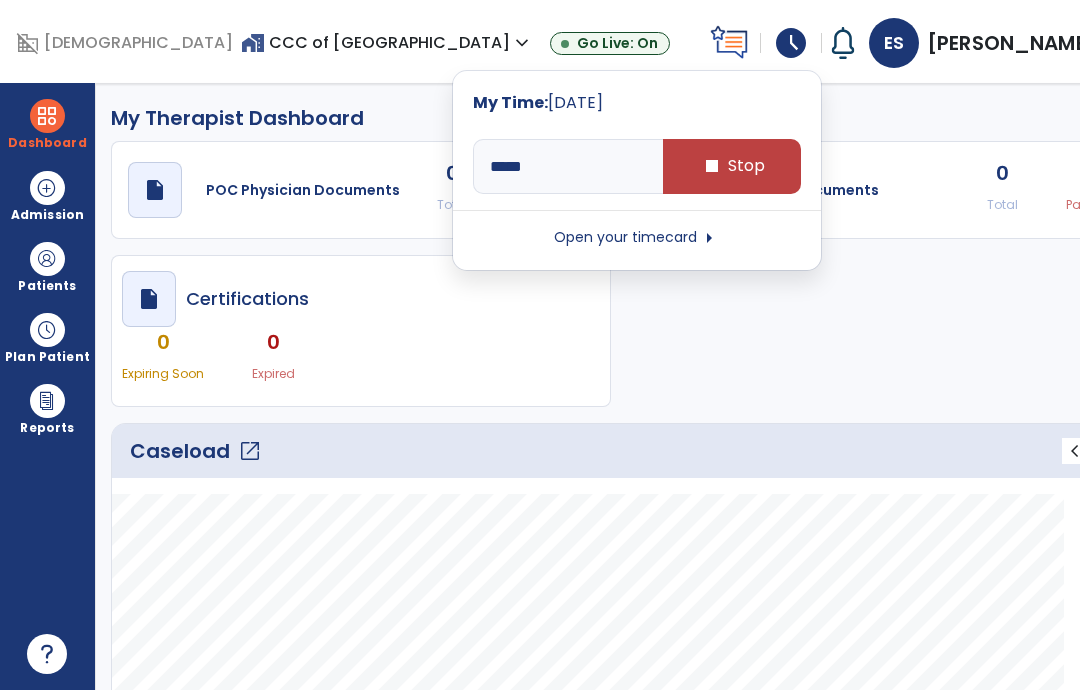 click on "stop  Stop" at bounding box center [732, 166] 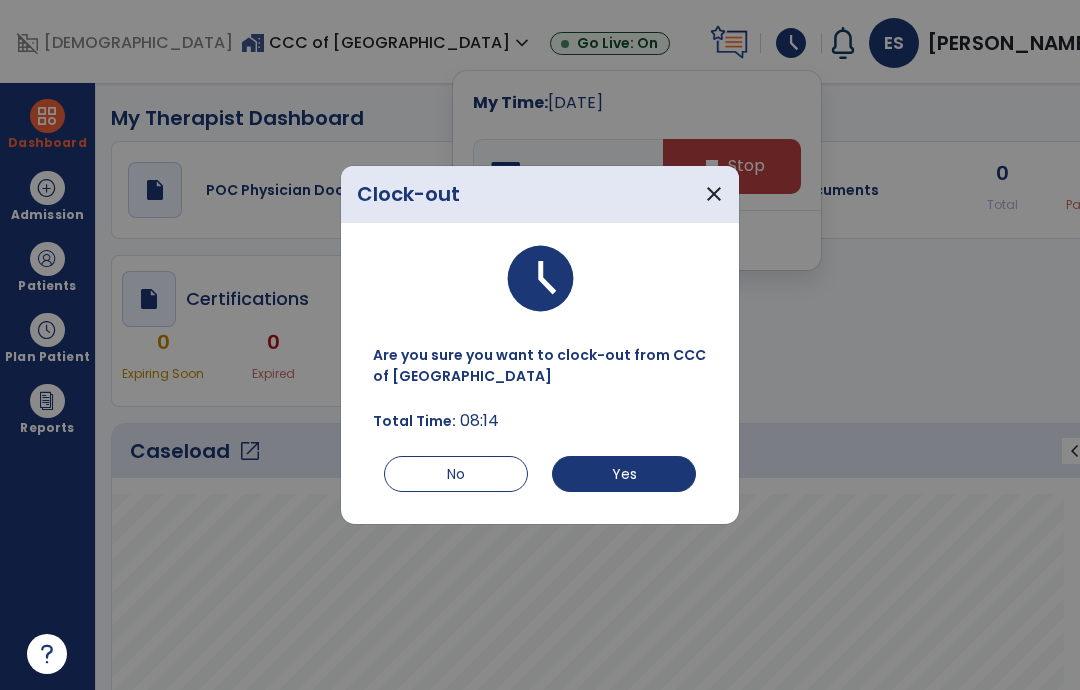 click on "Yes" at bounding box center (624, 474) 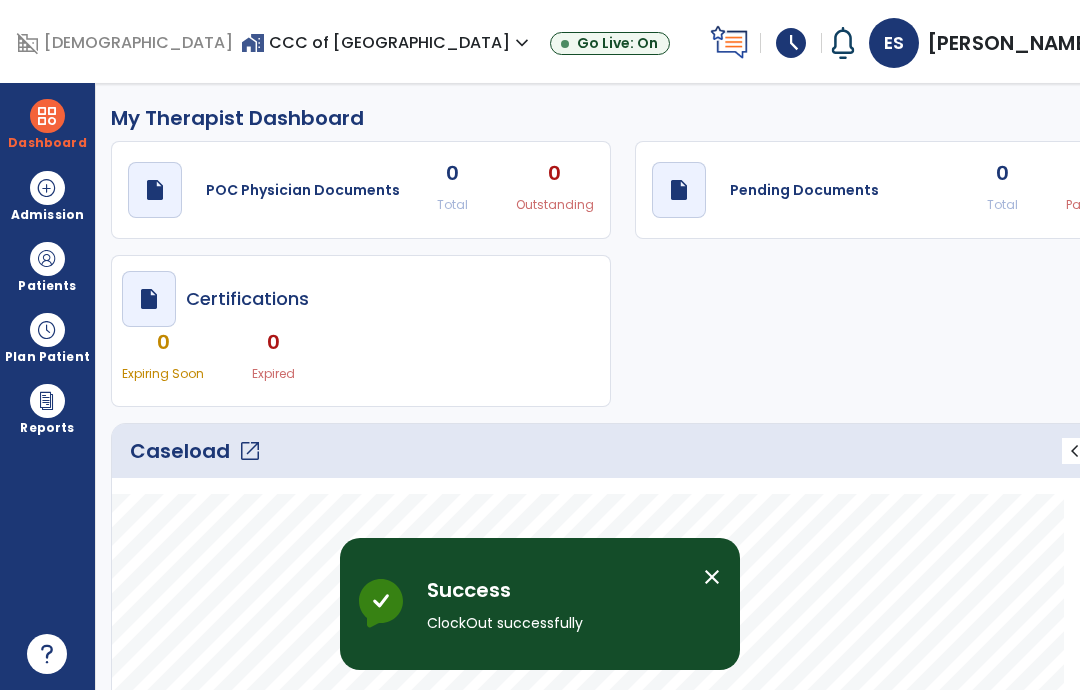 click on "schedule" at bounding box center (791, 43) 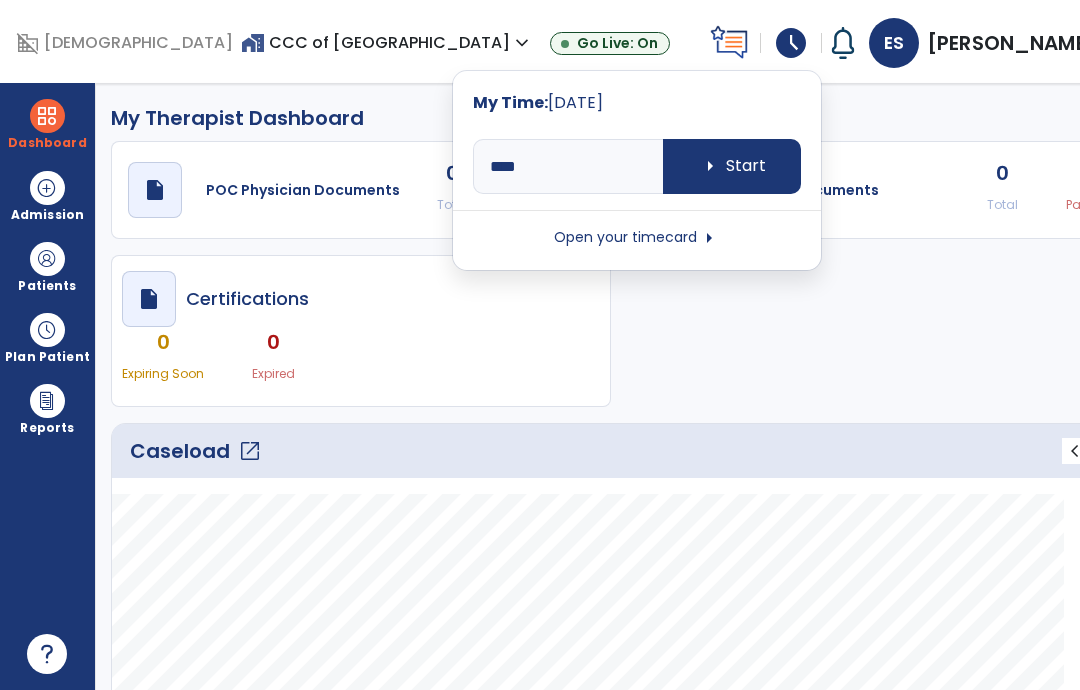 click on "arrow_right" at bounding box center (709, 238) 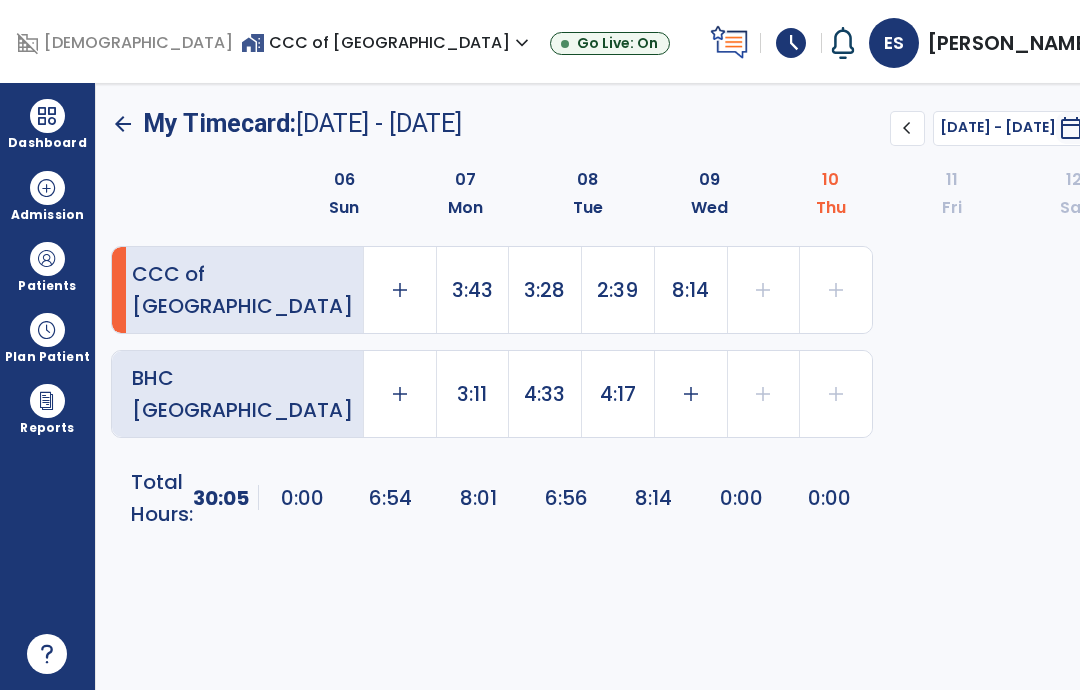 click on "8:14" 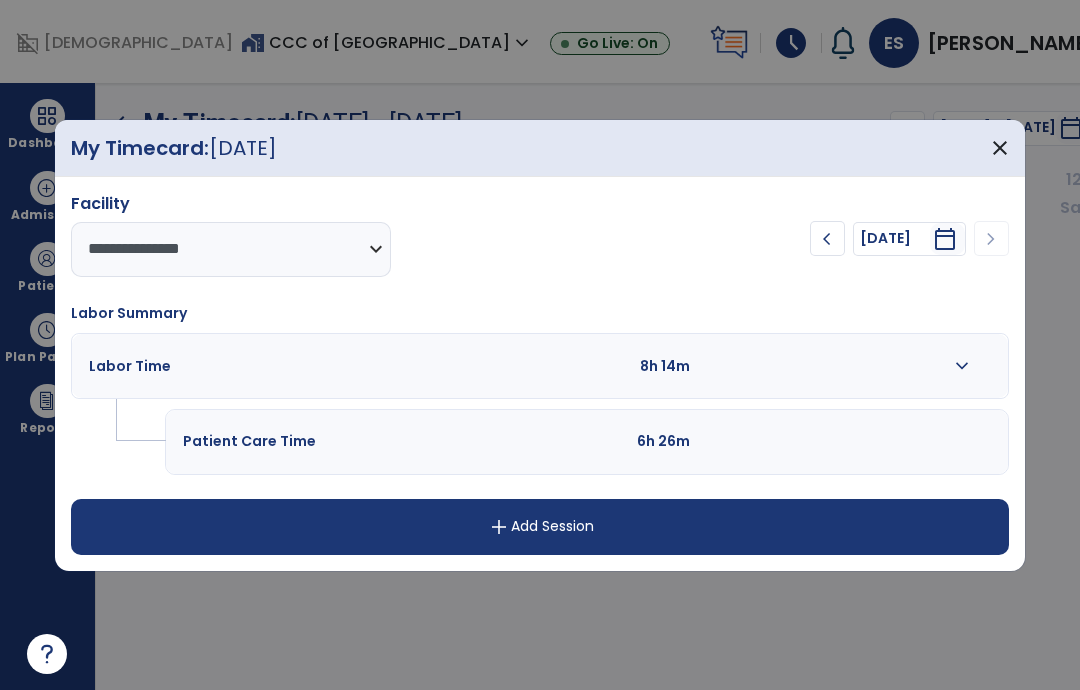 click at bounding box center [822, 366] 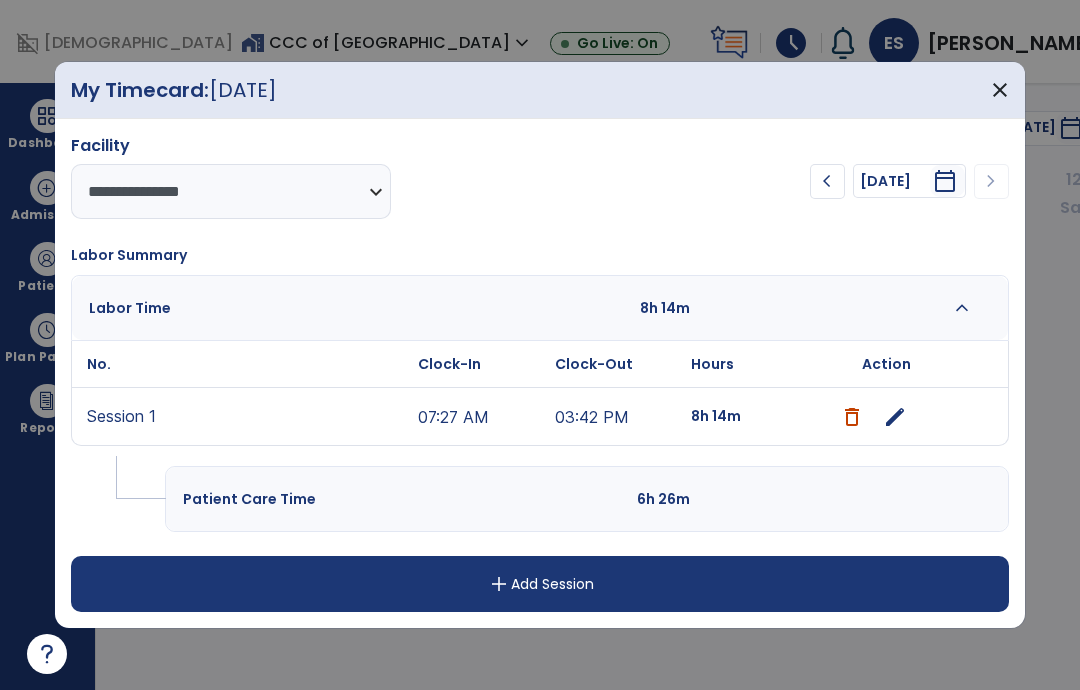 click on "edit" at bounding box center [895, 417] 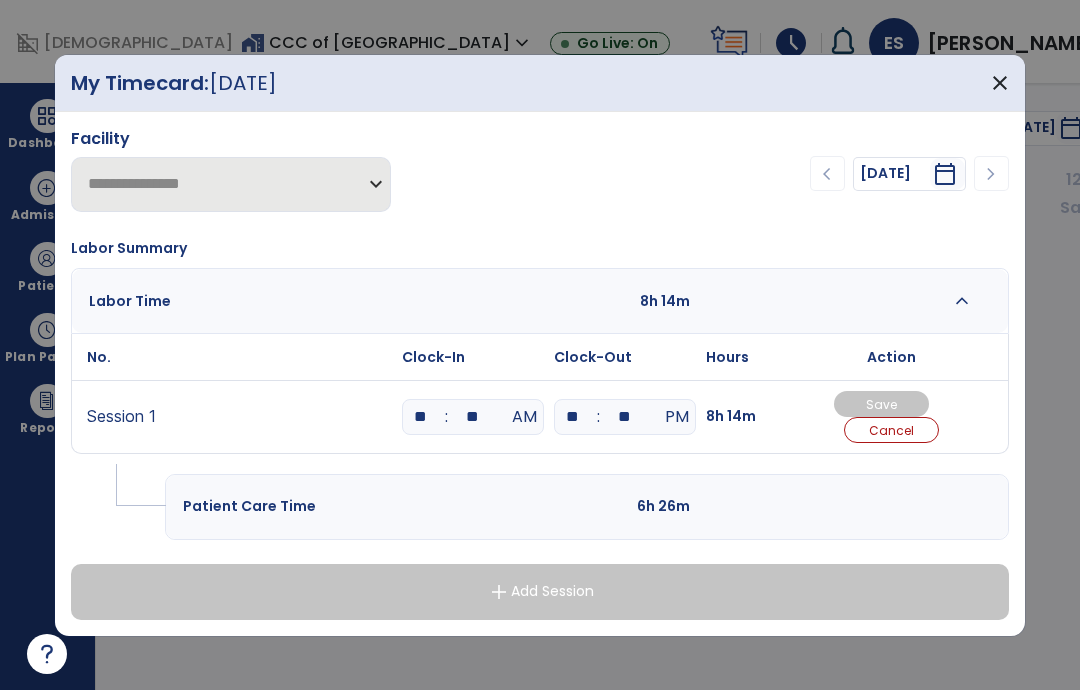 click on "**" at bounding box center [473, 417] 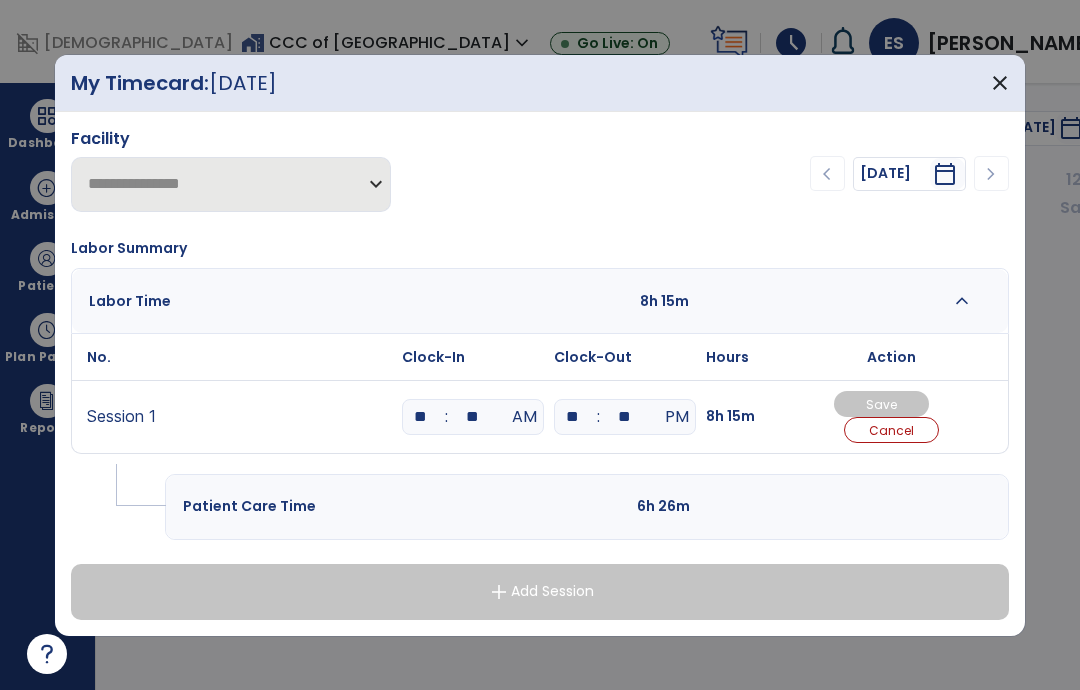 type on "*" 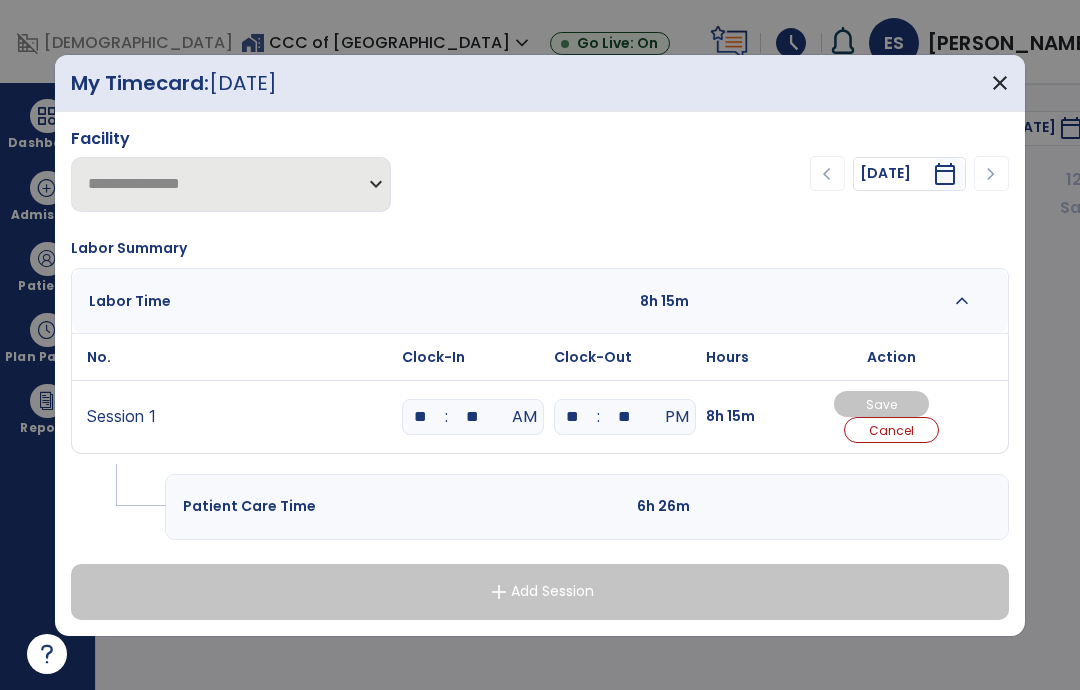 type on "**" 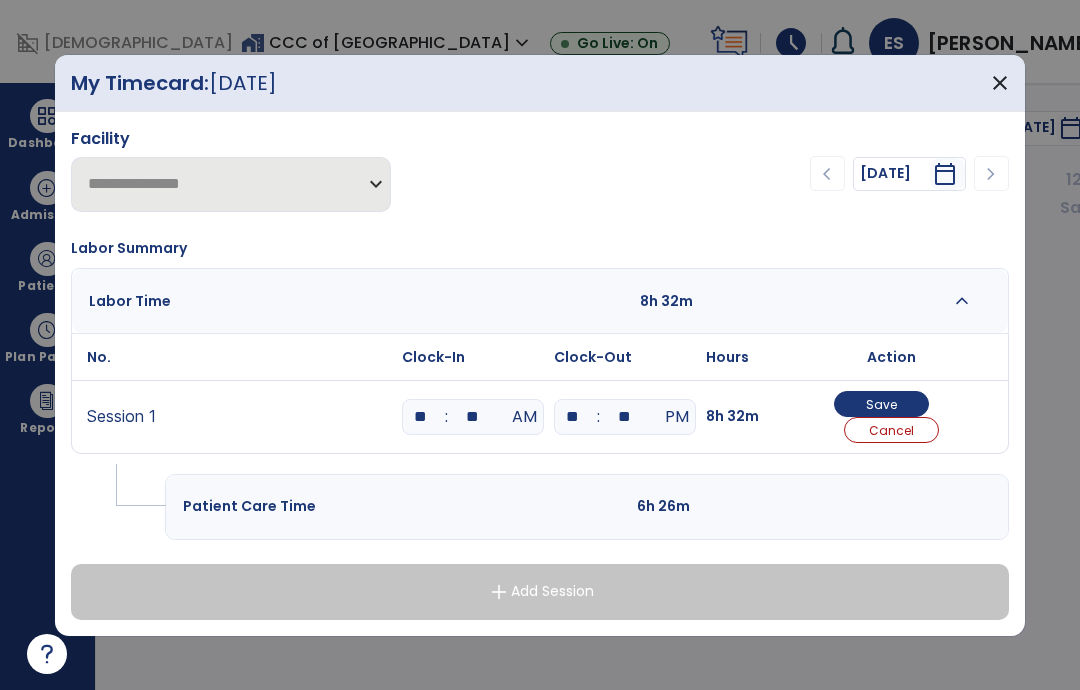 type on "*" 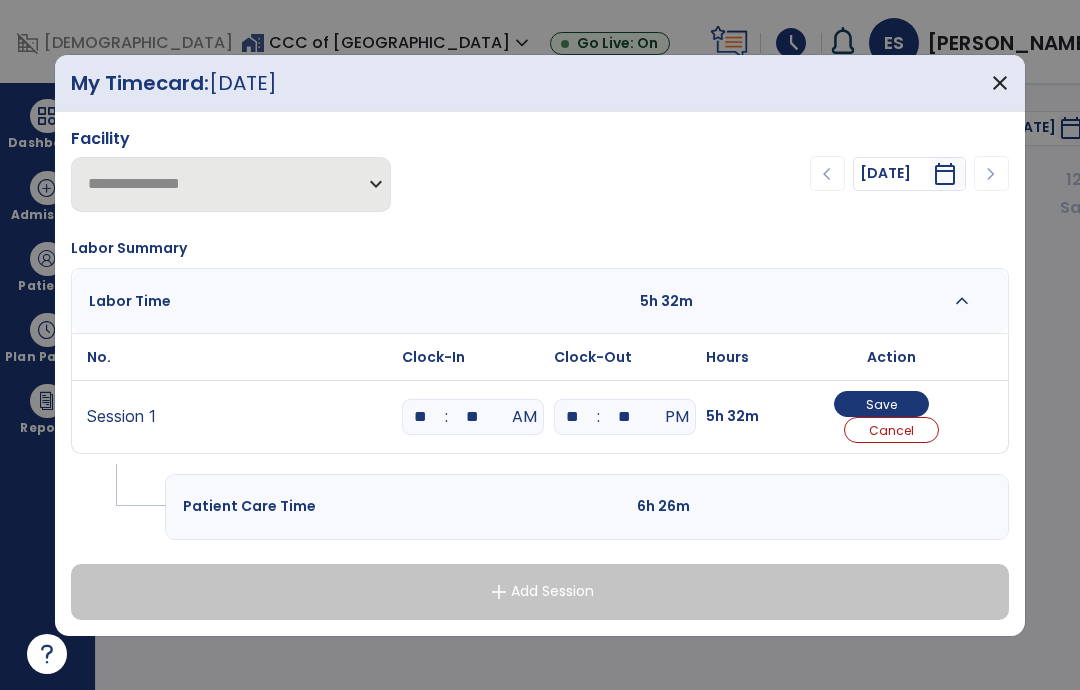 type on "*" 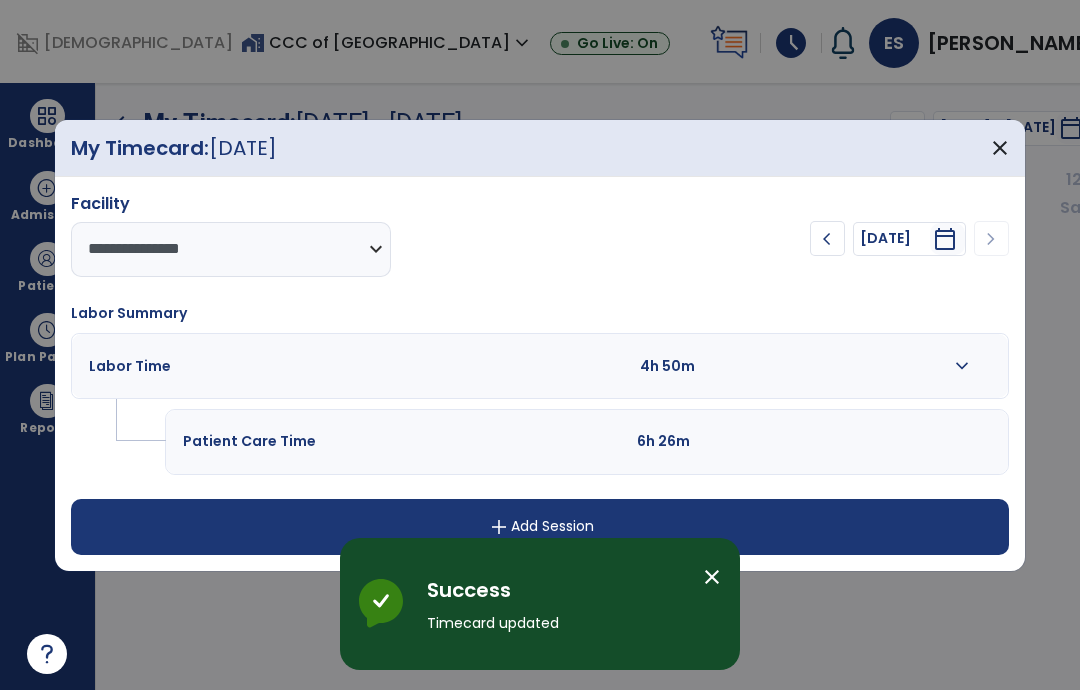 click on "add  Add Session" at bounding box center [540, 527] 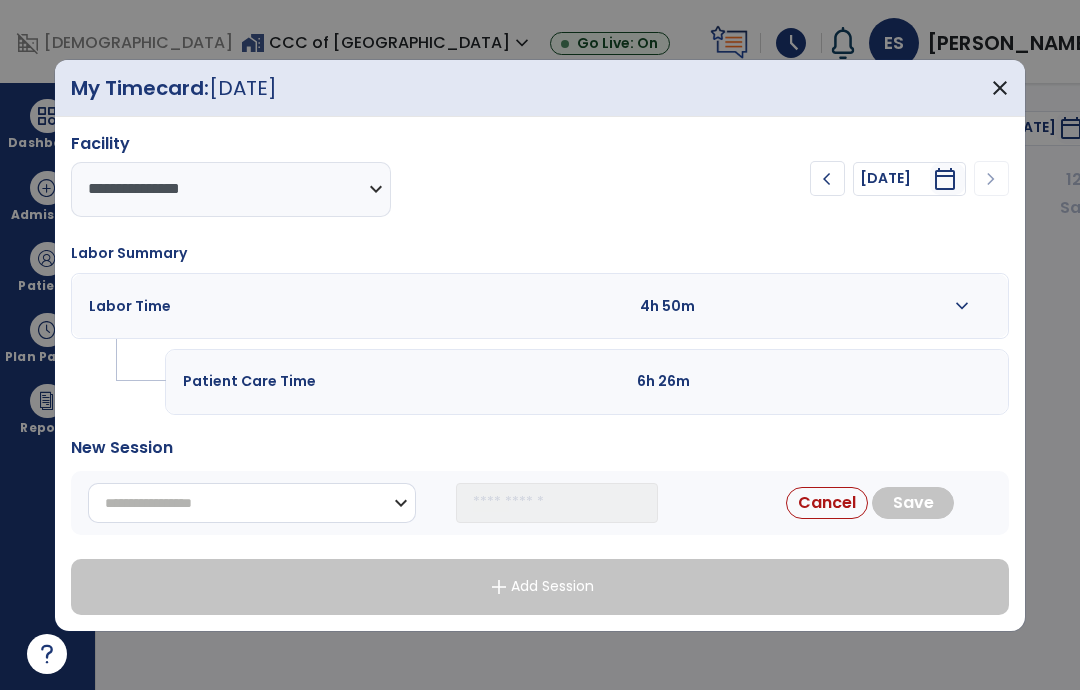 click on "**********" at bounding box center (252, 503) 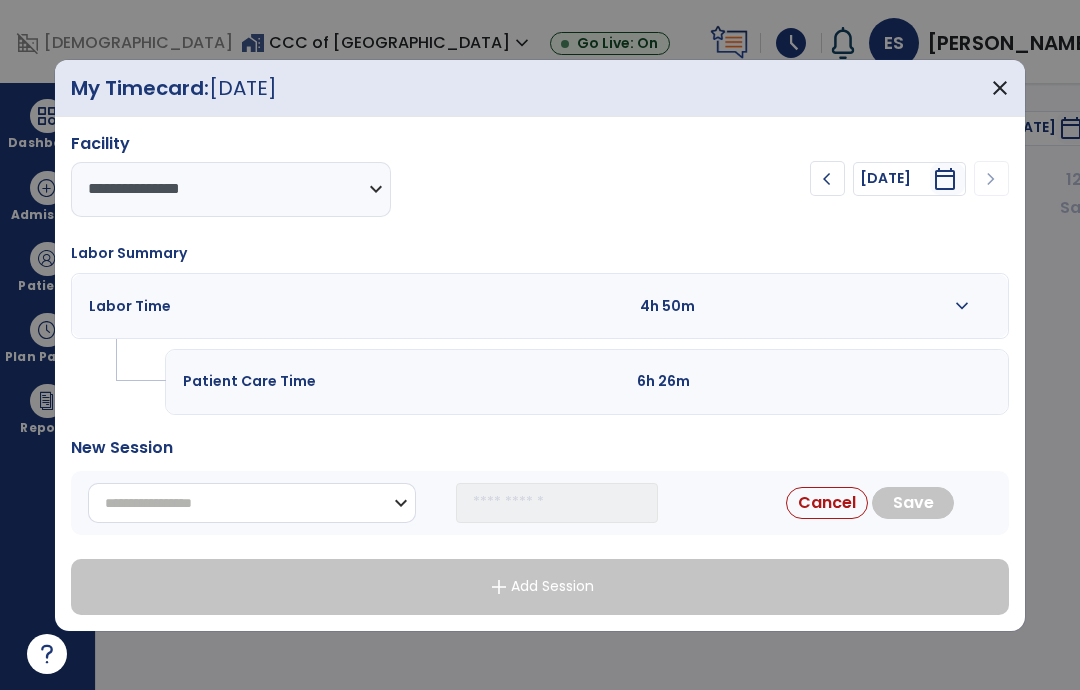 select on "**********" 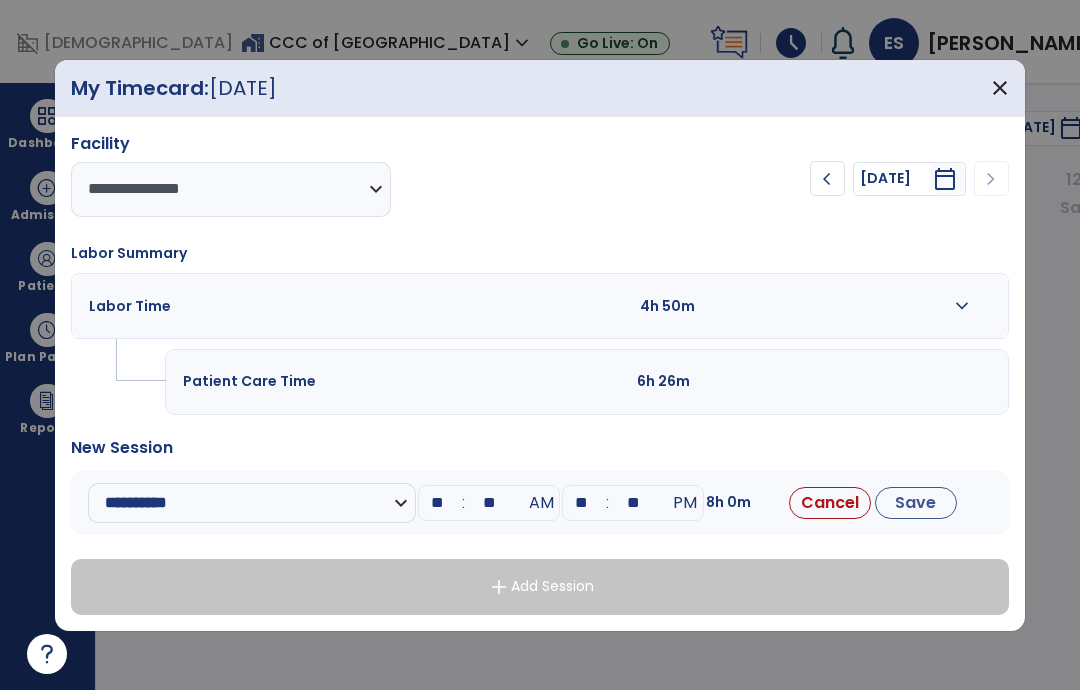 click on "**" at bounding box center [437, 503] 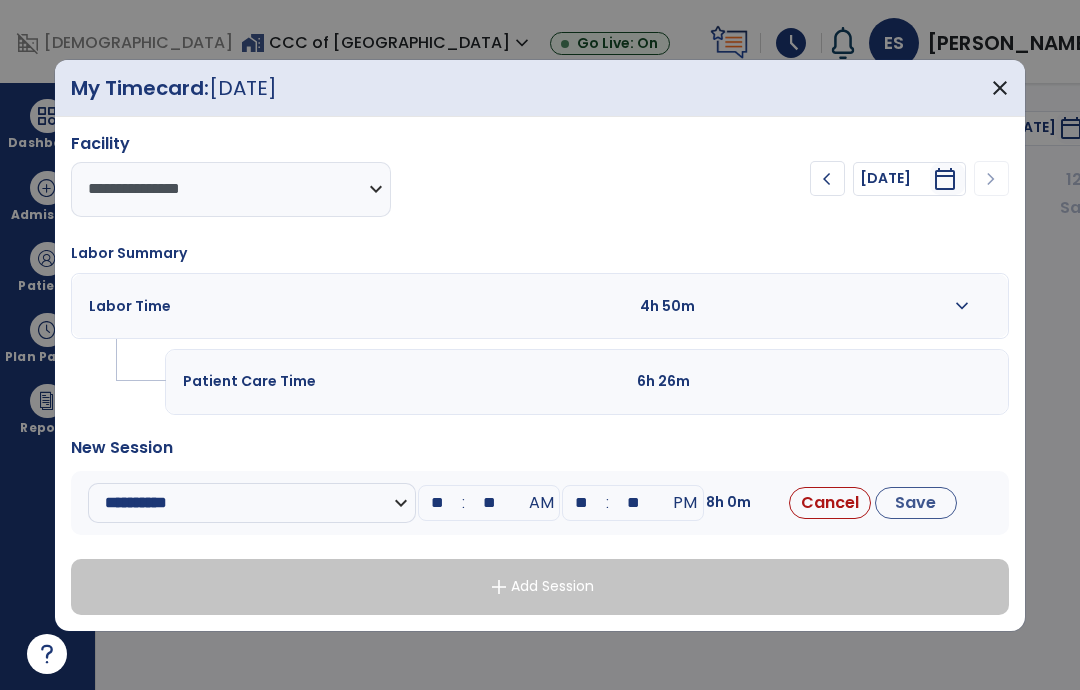 type on "**" 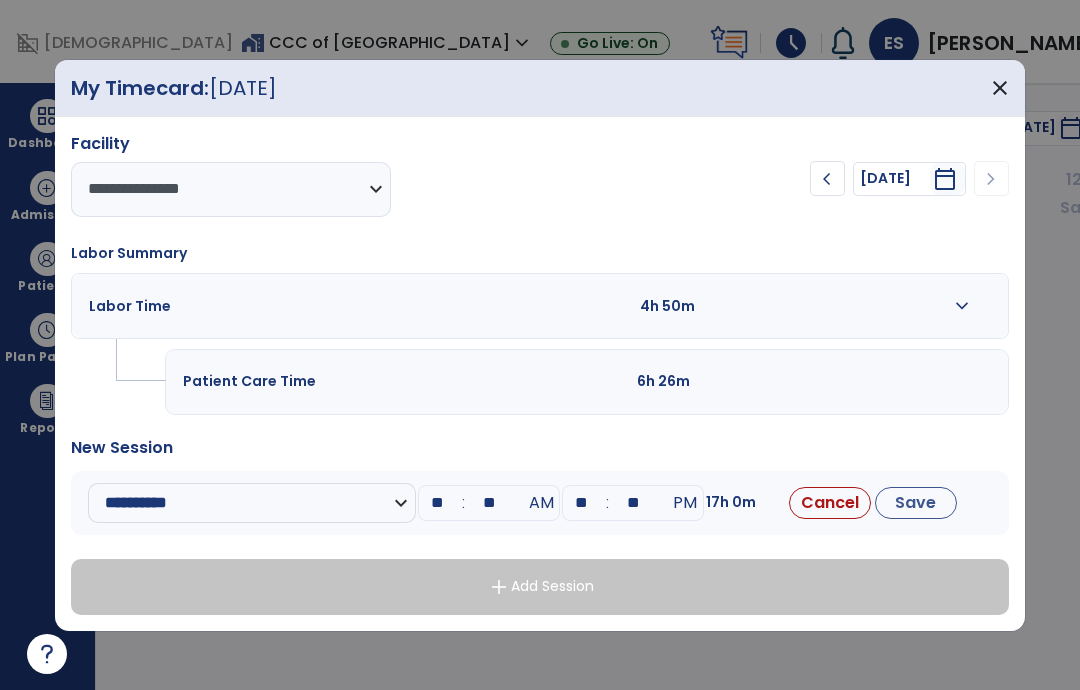 type on "*" 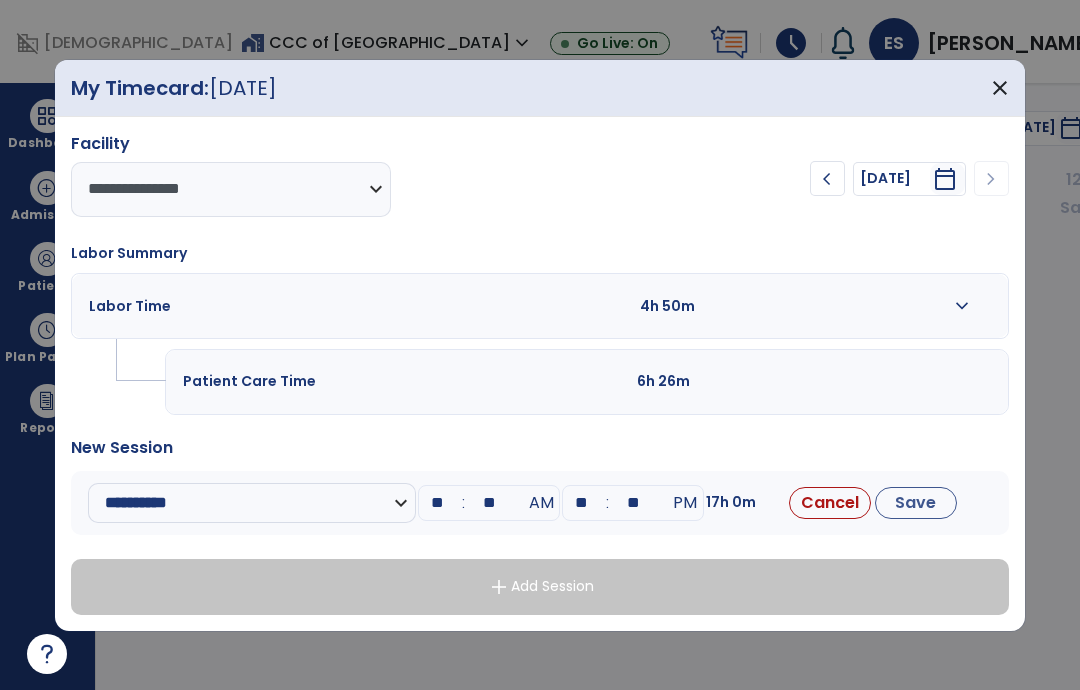 type on "**" 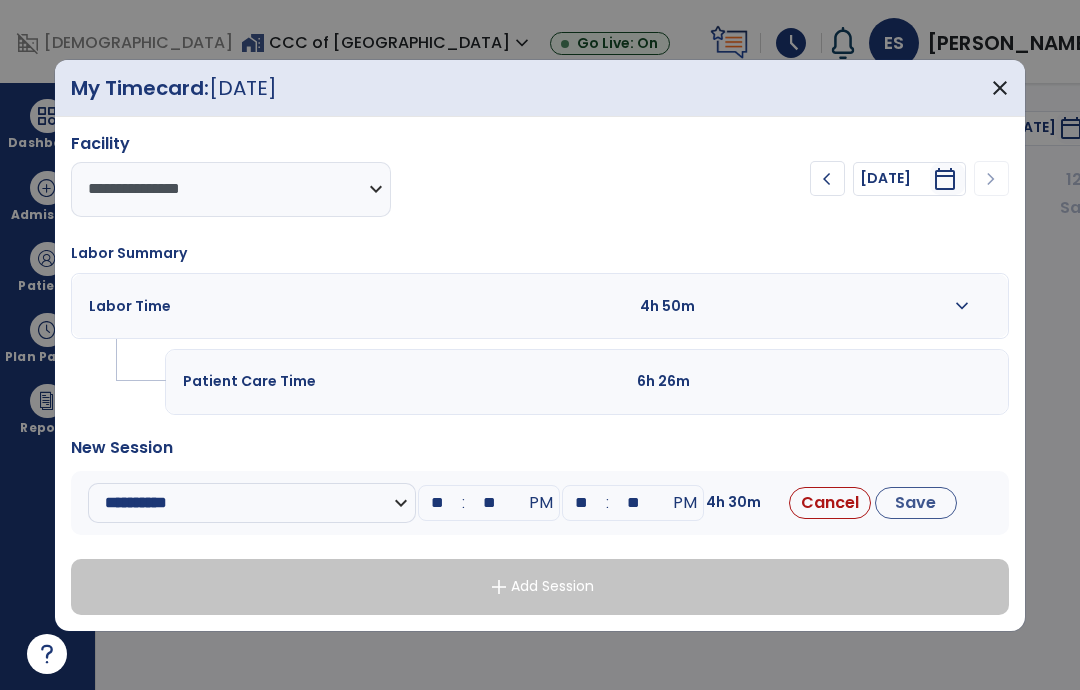 click on "**" at bounding box center (581, 503) 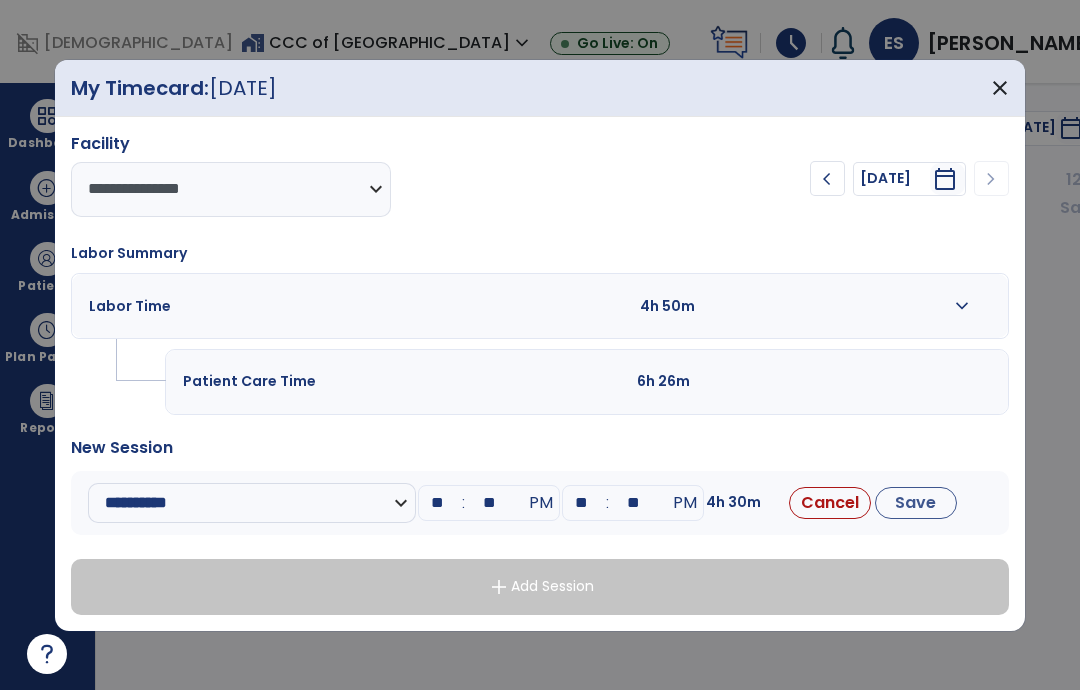 type on "*" 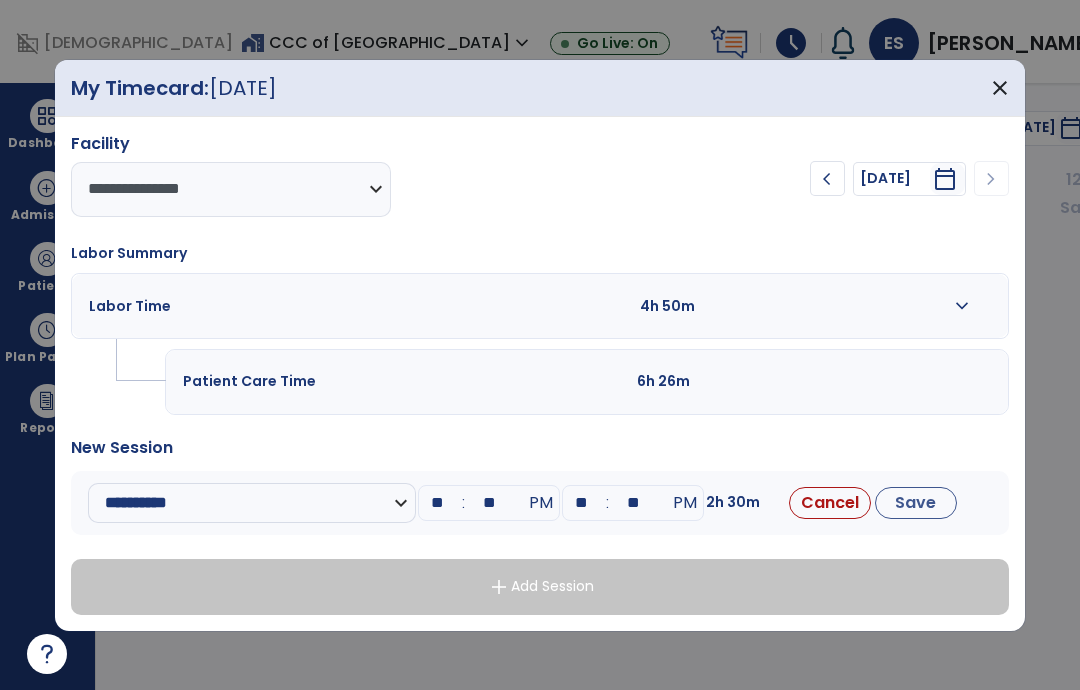 type on "*" 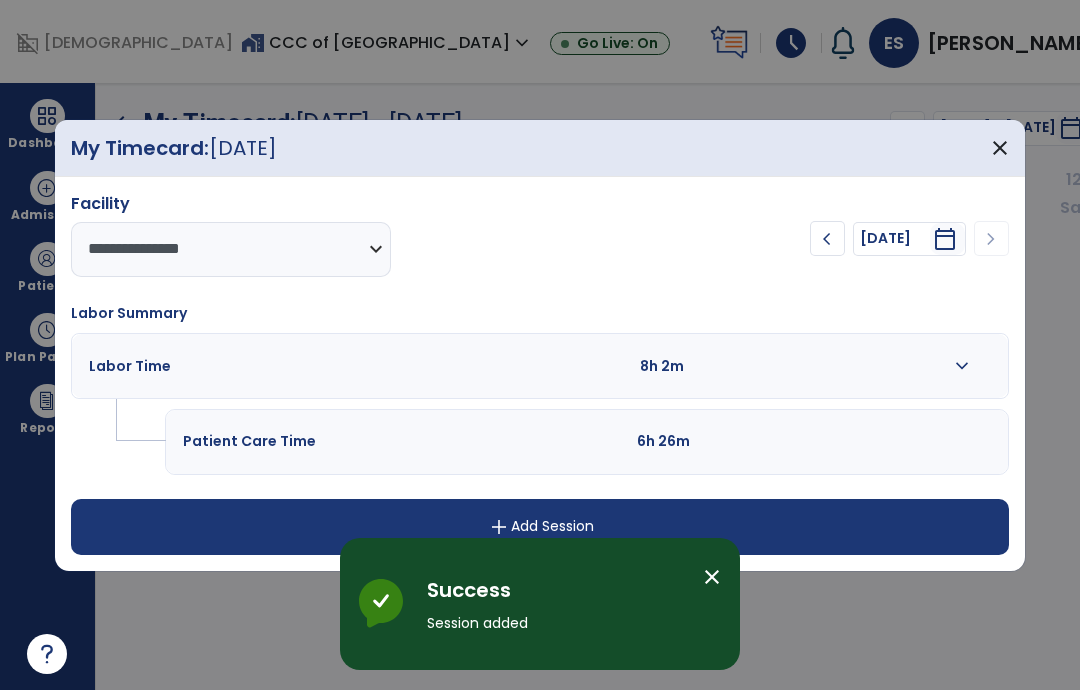 click on "close" at bounding box center (1000, 148) 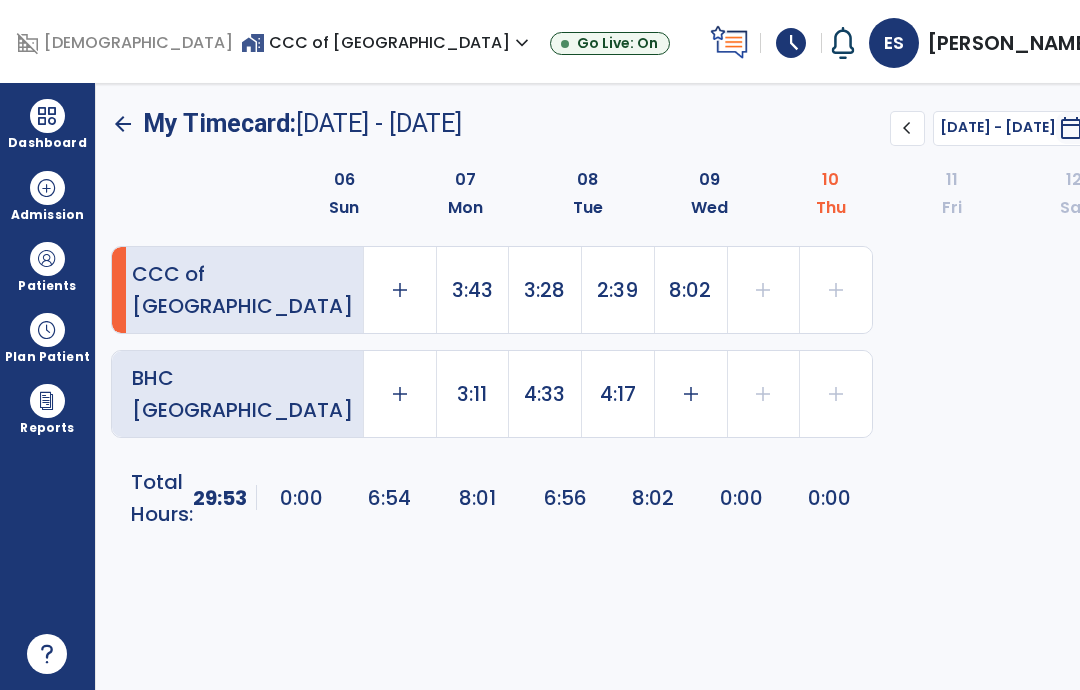 click at bounding box center [47, 116] 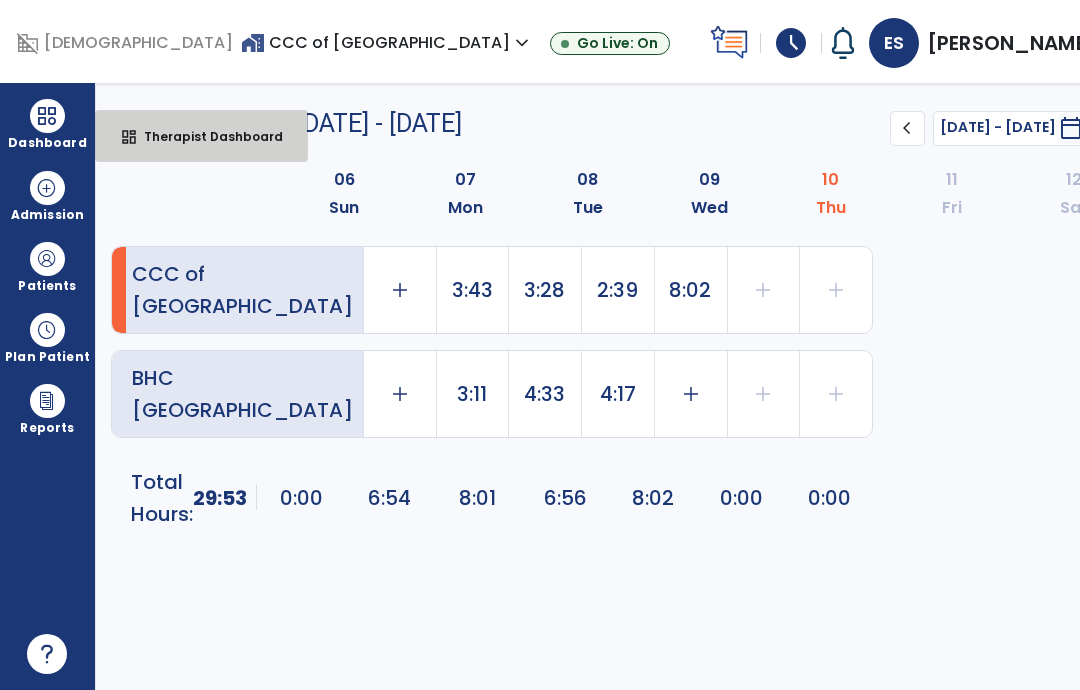 click on "Therapist Dashboard" at bounding box center (205, 136) 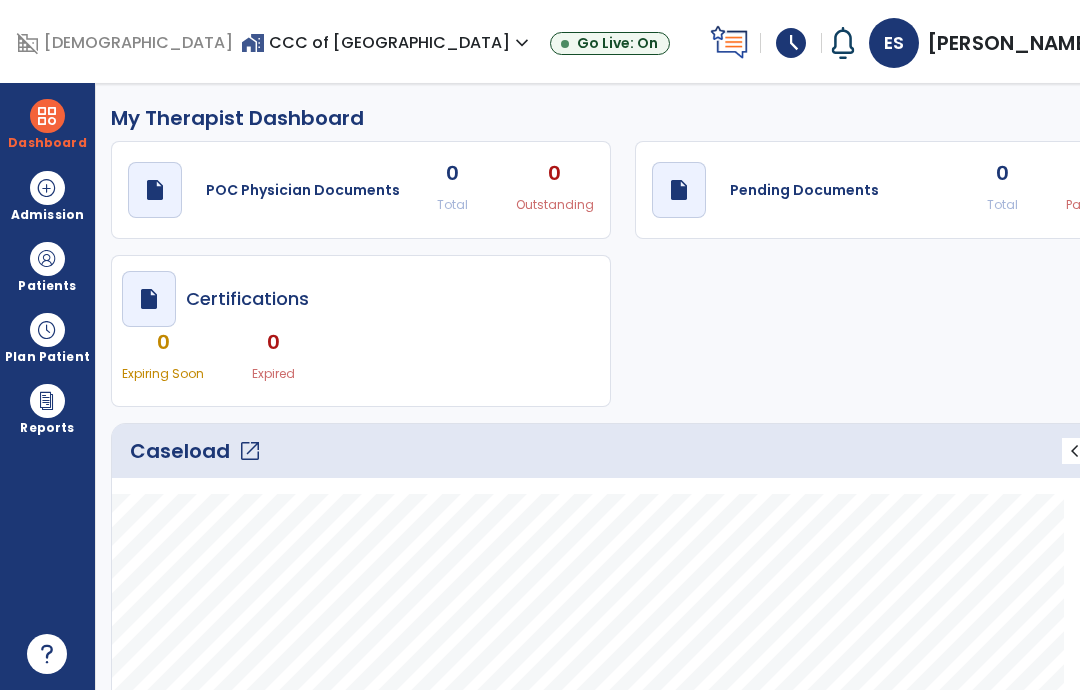 click on "schedule" at bounding box center [791, 43] 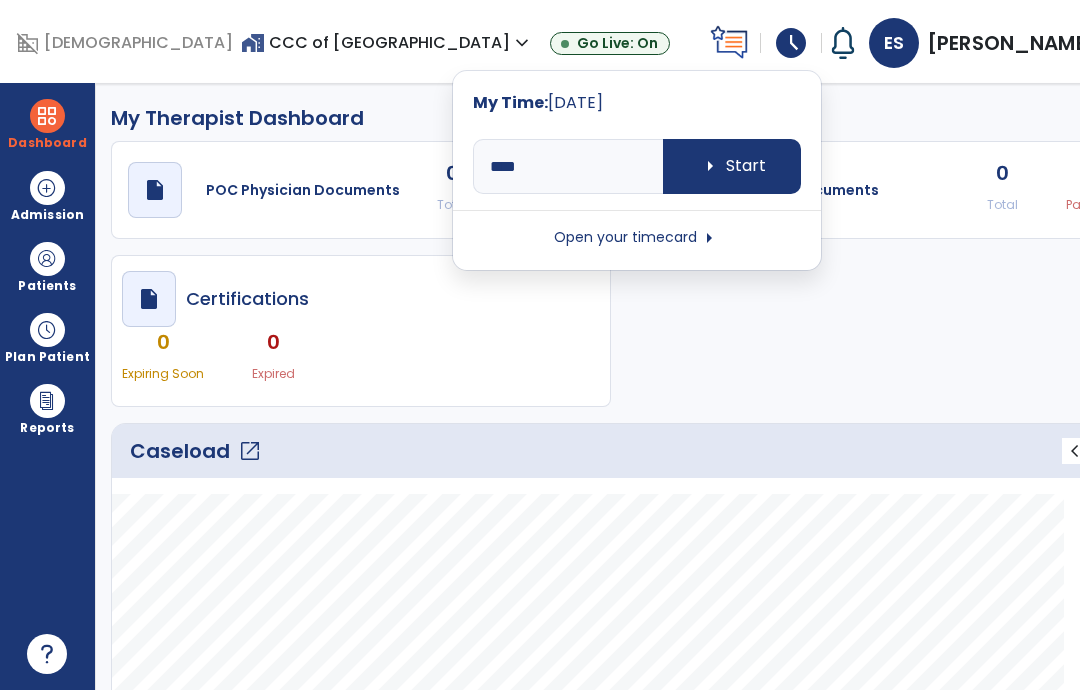 click on "arrow_right" at bounding box center (709, 238) 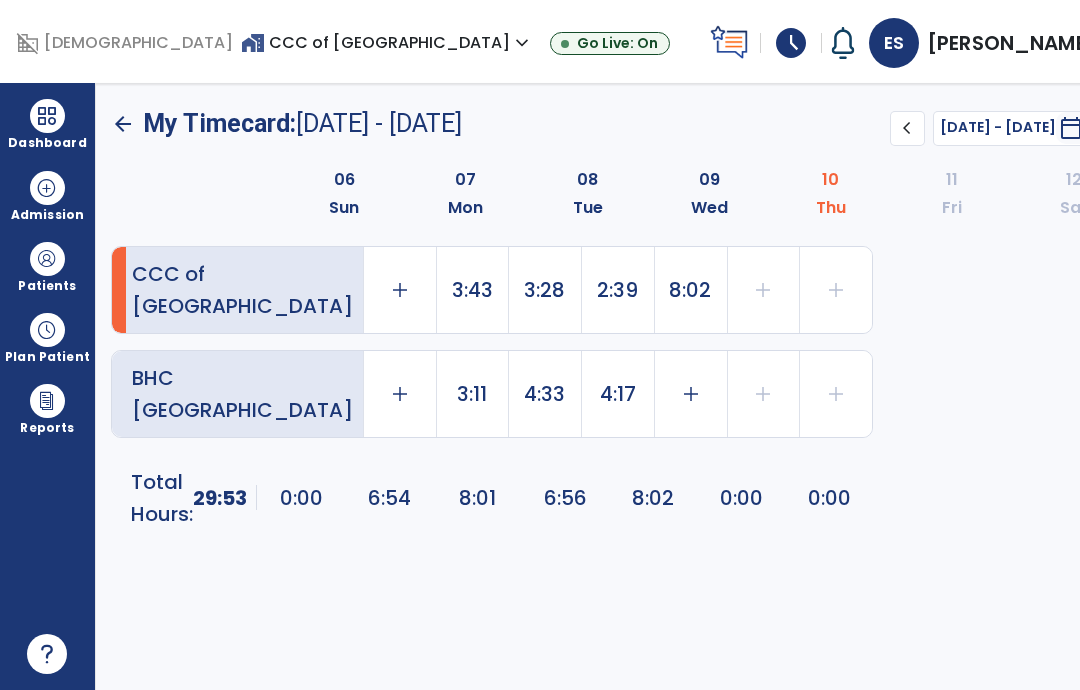 click on "8:02" 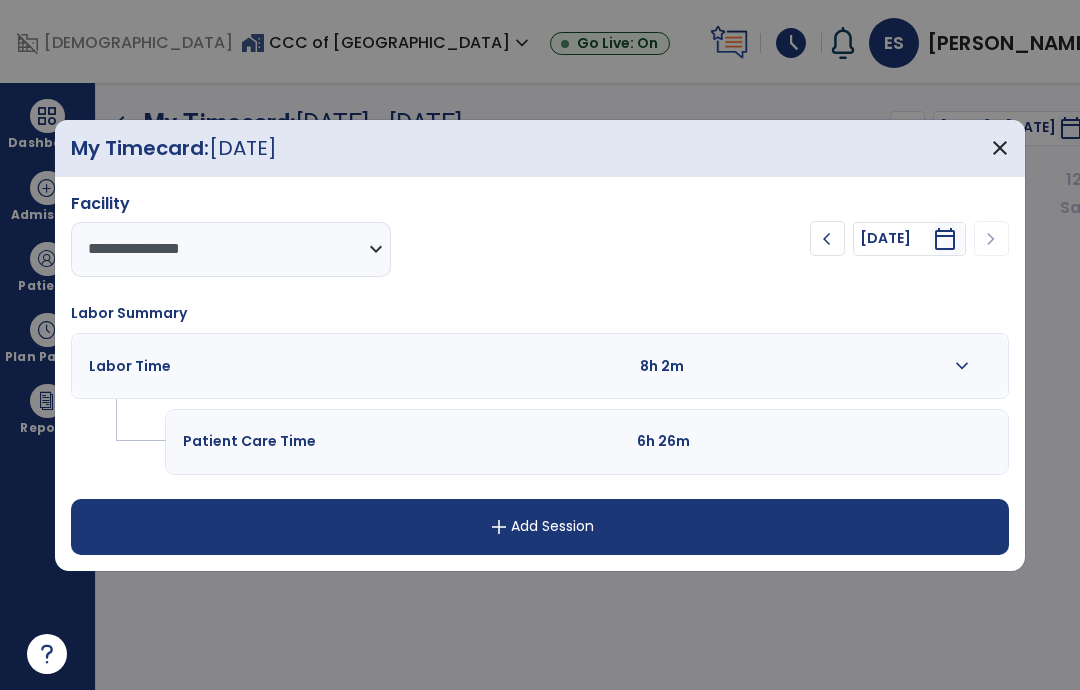 click on "Labor Time  8h 2m   expand_more" at bounding box center (540, 366) 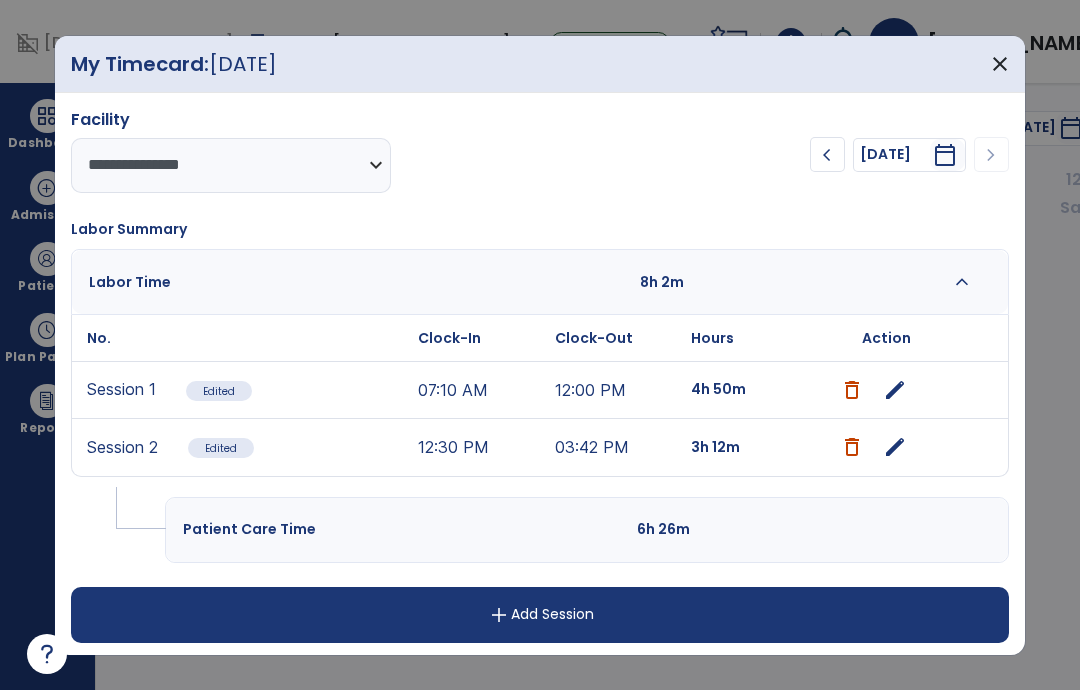 click on "close" at bounding box center (1000, 64) 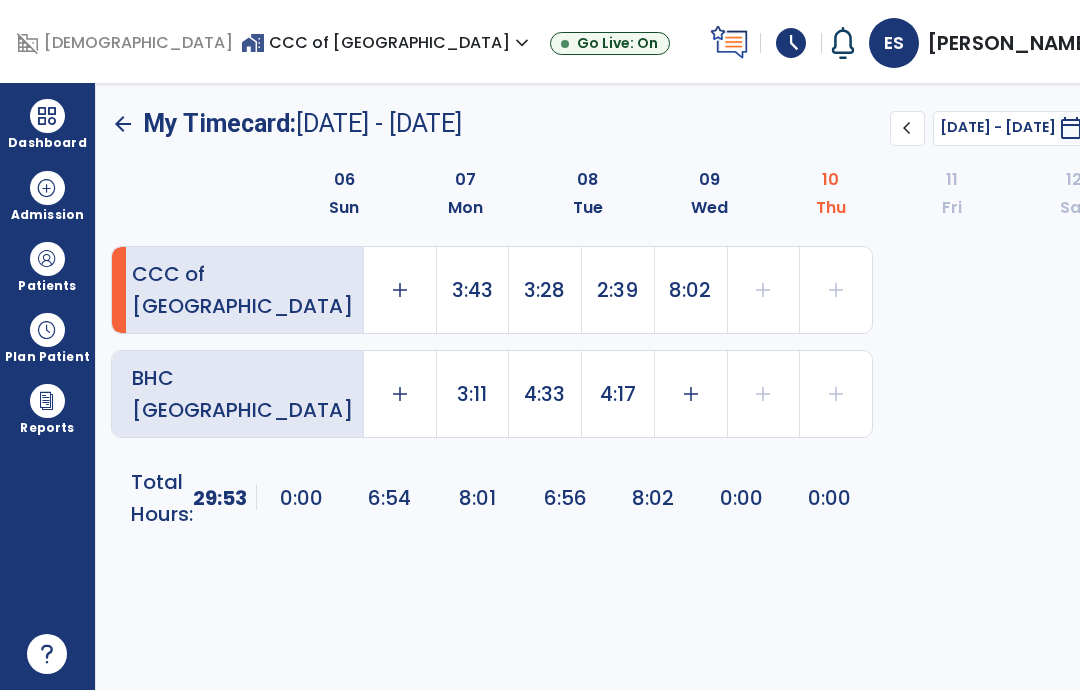 click at bounding box center [47, 116] 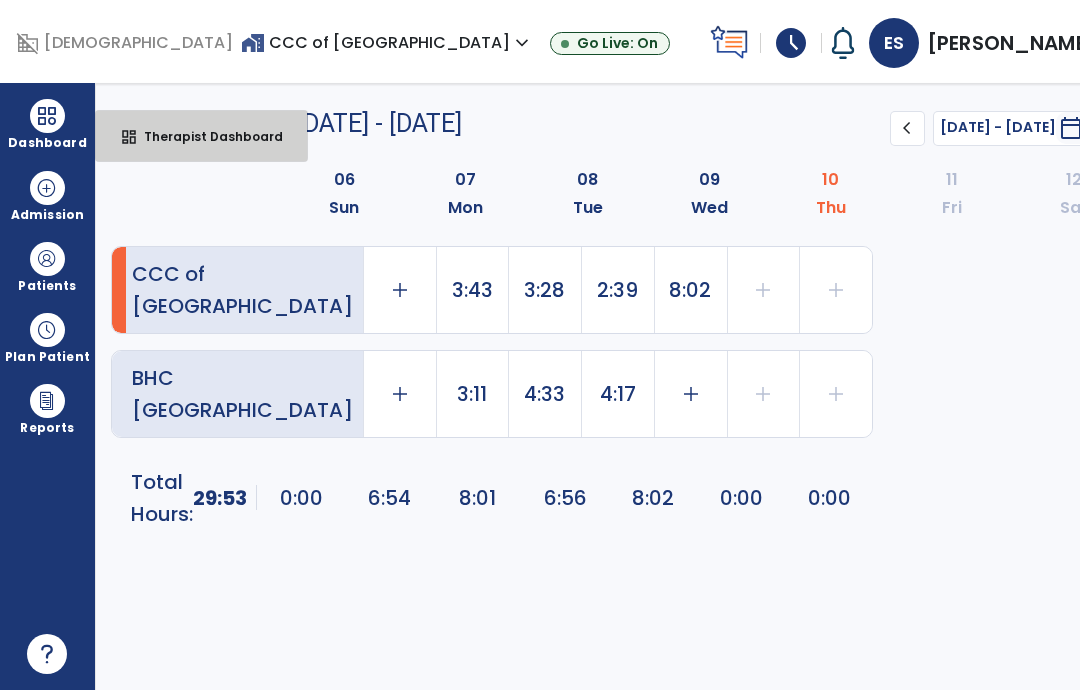 click on "Therapist Dashboard" at bounding box center [205, 136] 